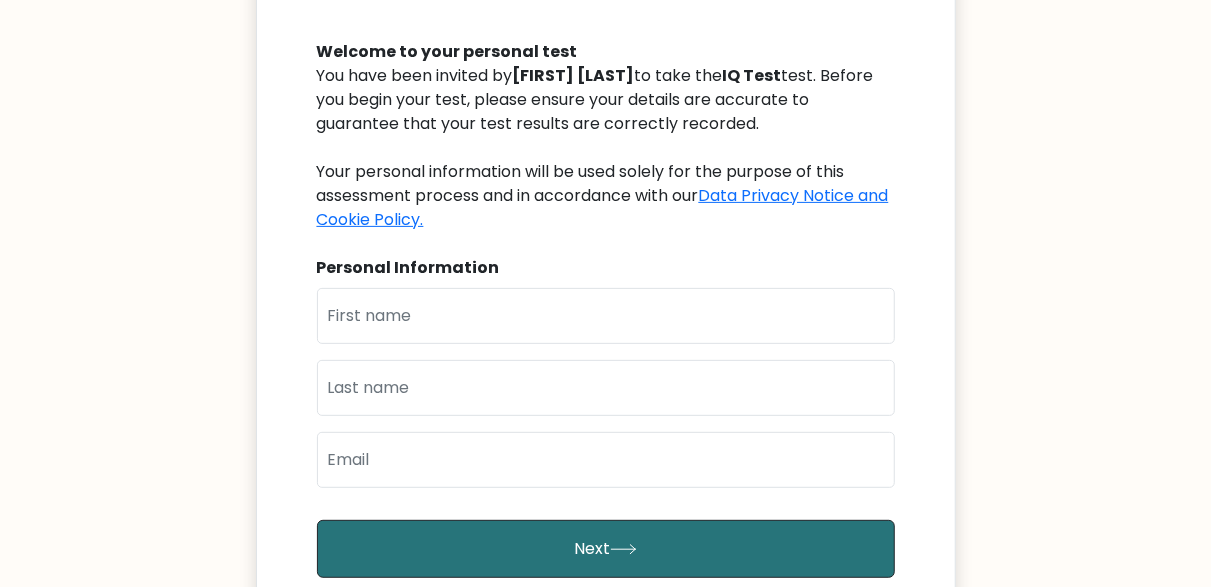 scroll, scrollTop: 200, scrollLeft: 0, axis: vertical 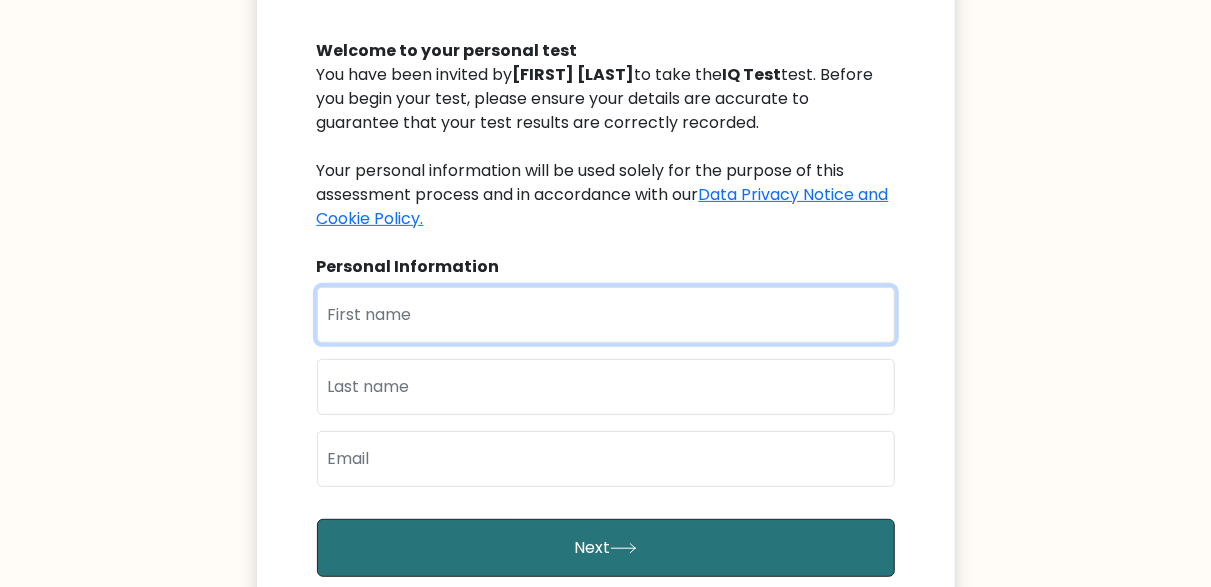 click at bounding box center (606, 315) 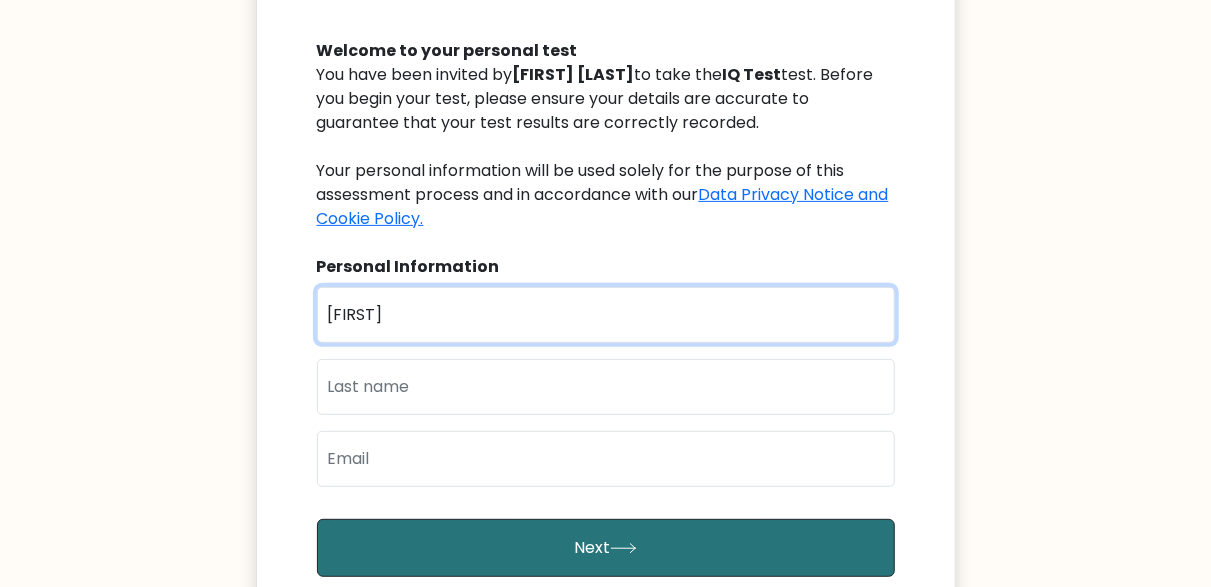 type on "[FIRST]" 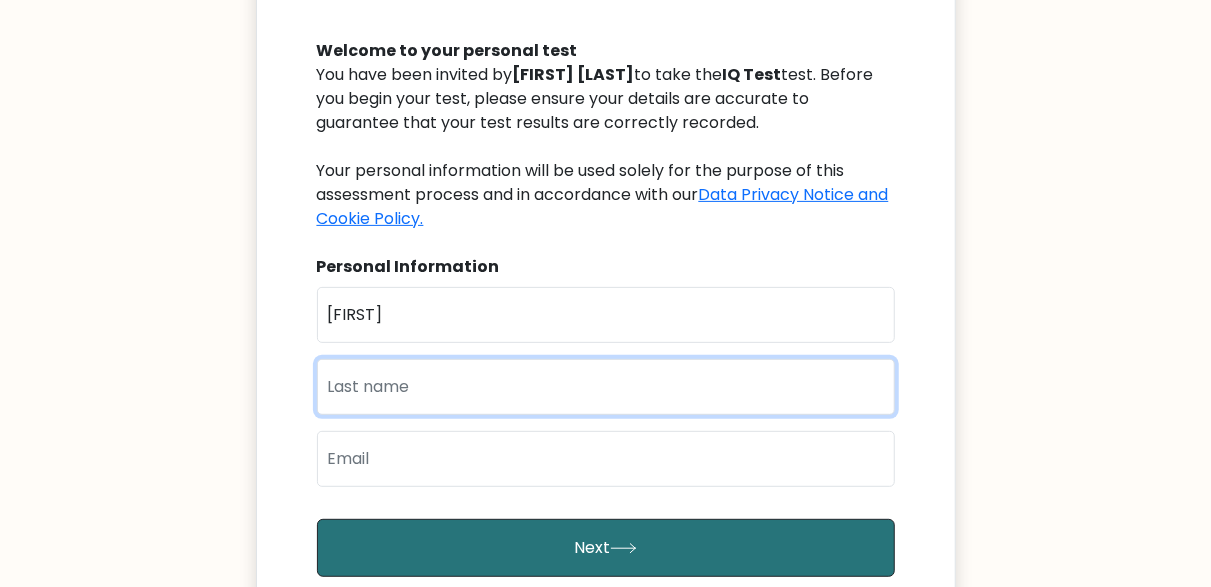 click at bounding box center (606, 387) 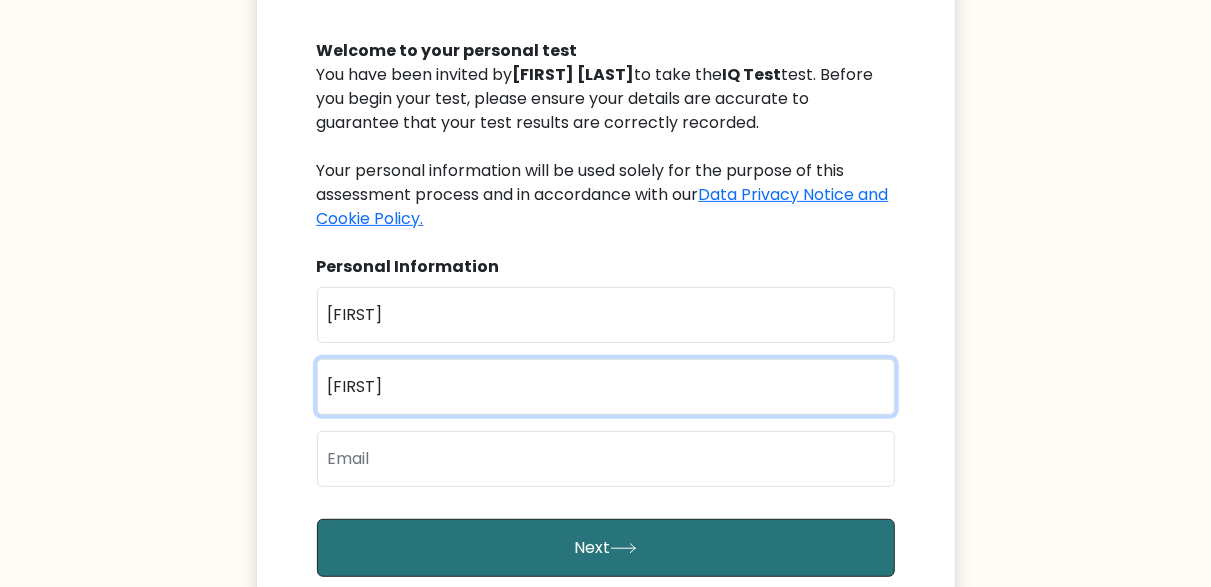 type on "Nurhilyah" 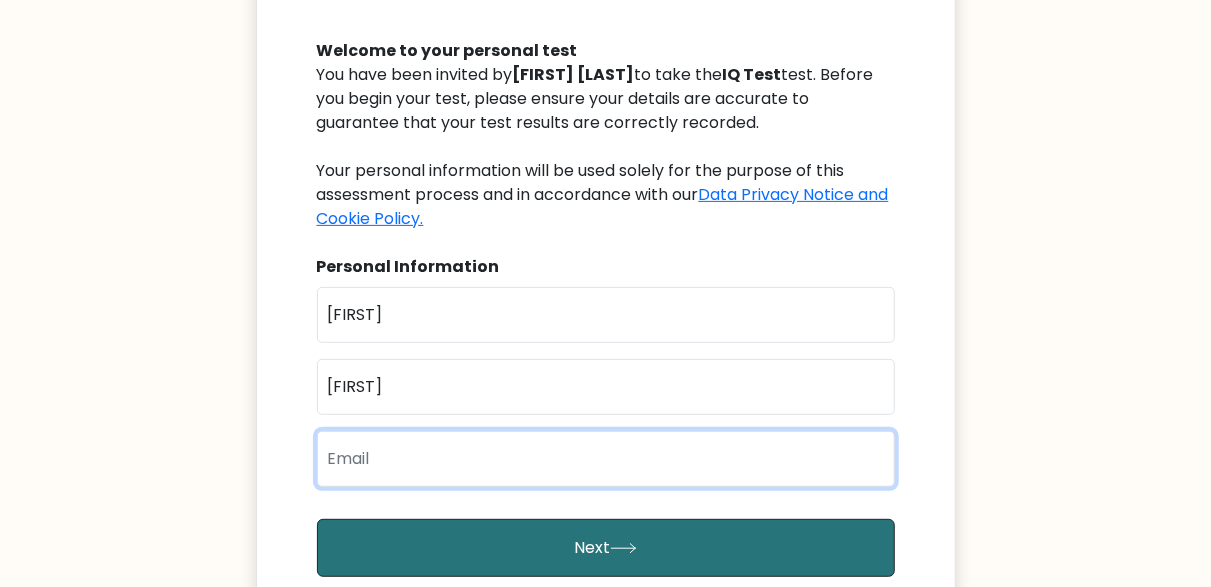 click at bounding box center (606, 459) 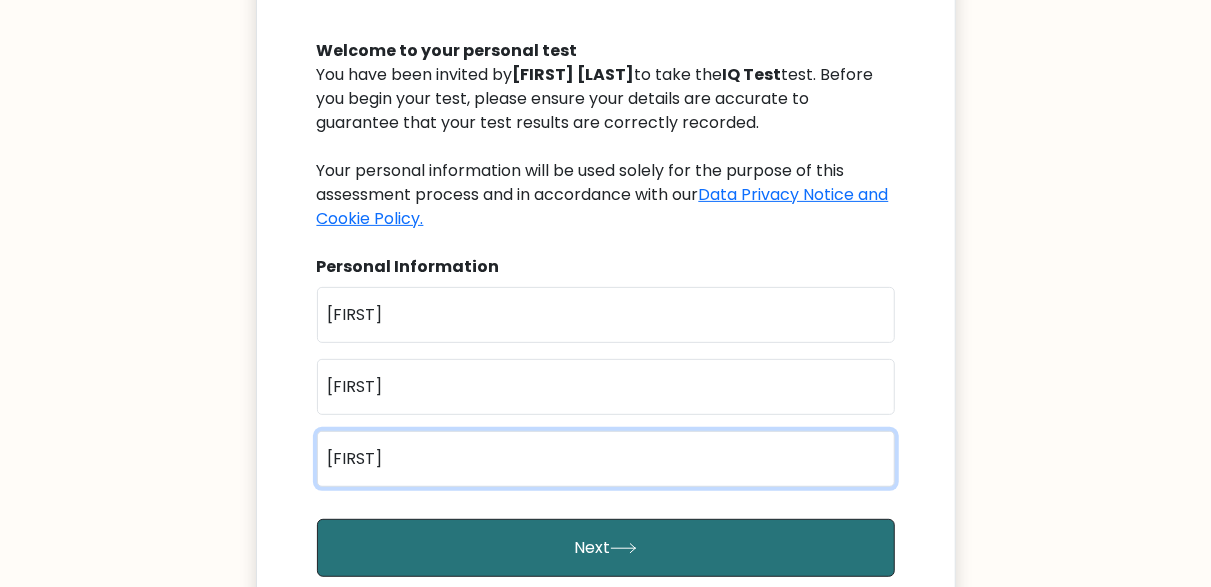 type on "dewi.nurhilyah@gmail.com" 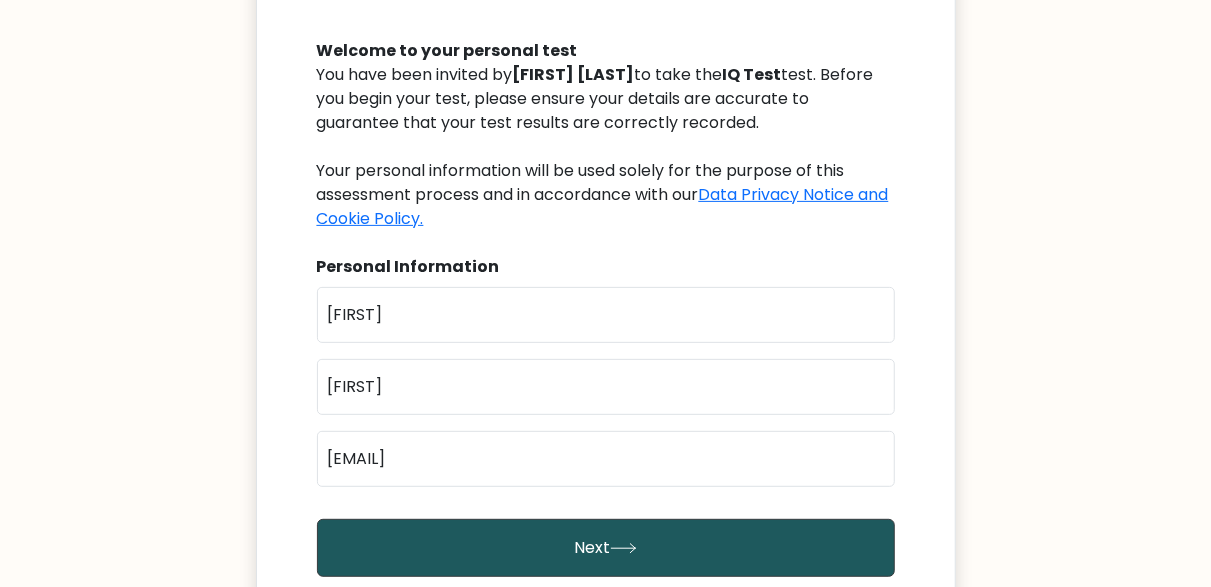 click on "Next" at bounding box center [606, 548] 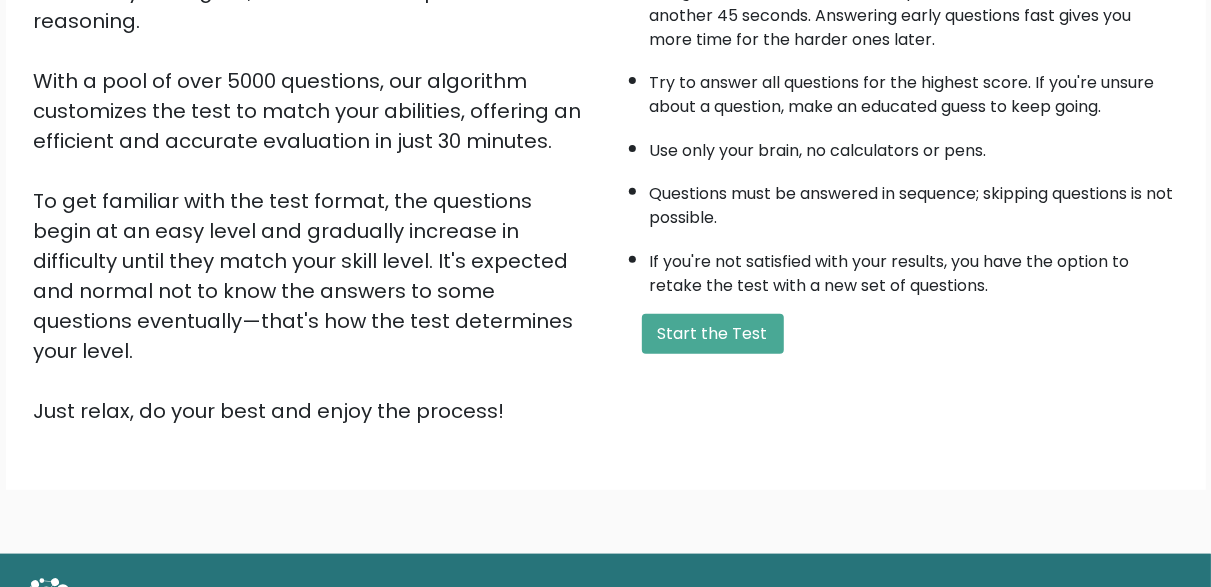 scroll, scrollTop: 300, scrollLeft: 0, axis: vertical 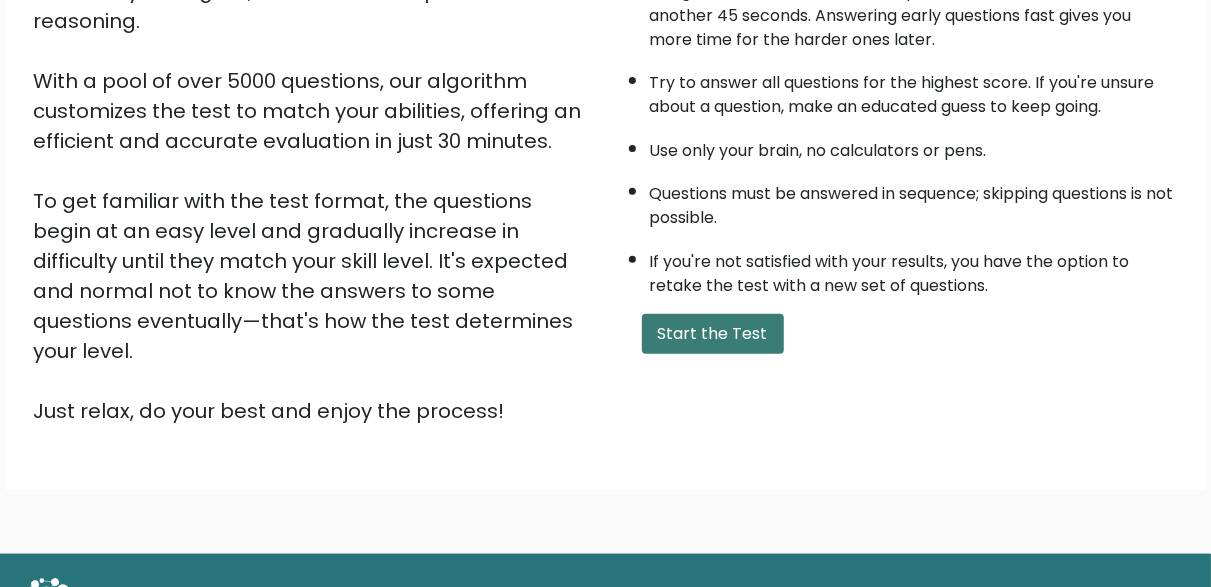 click on "Start the Test" at bounding box center (713, 334) 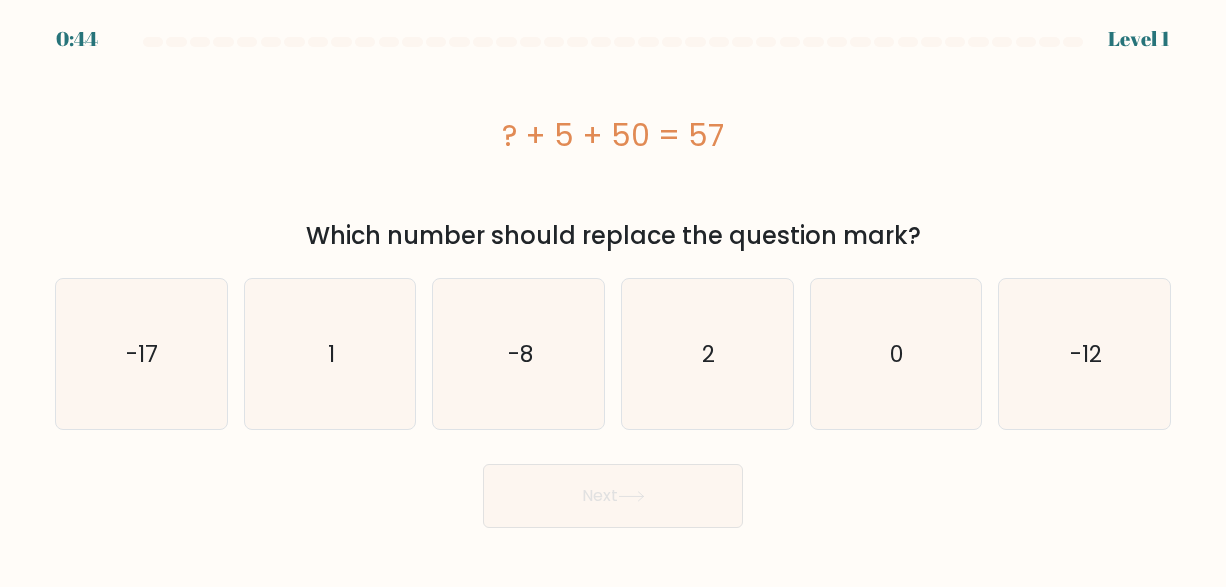 scroll, scrollTop: 0, scrollLeft: 0, axis: both 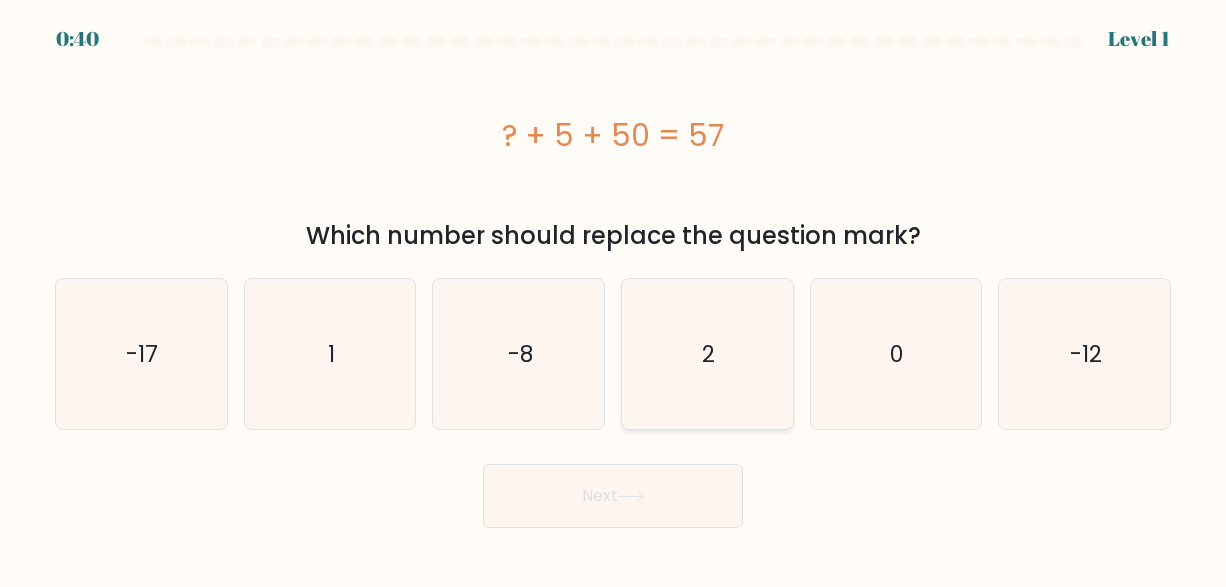 click on "2" 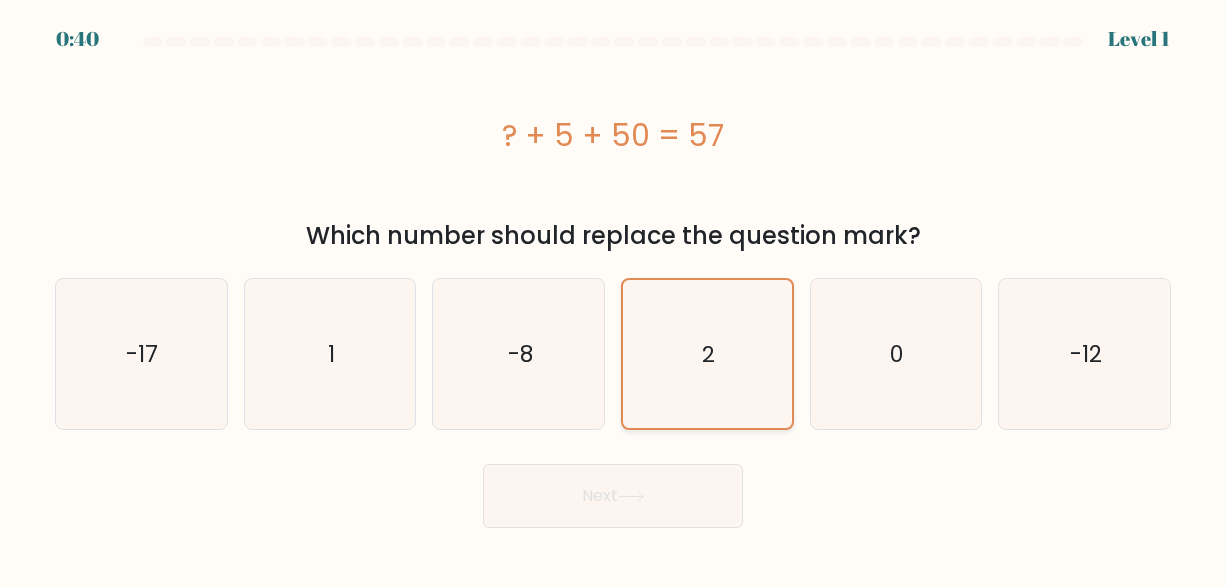 click on "2" 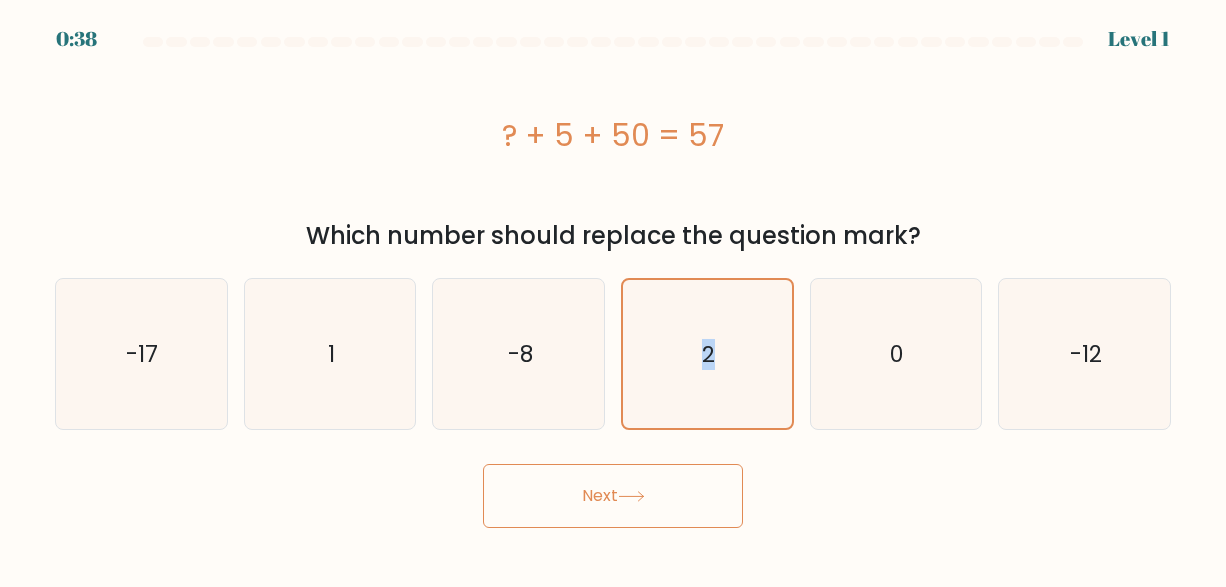 click on "Next" at bounding box center (613, 496) 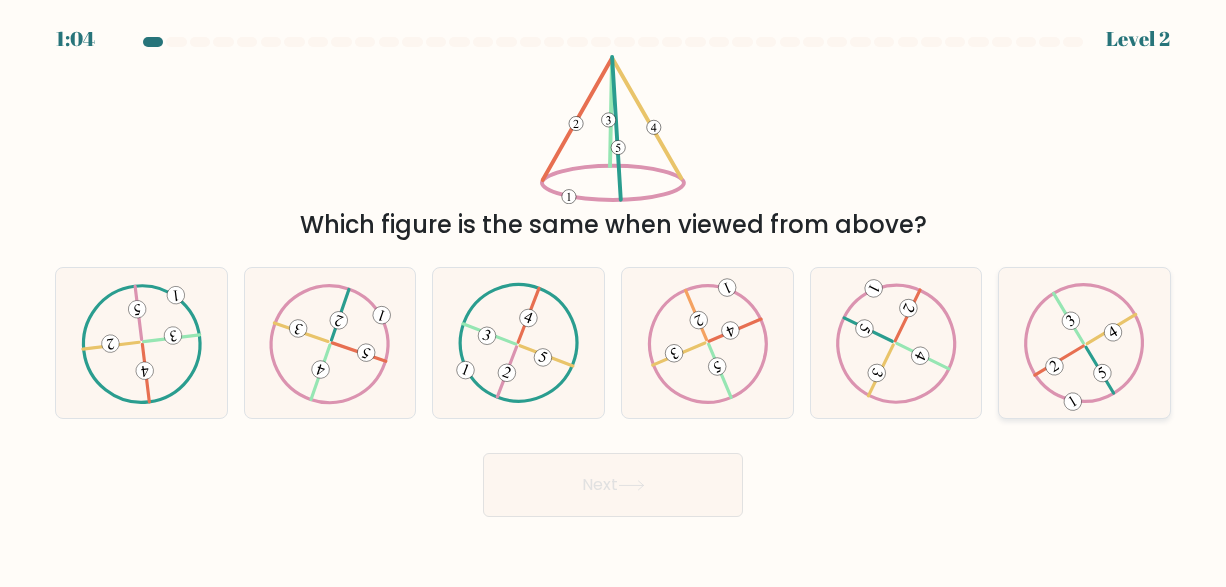 drag, startPoint x: 1137, startPoint y: 282, endPoint x: 1122, endPoint y: 296, distance: 20.518284 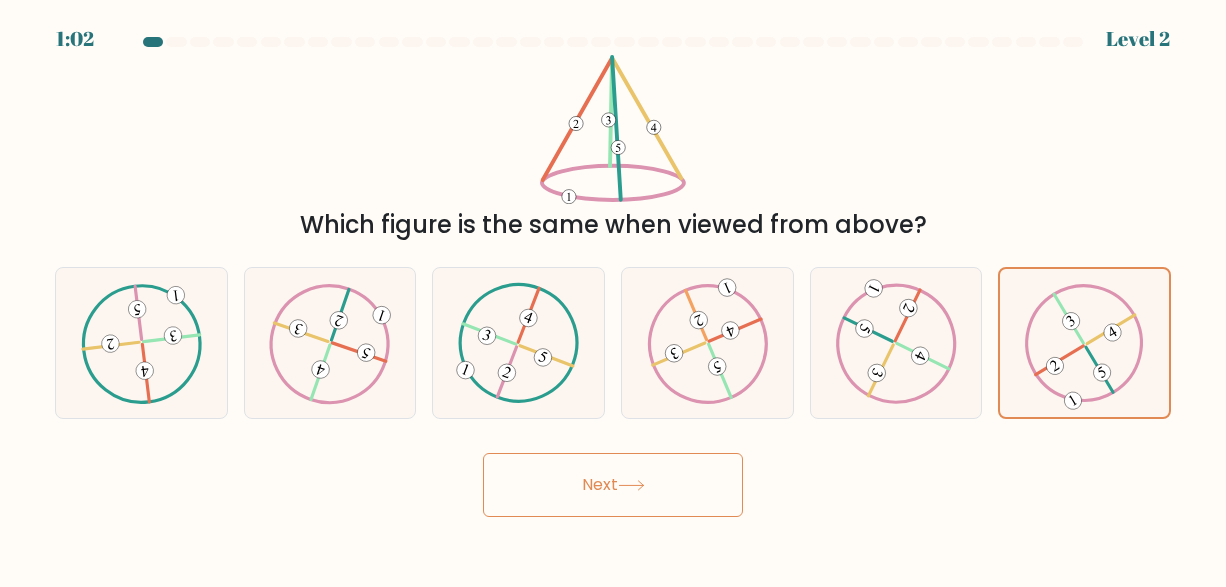 click on "Next" at bounding box center [613, 485] 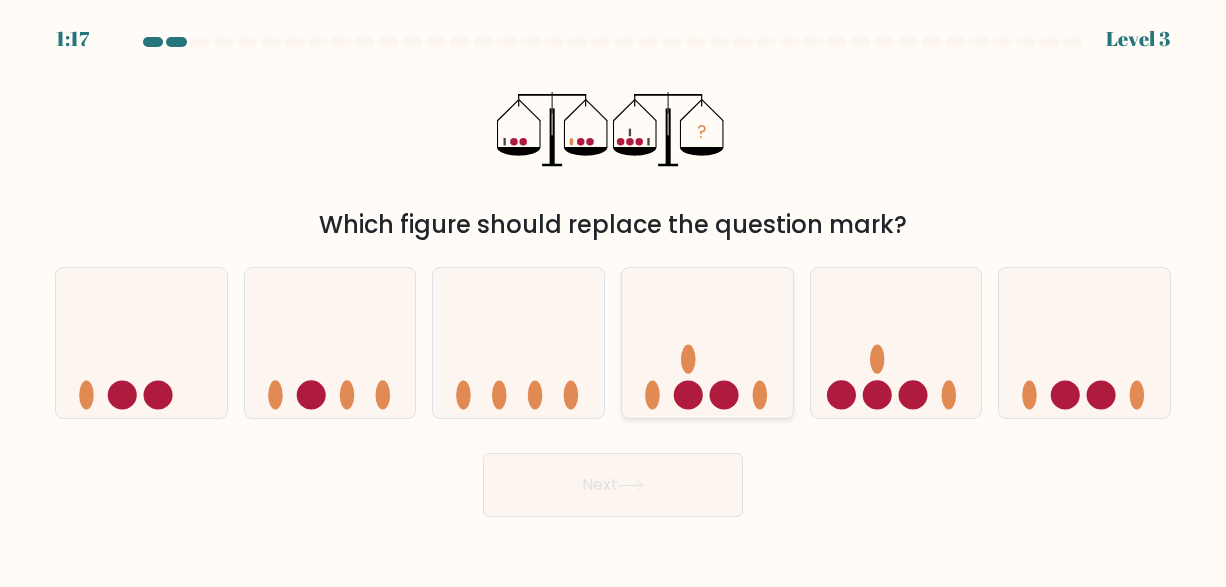 click 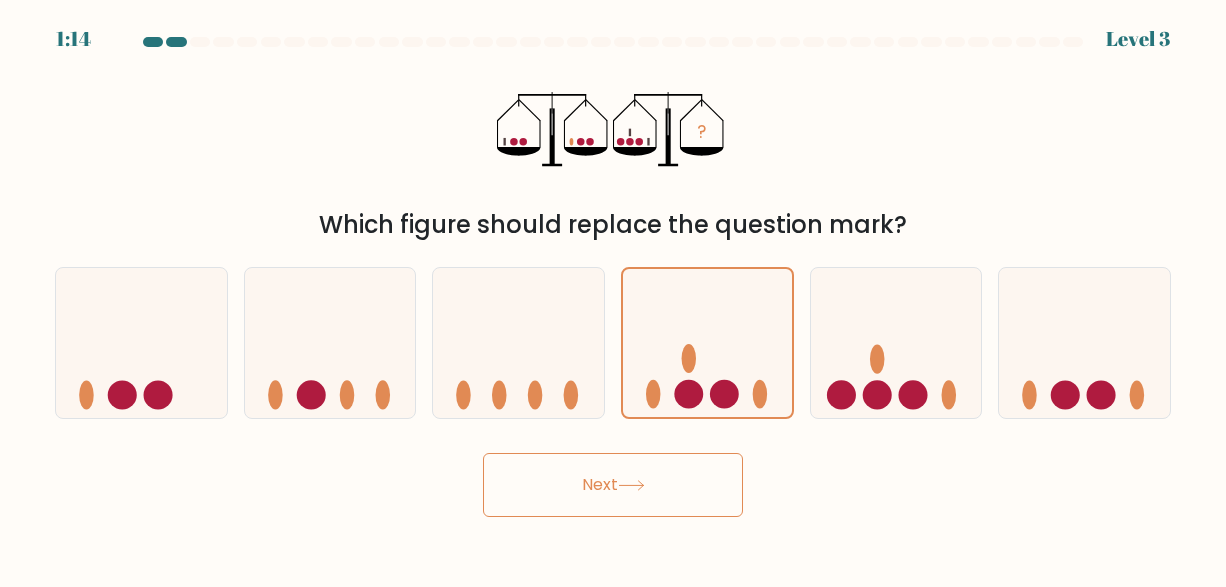 click 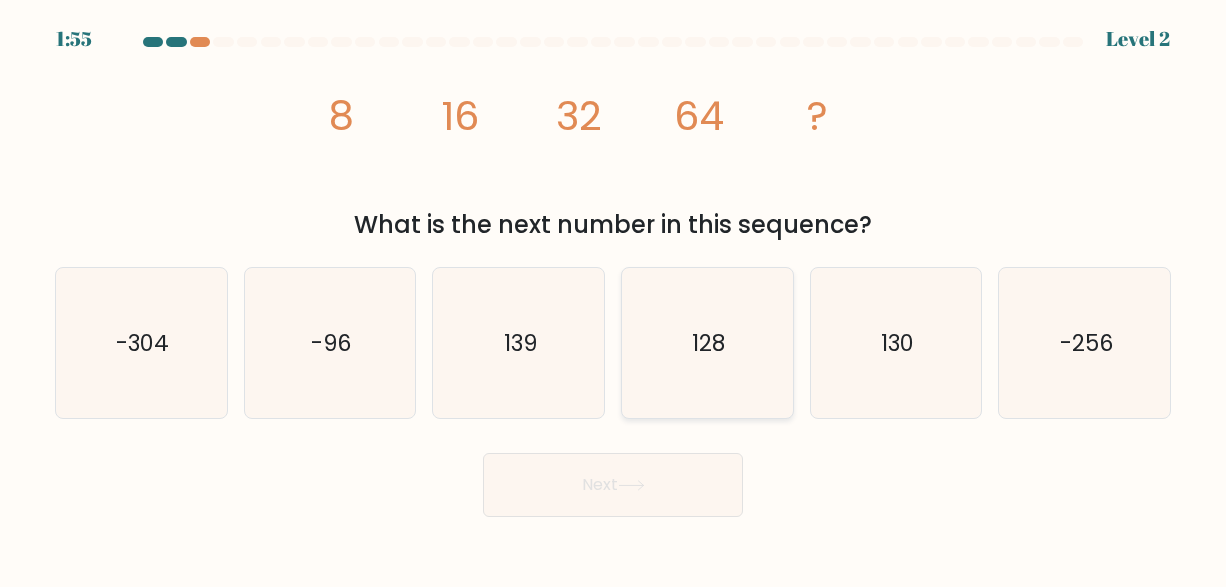 click on "128" 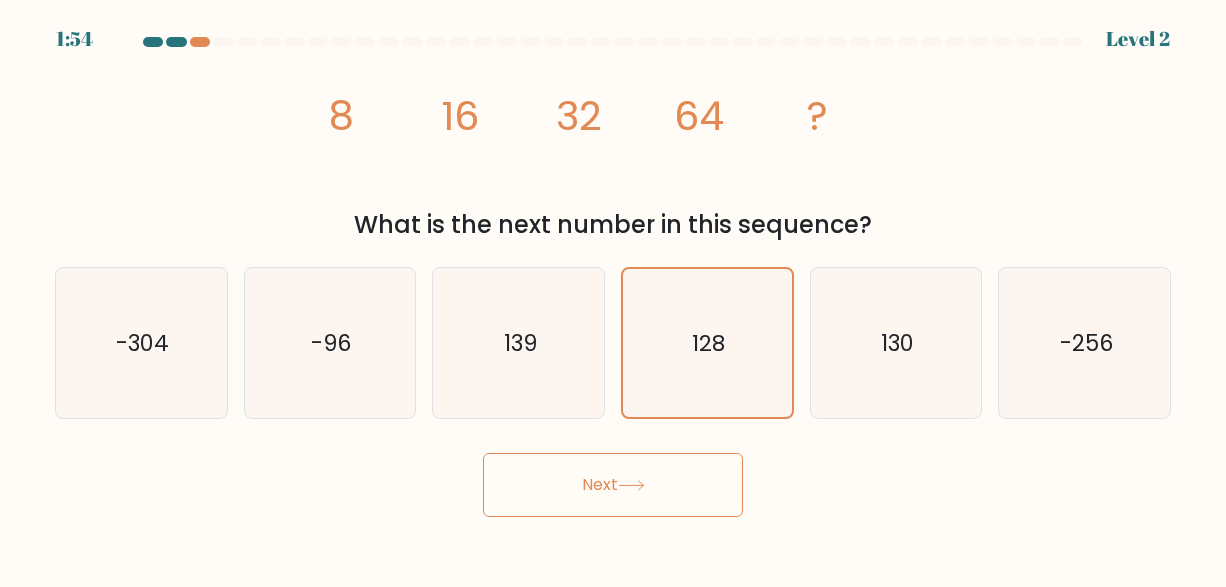 click on "Next" at bounding box center [613, 485] 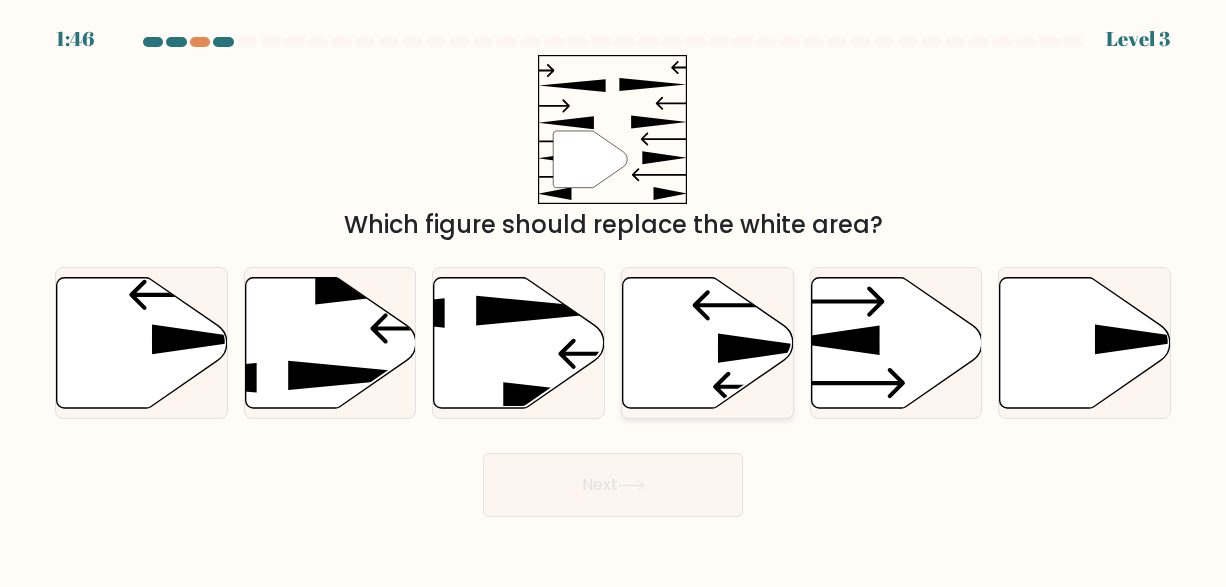 click 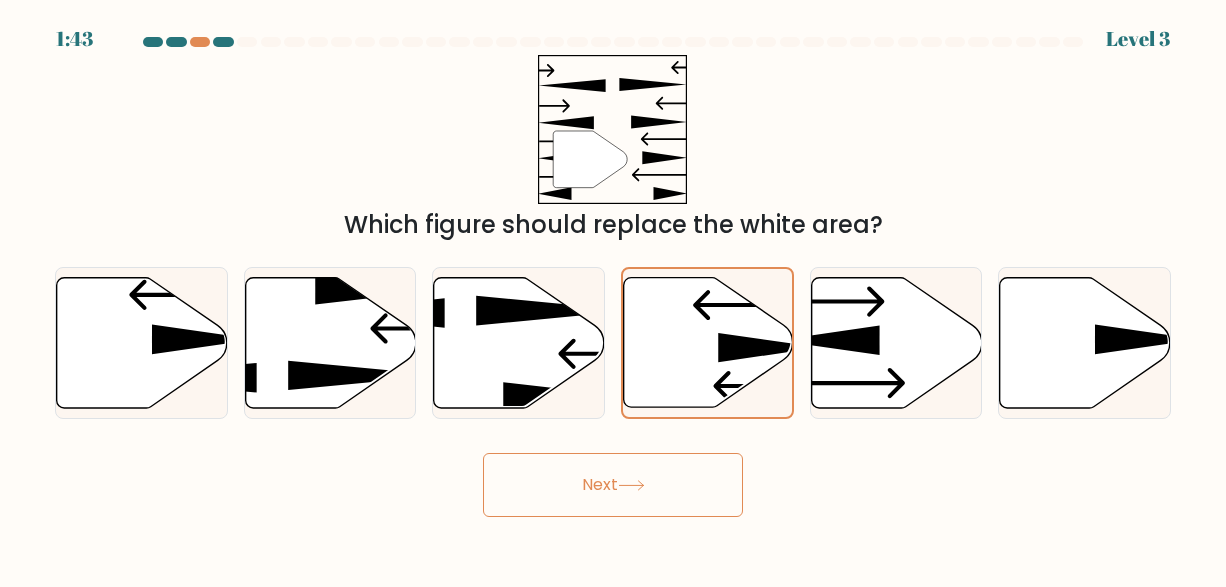 click on "Next" at bounding box center (613, 485) 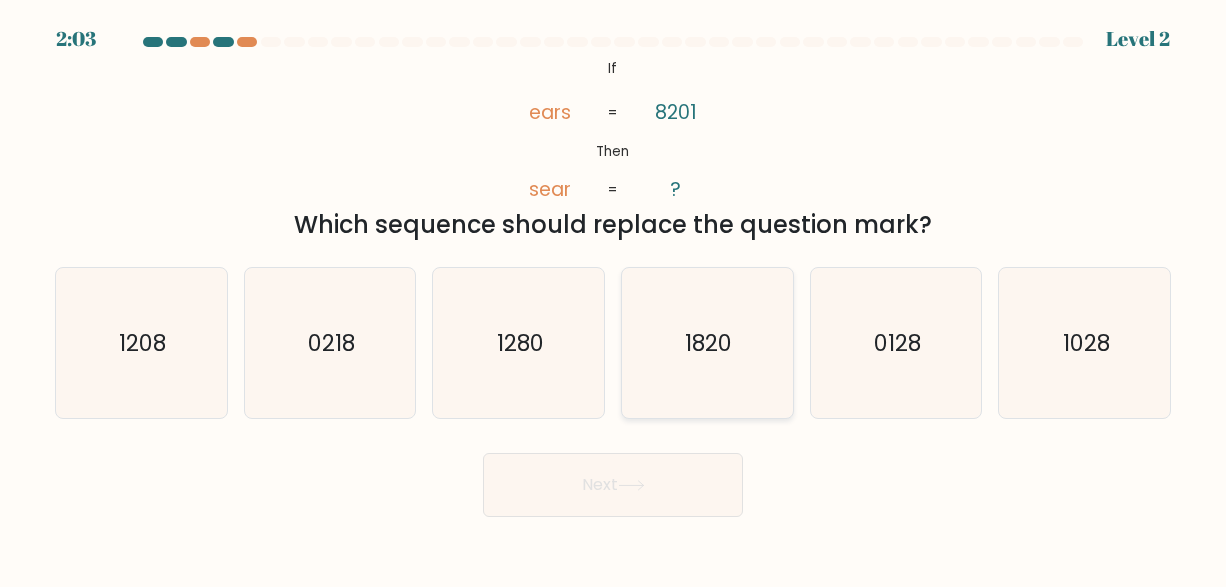 click on "1820" 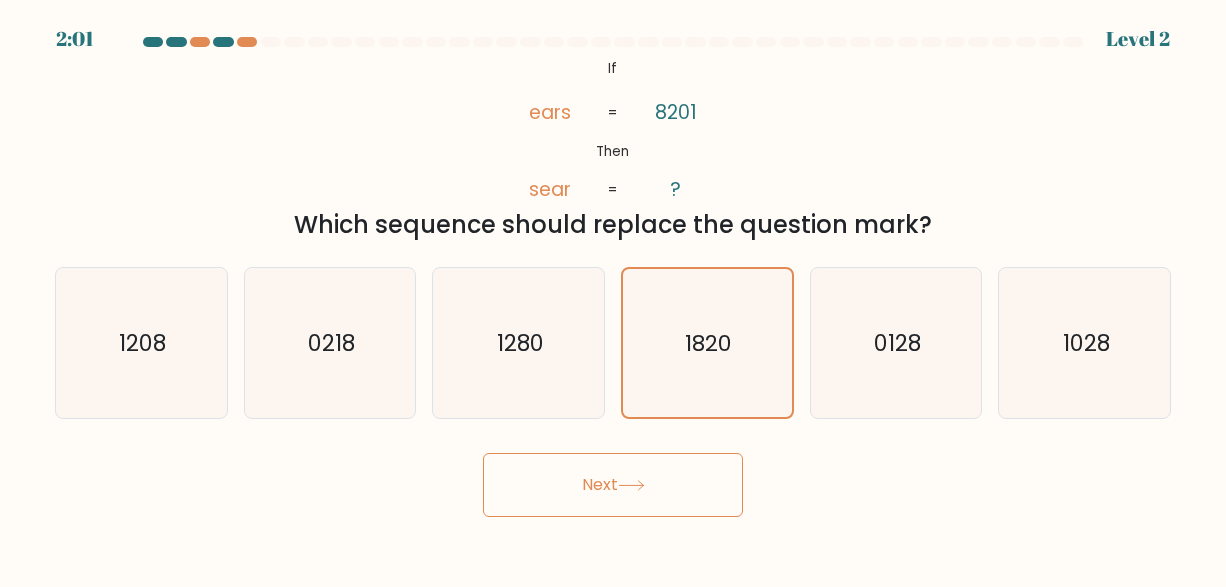 click on "Next" at bounding box center [613, 485] 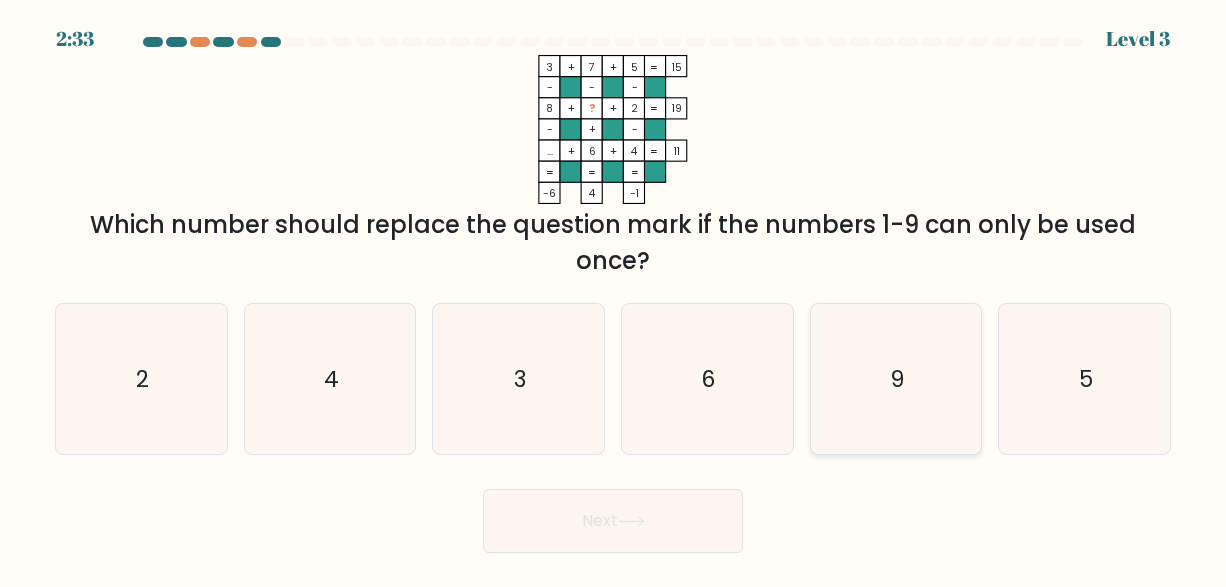 click on "9" 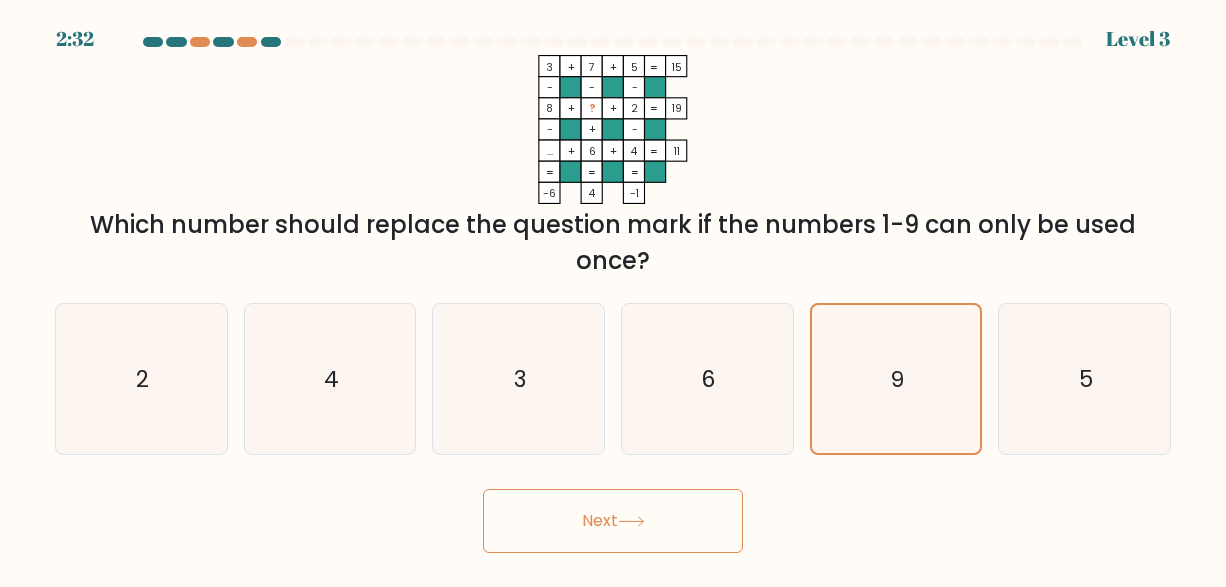 click on "Next" at bounding box center [613, 521] 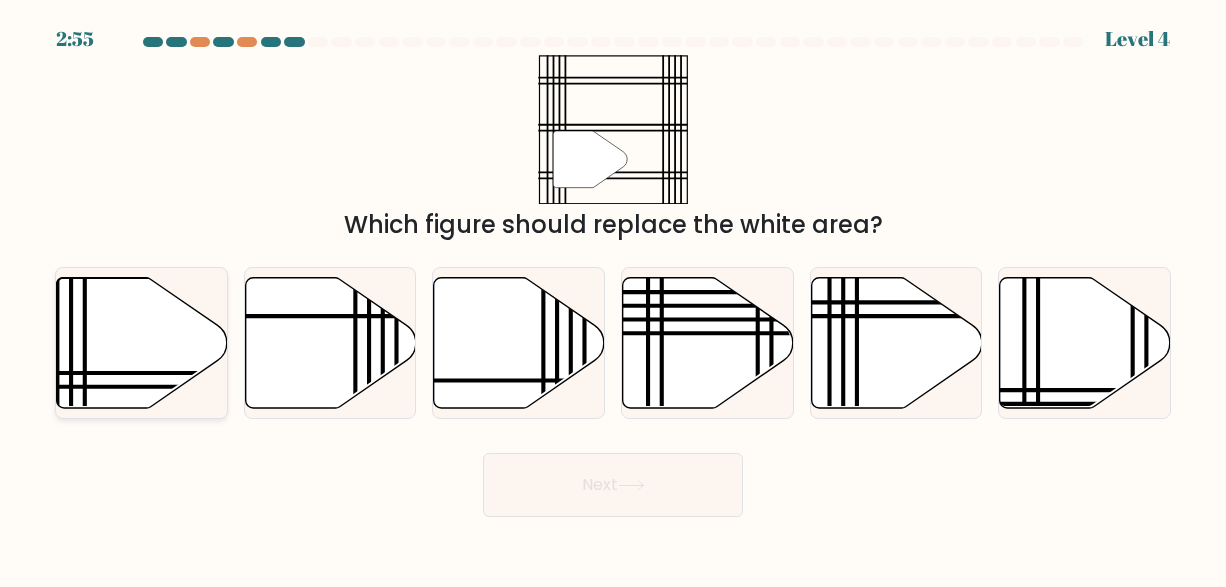 click 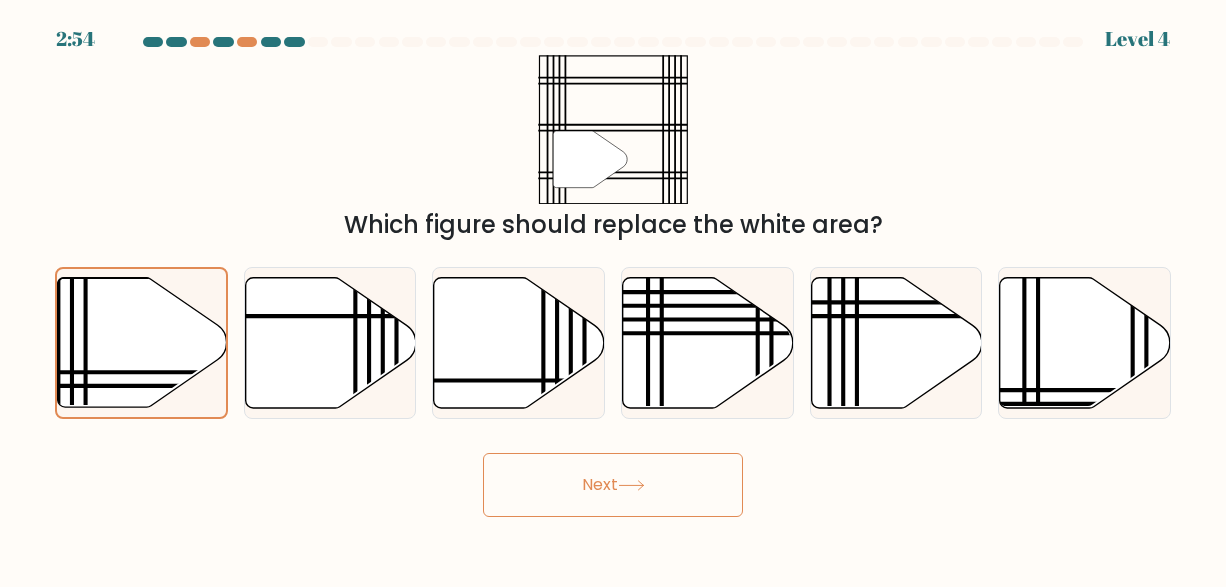 click on "Next" at bounding box center (613, 485) 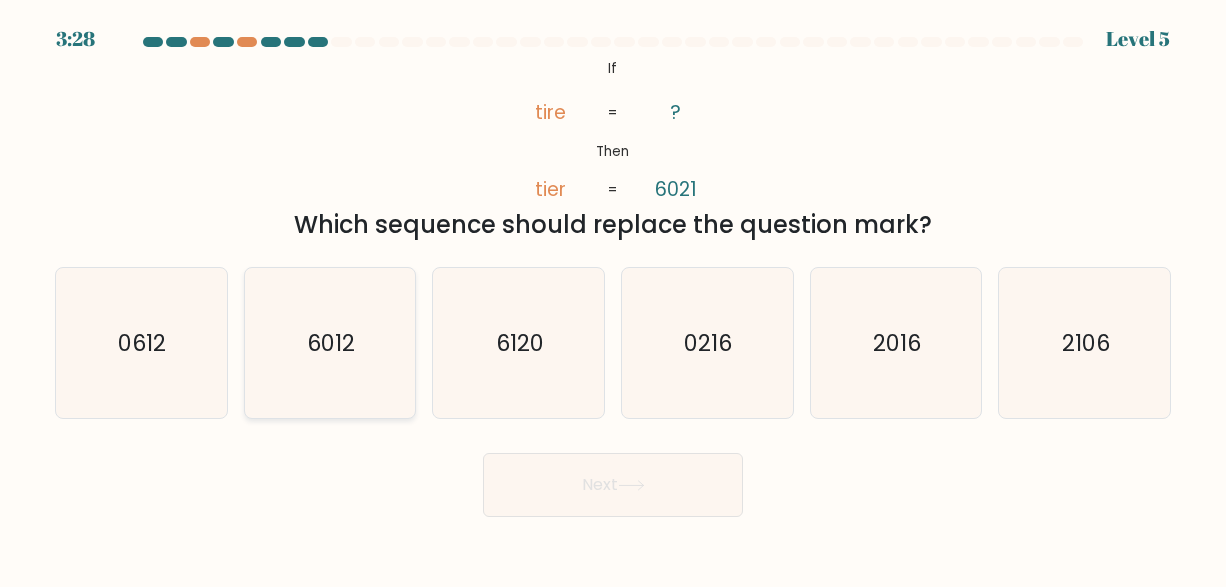 click on "6012" 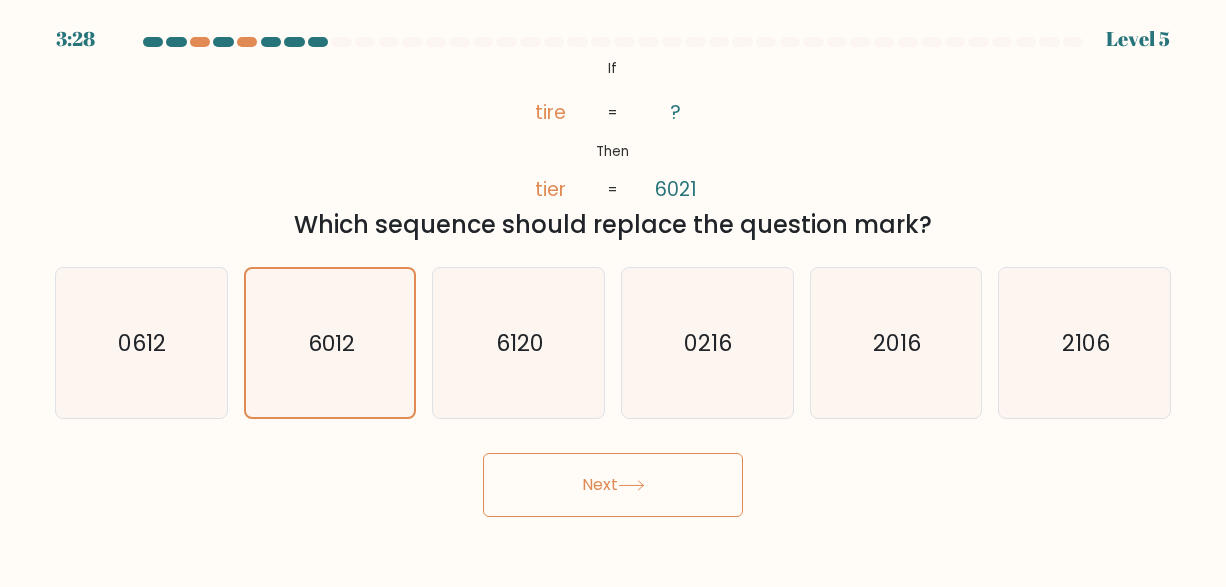 click on "Next" at bounding box center [613, 485] 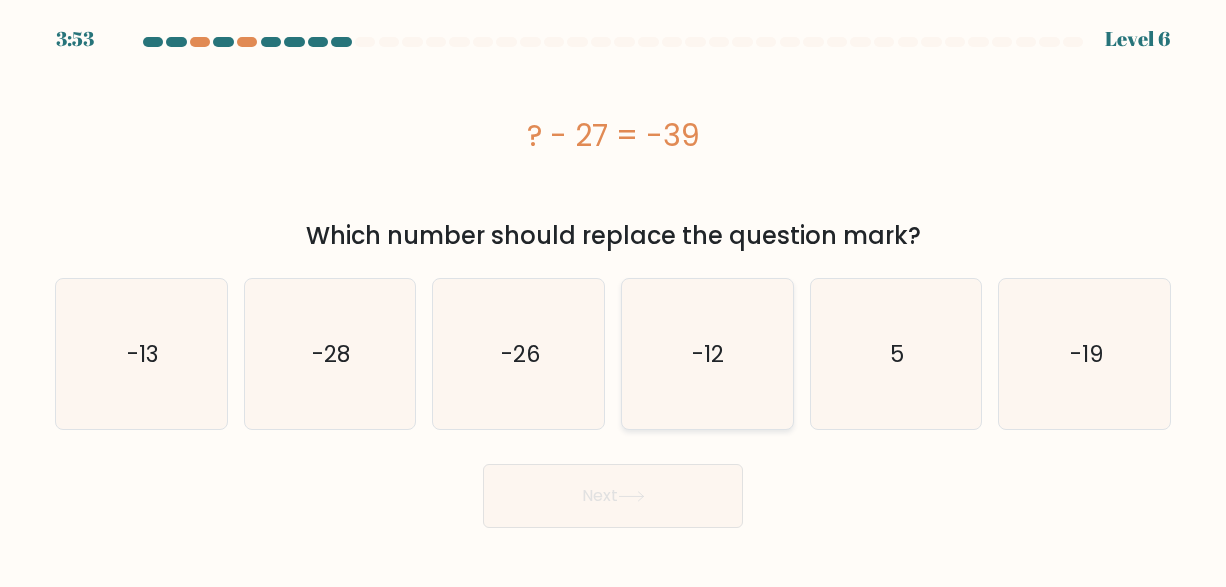 click on "-12" 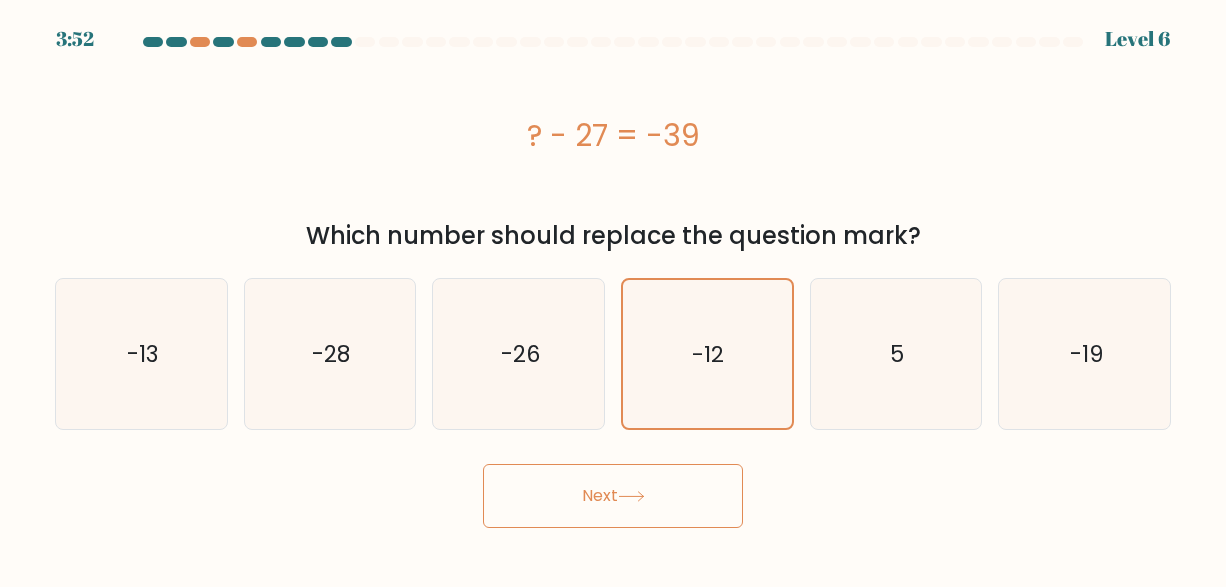 click on "Next" at bounding box center (613, 496) 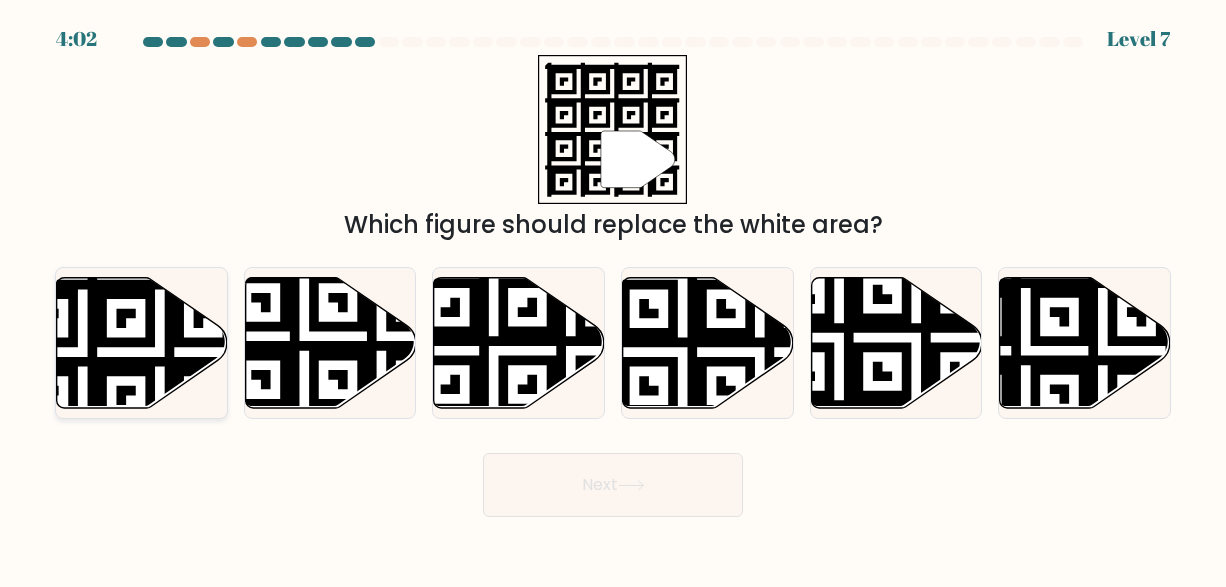 click 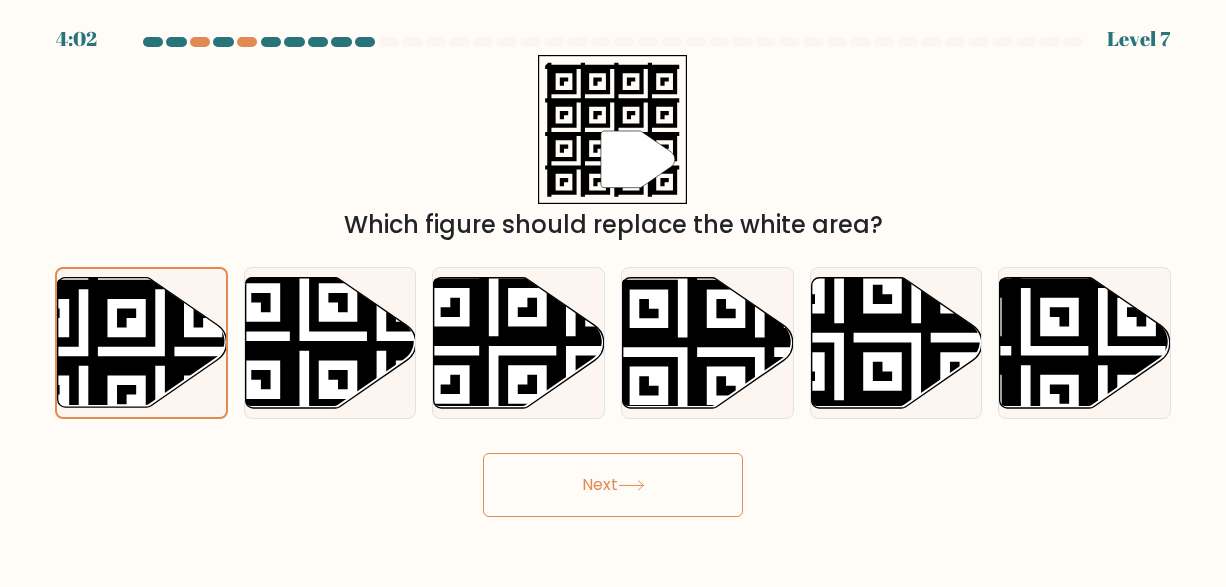 click on "Next" at bounding box center [613, 485] 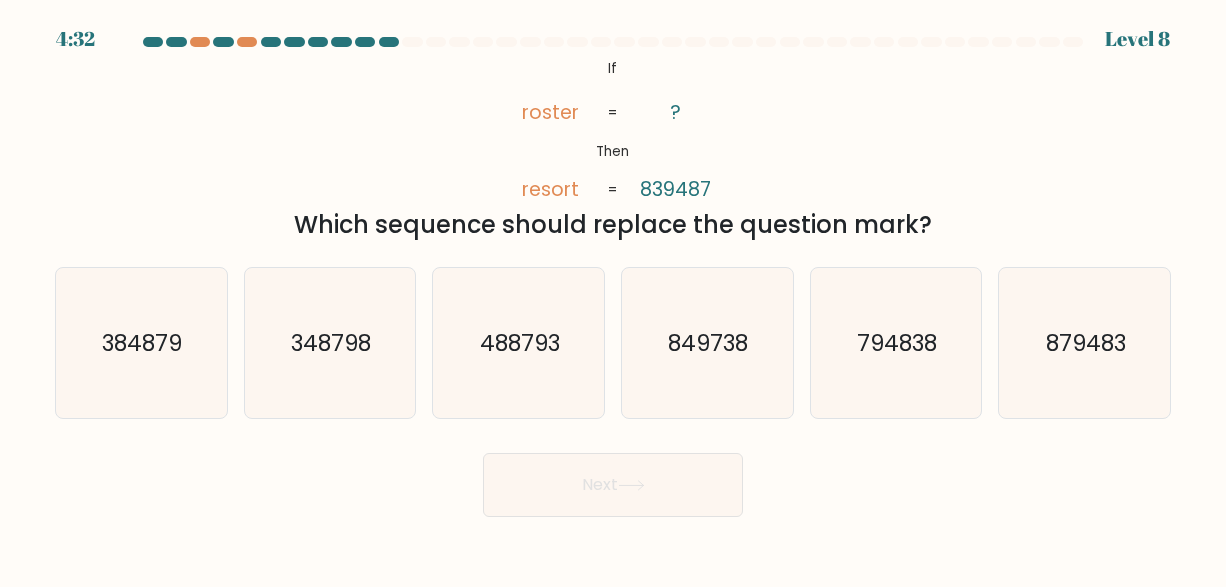 drag, startPoint x: 732, startPoint y: 335, endPoint x: 729, endPoint y: 444, distance: 109.041275 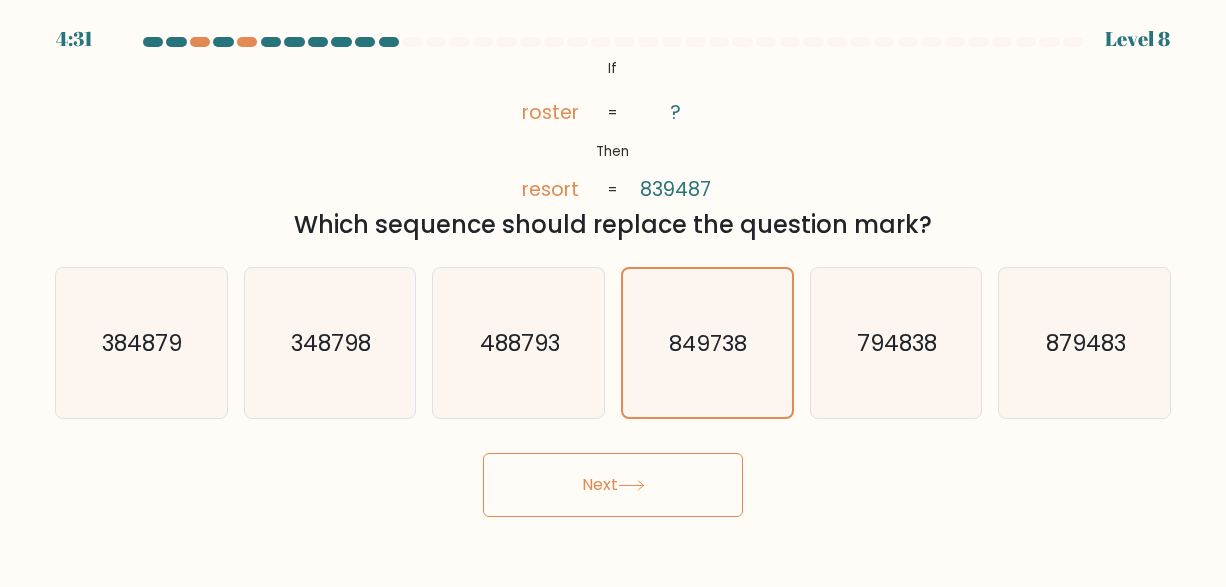 click on "Next" at bounding box center (613, 485) 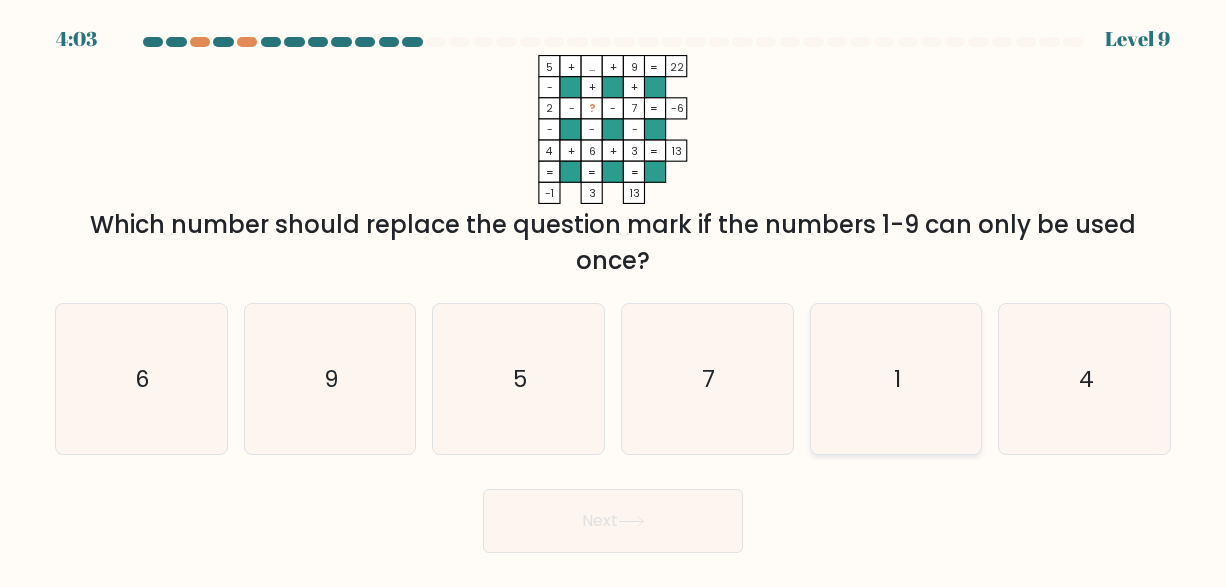 click on "1" 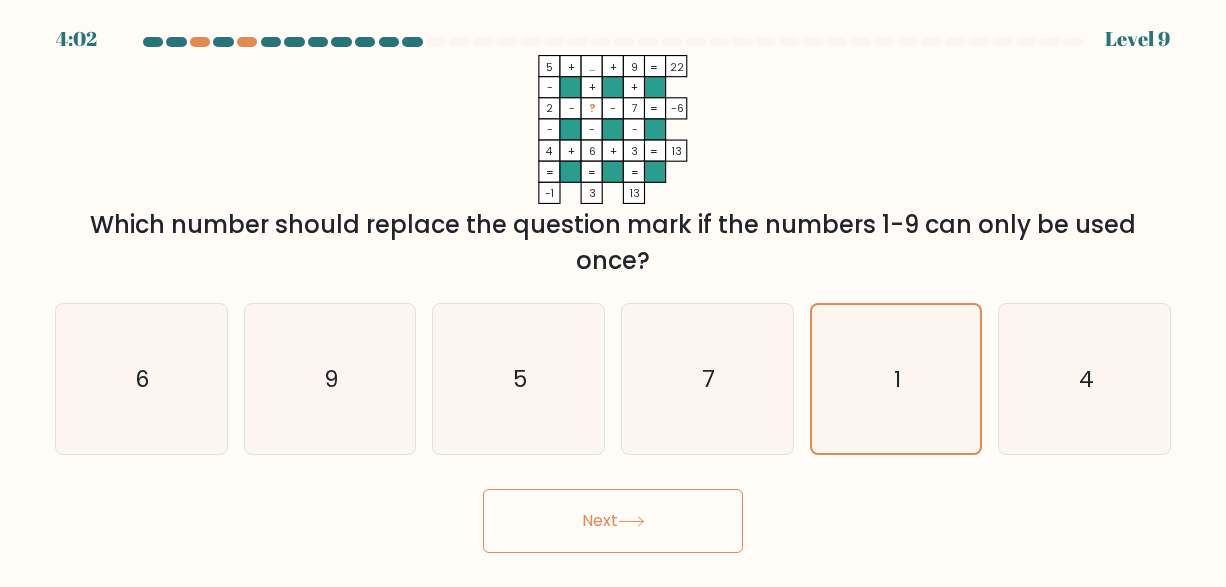 click on "Next" at bounding box center [613, 521] 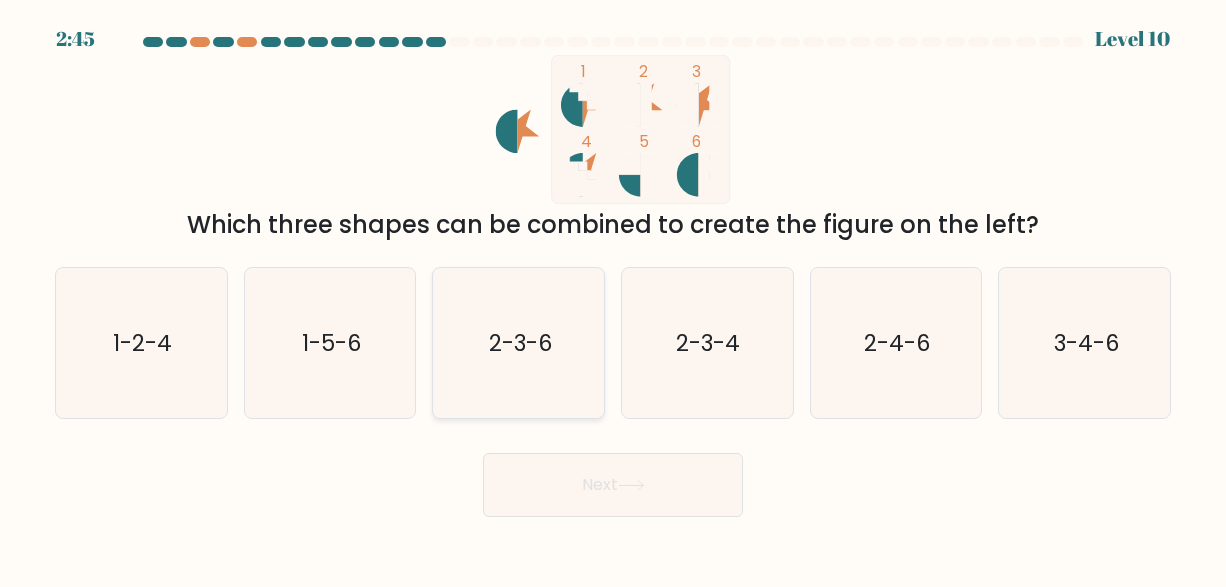drag, startPoint x: 551, startPoint y: 333, endPoint x: 581, endPoint y: 418, distance: 90.13878 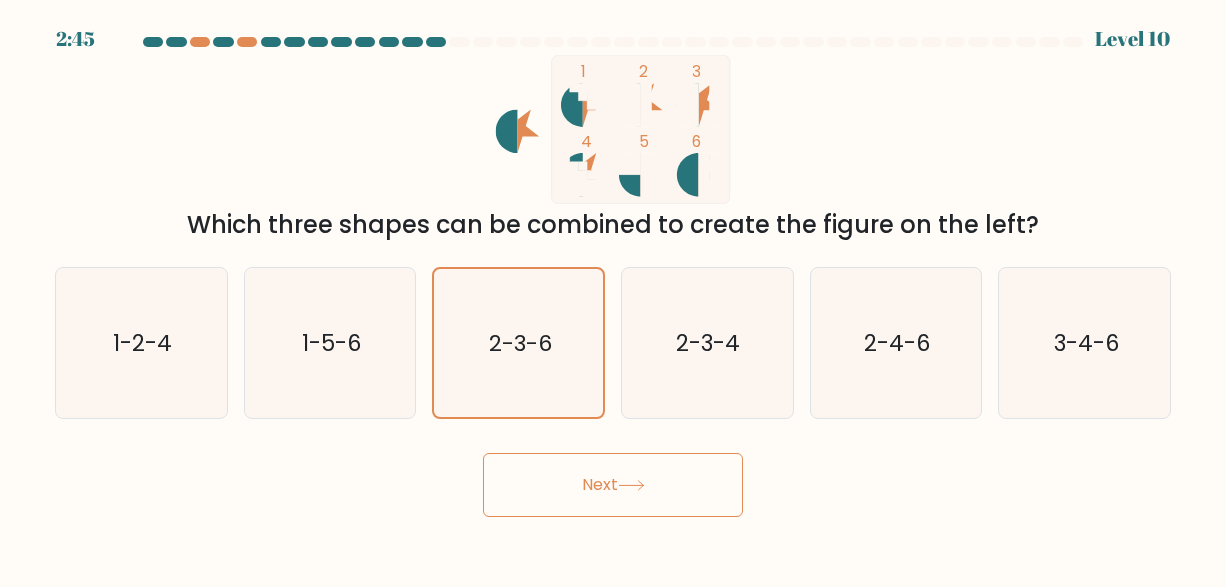 drag, startPoint x: 635, startPoint y: 526, endPoint x: 632, endPoint y: 496, distance: 30.149628 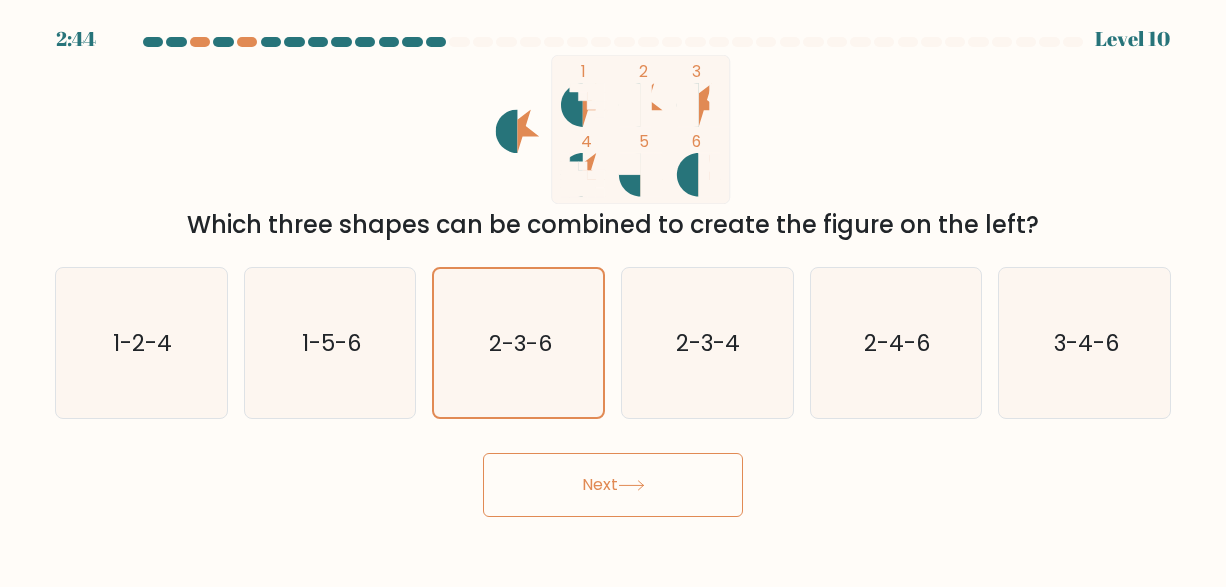 click 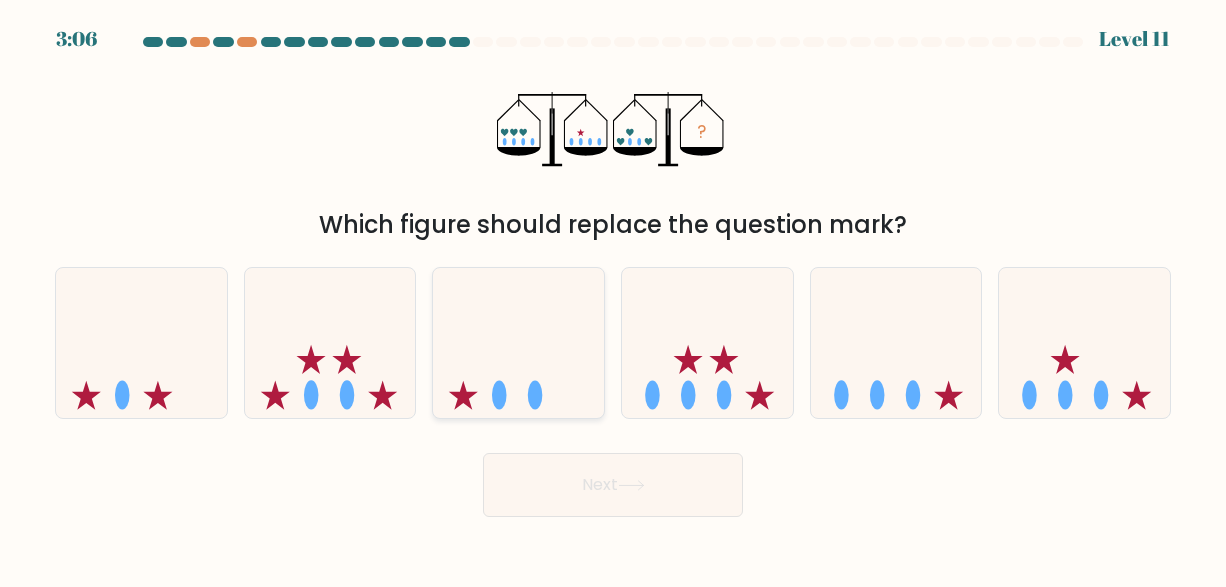 click 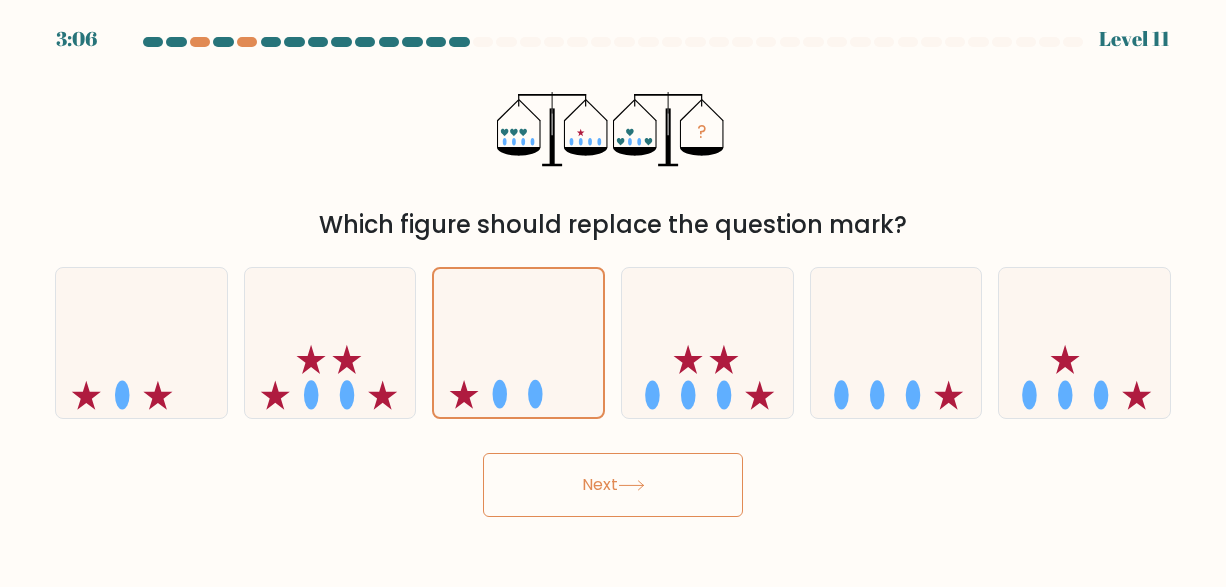 click on "Next" at bounding box center (613, 485) 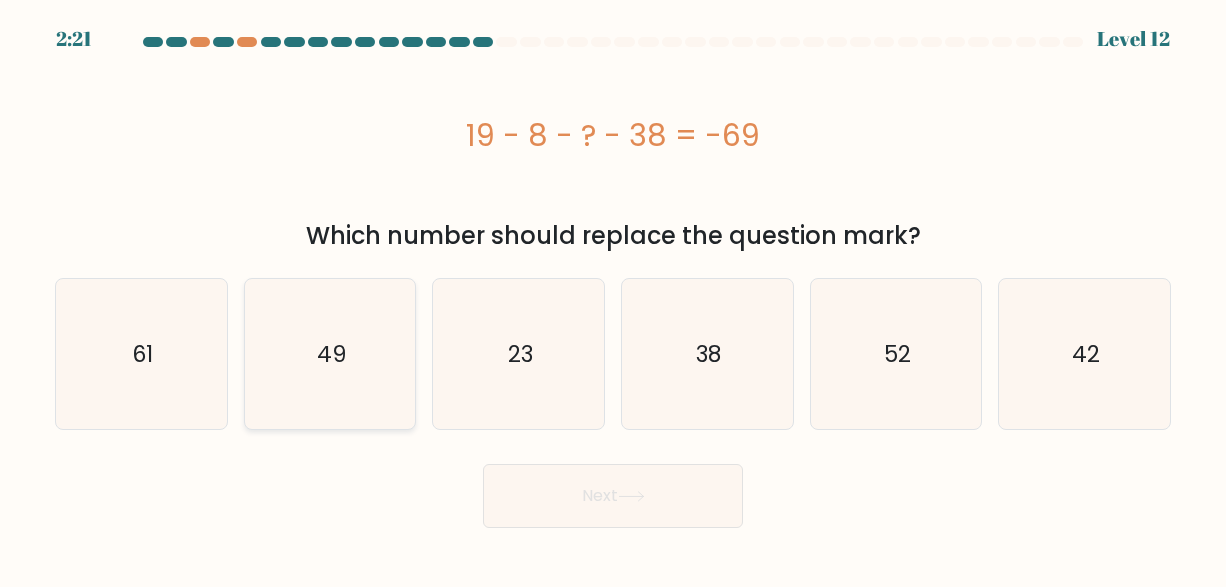 click on "49" 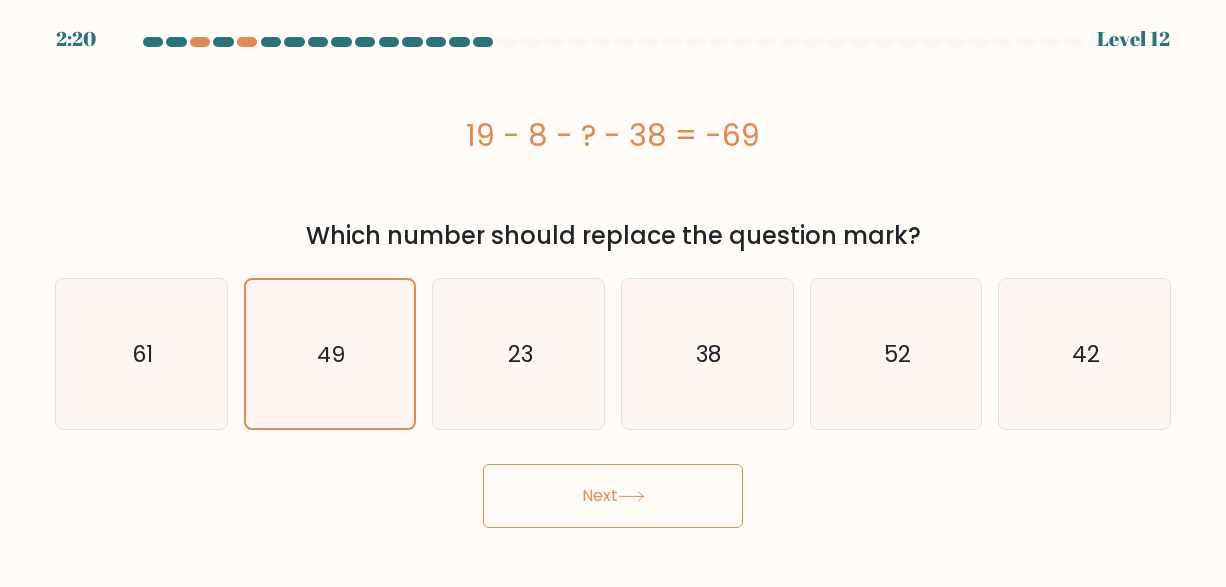 click on "Next" at bounding box center (613, 496) 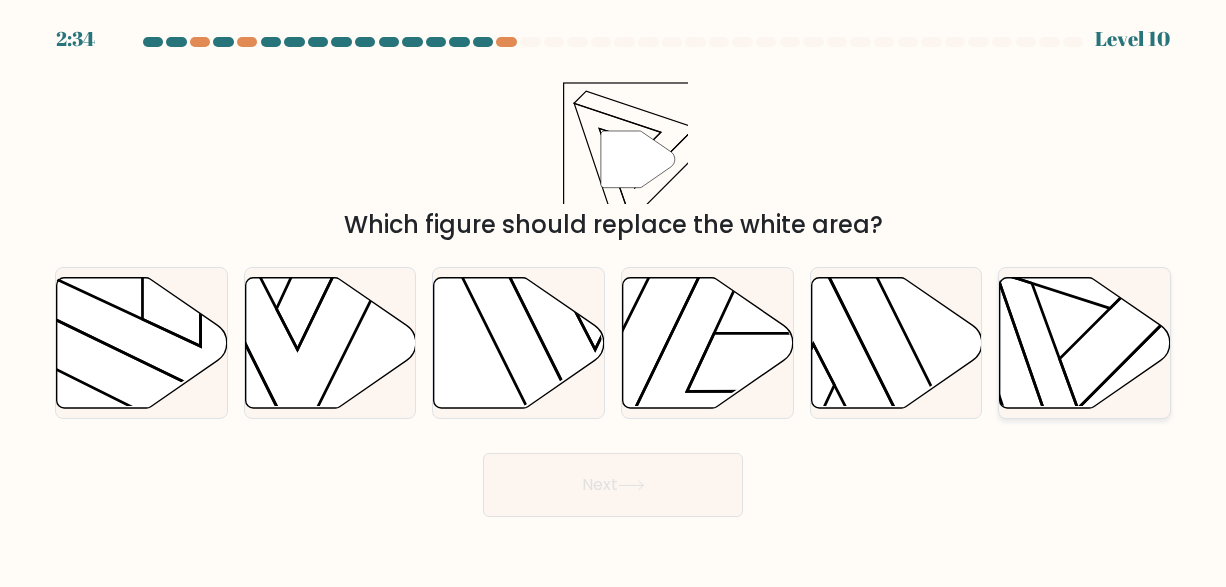 click 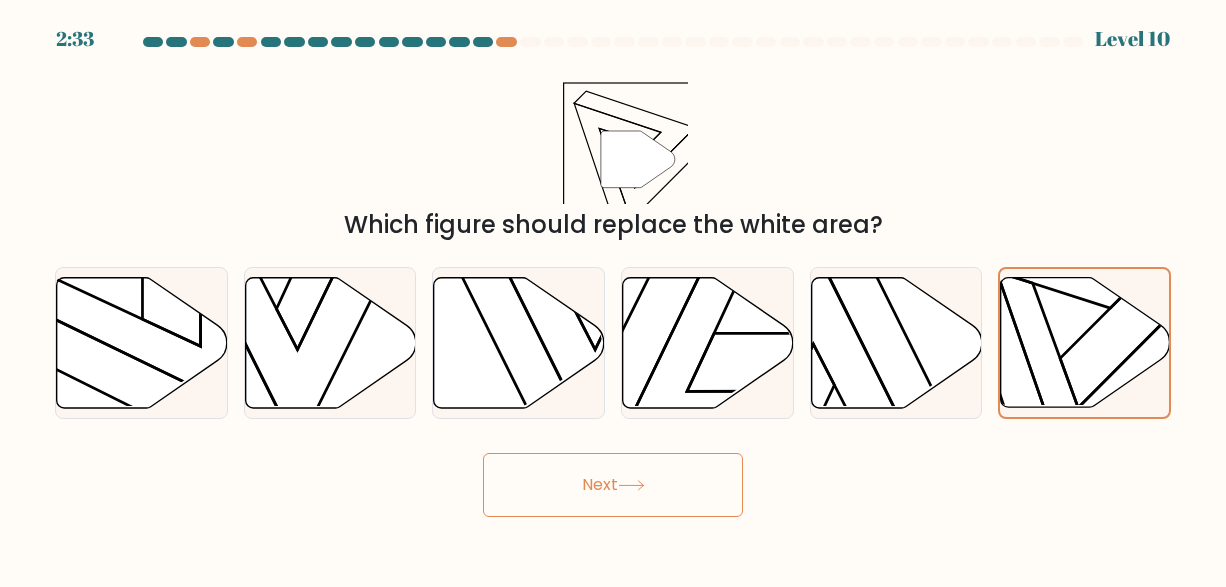 click on "Next" at bounding box center [613, 485] 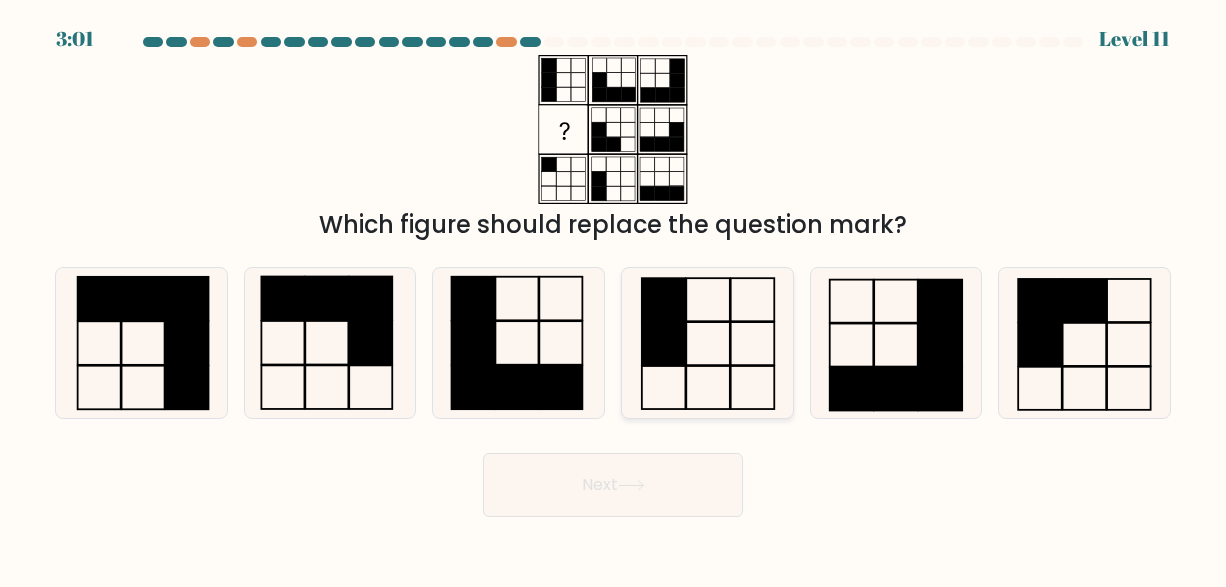 click 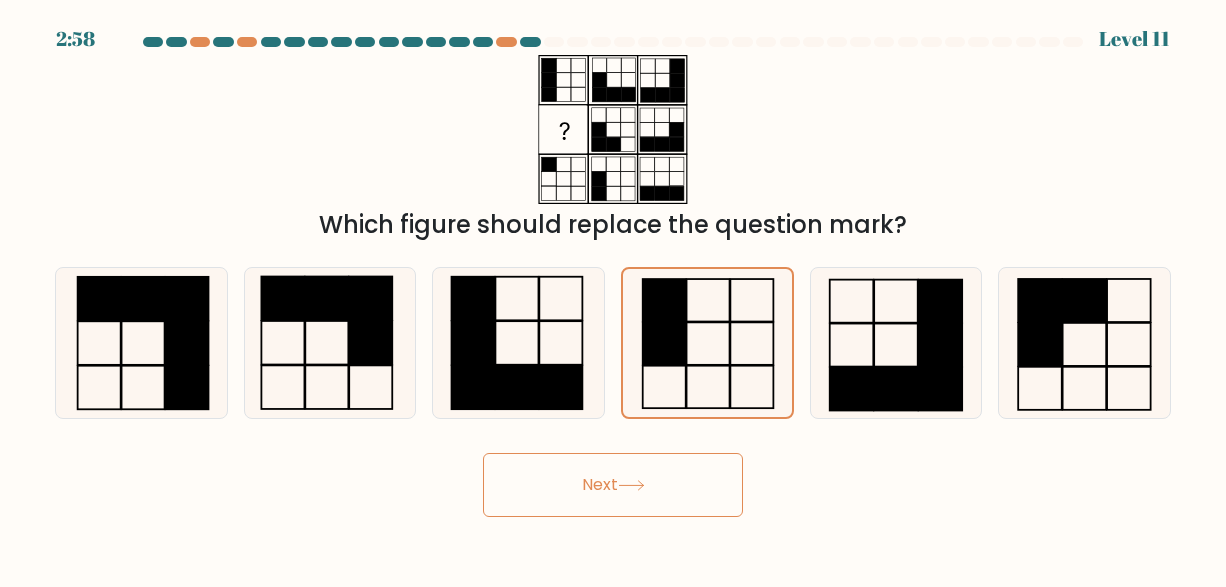 click on "Next" at bounding box center (613, 485) 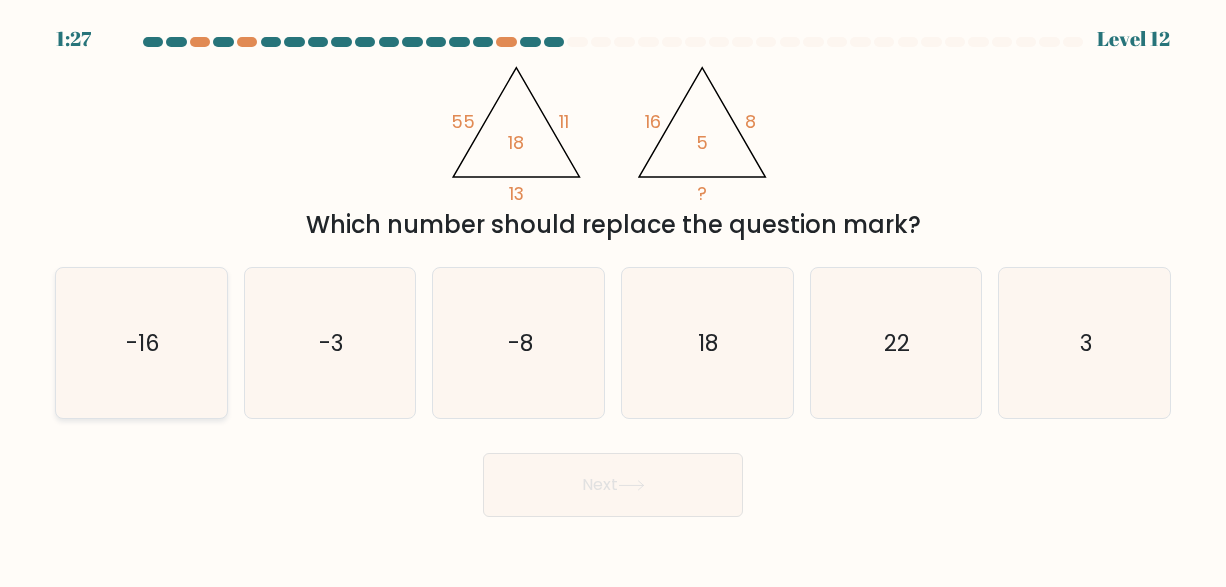 click on "-16" 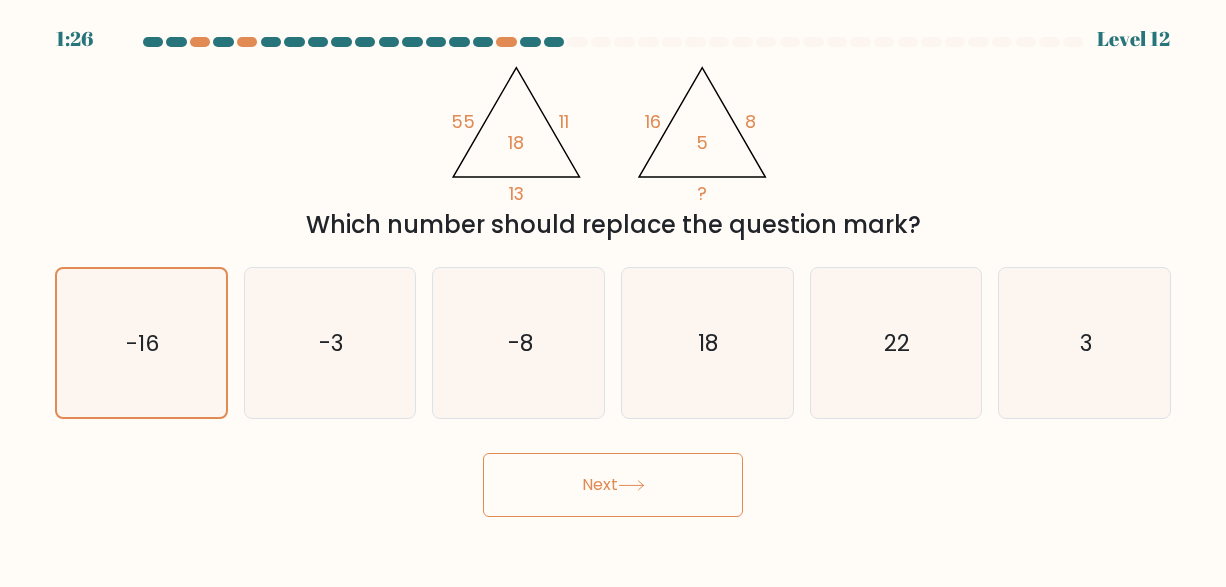 click on "Next" at bounding box center [613, 485] 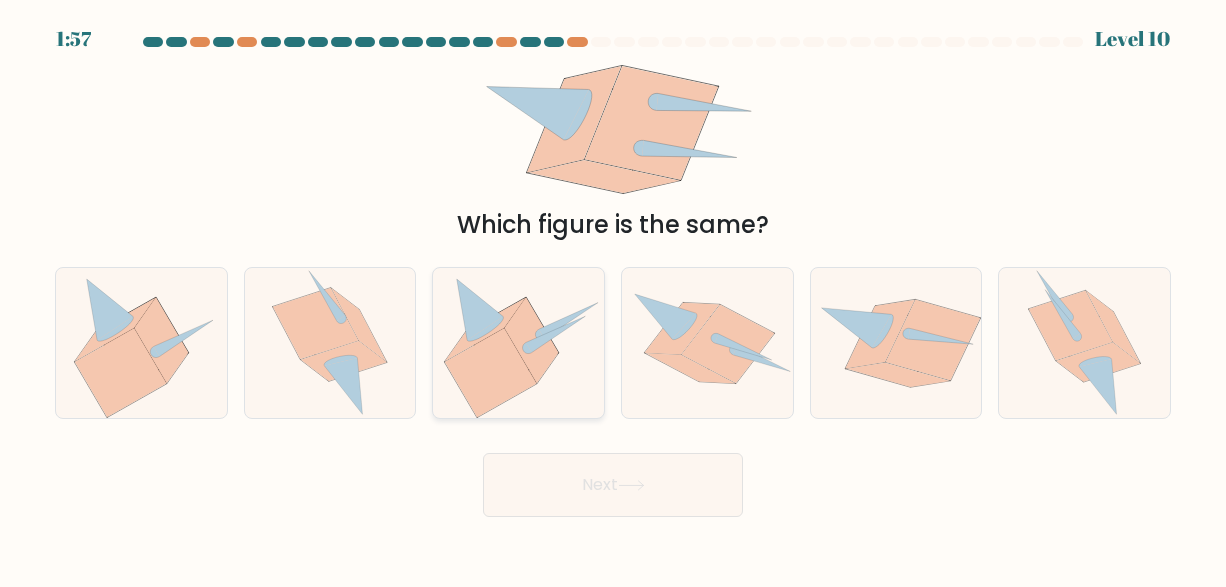 click 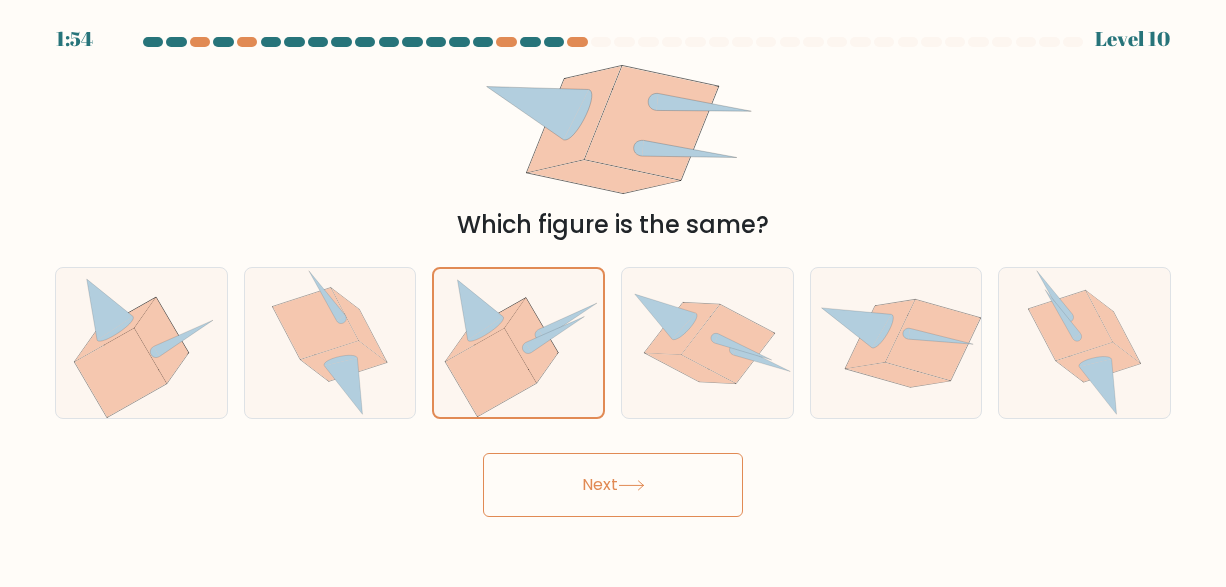 click on "Next" at bounding box center [613, 485] 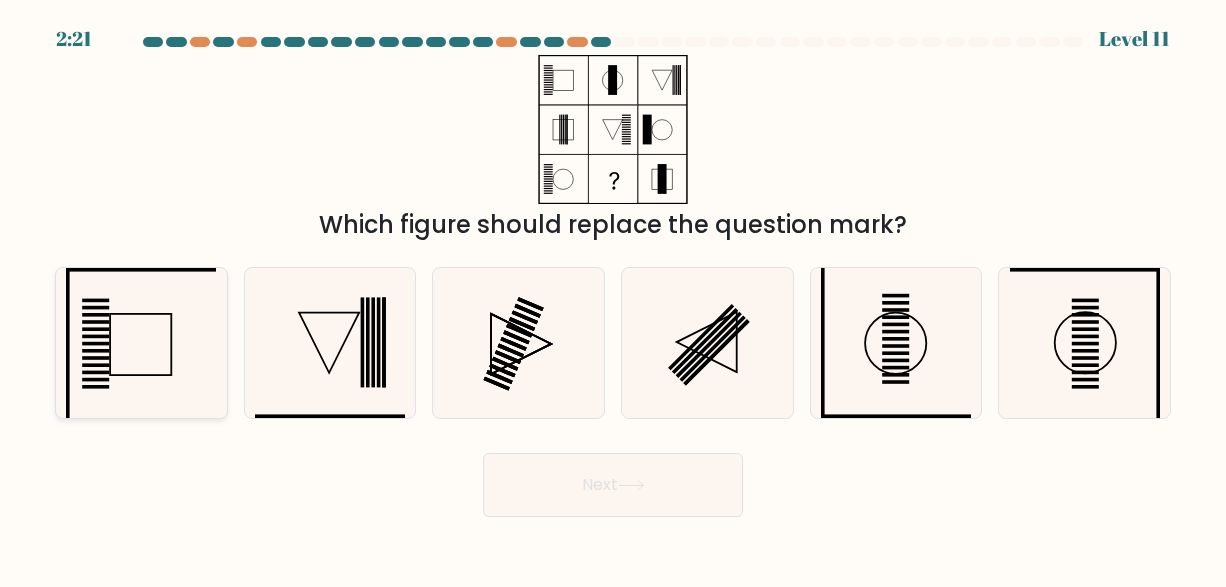click 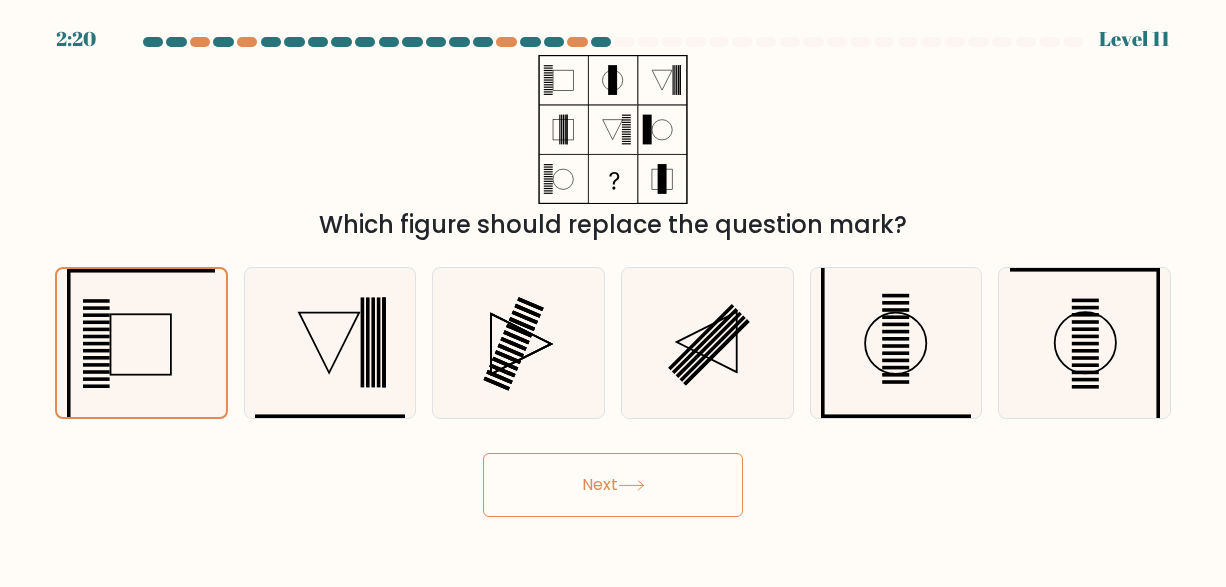 click on "Next" at bounding box center (613, 485) 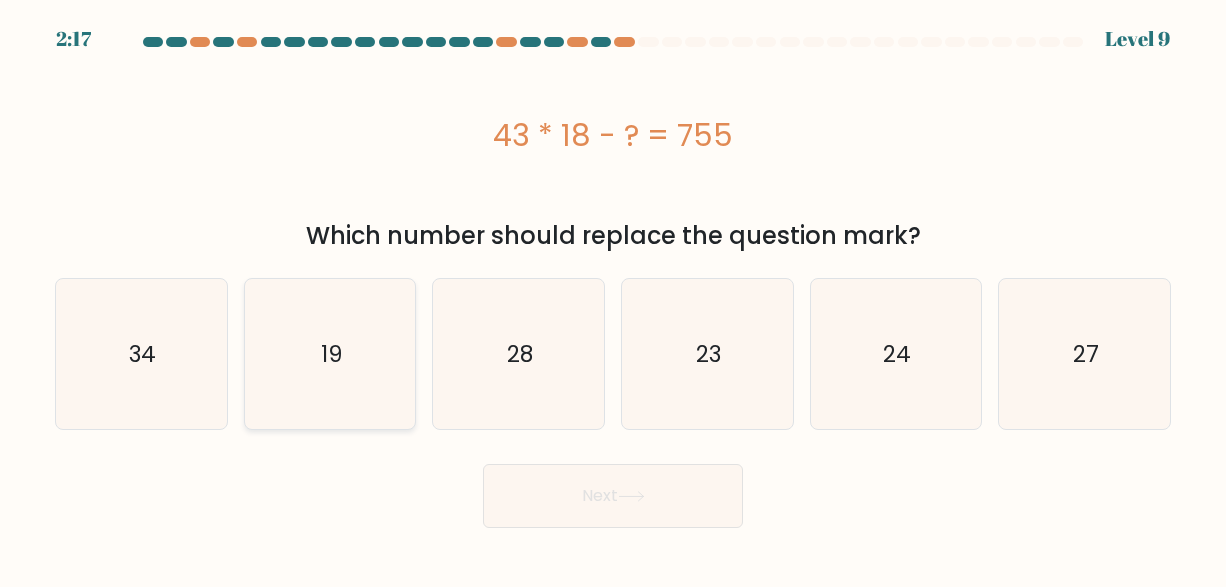 click on "19" 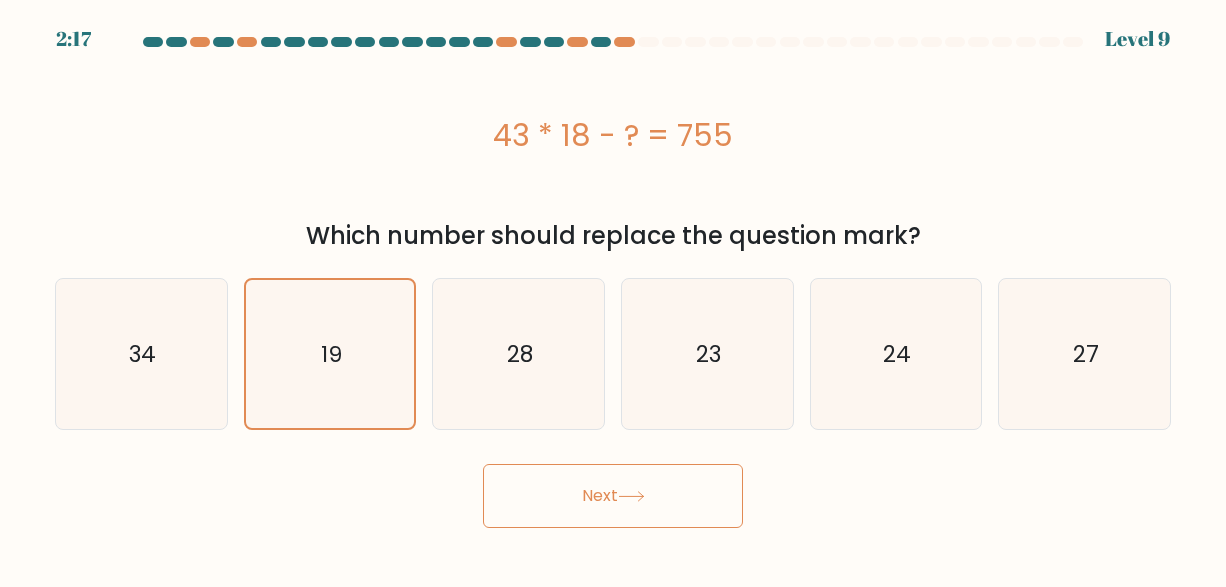click on "Next" at bounding box center (613, 496) 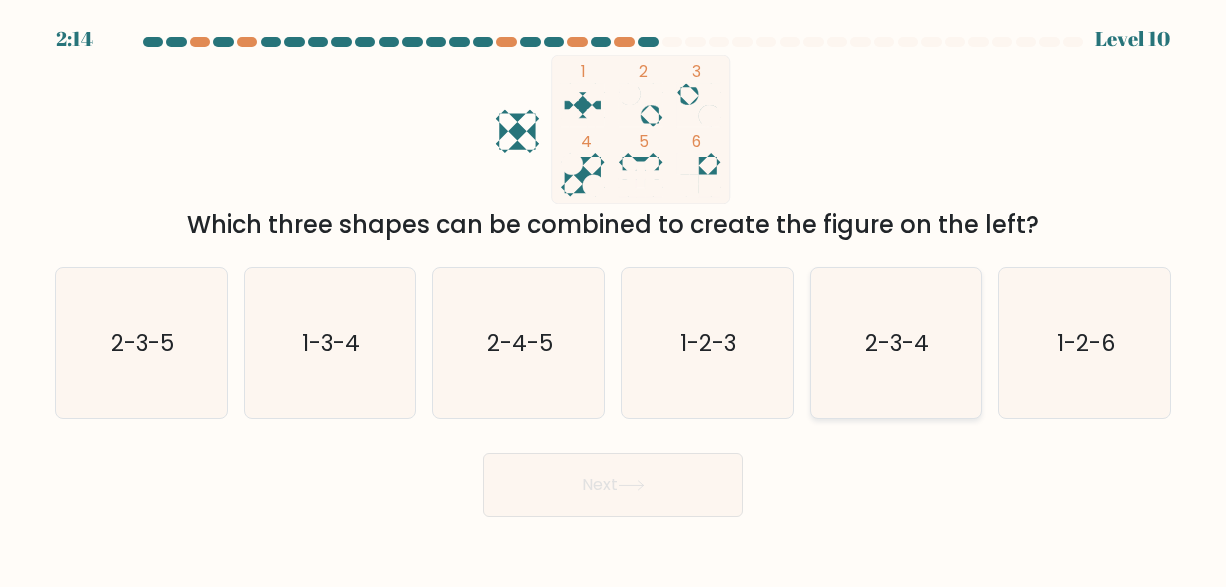click on "2-3-4" 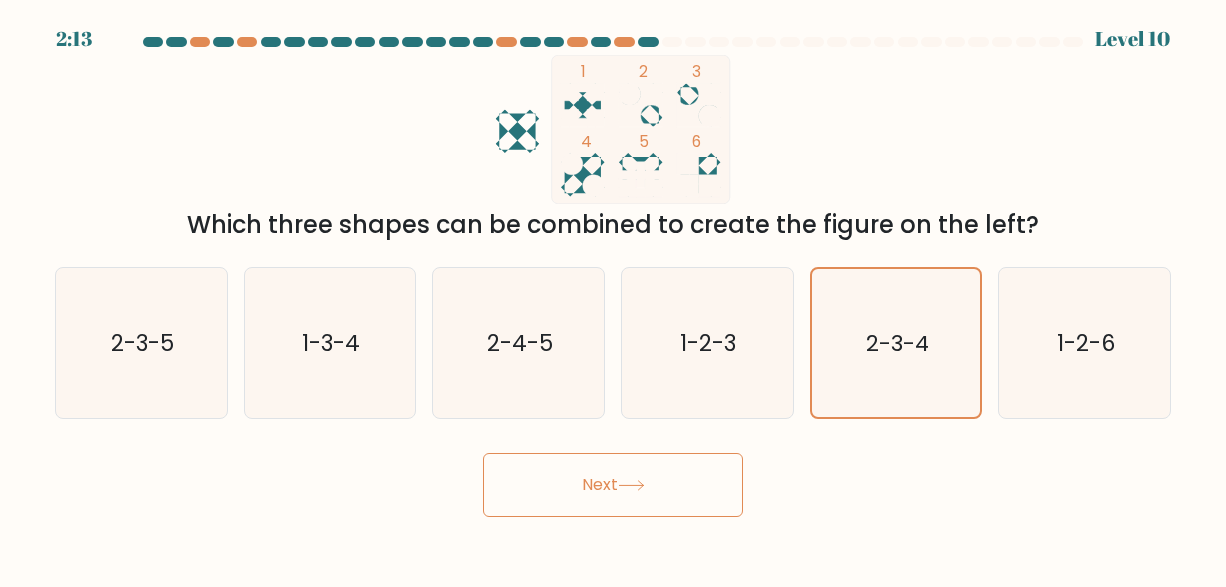 click on "Next" at bounding box center (613, 485) 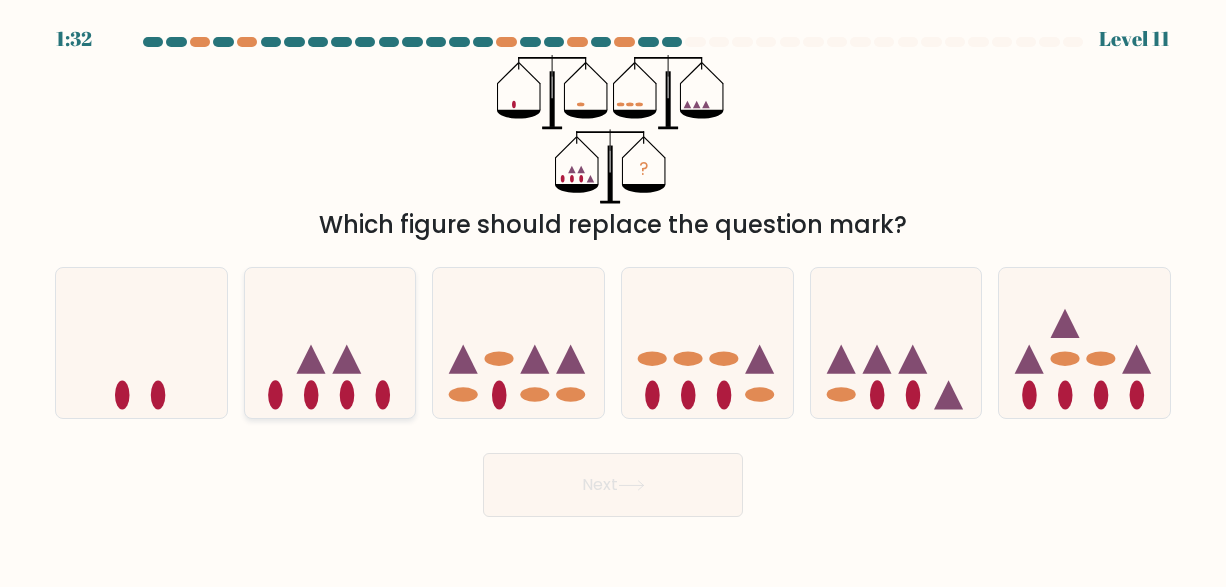 click 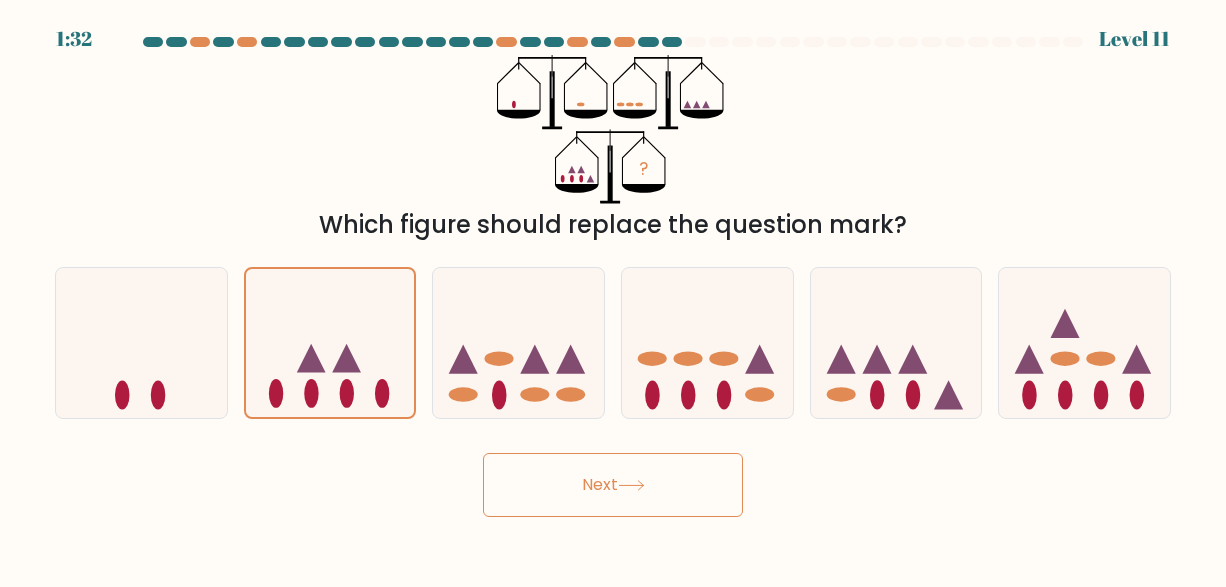 click on "Next" at bounding box center [613, 485] 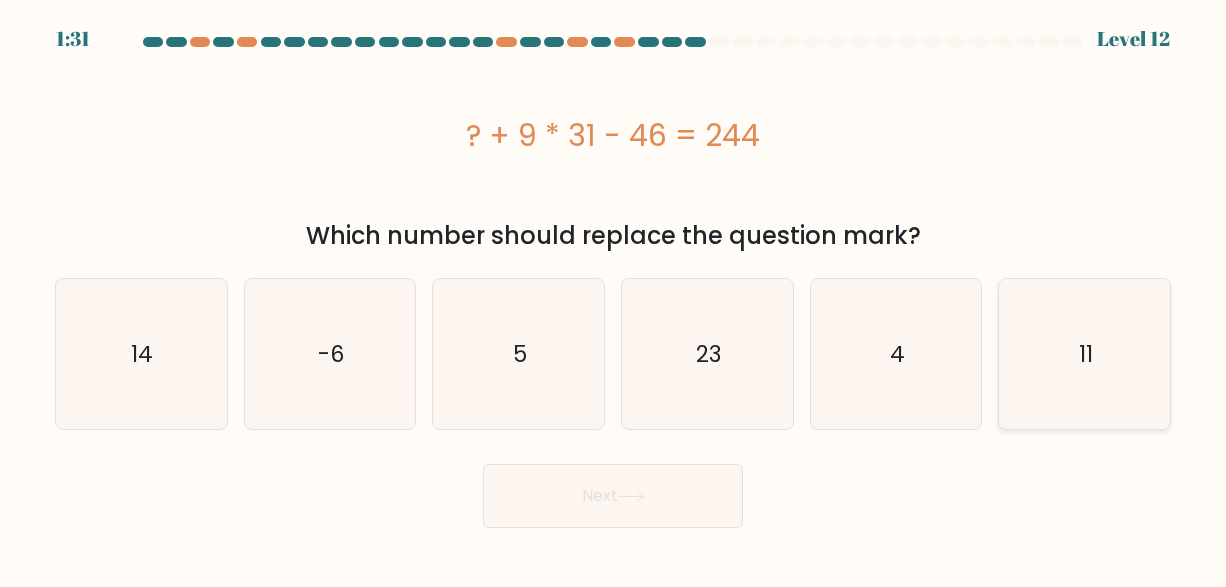 click on "11" 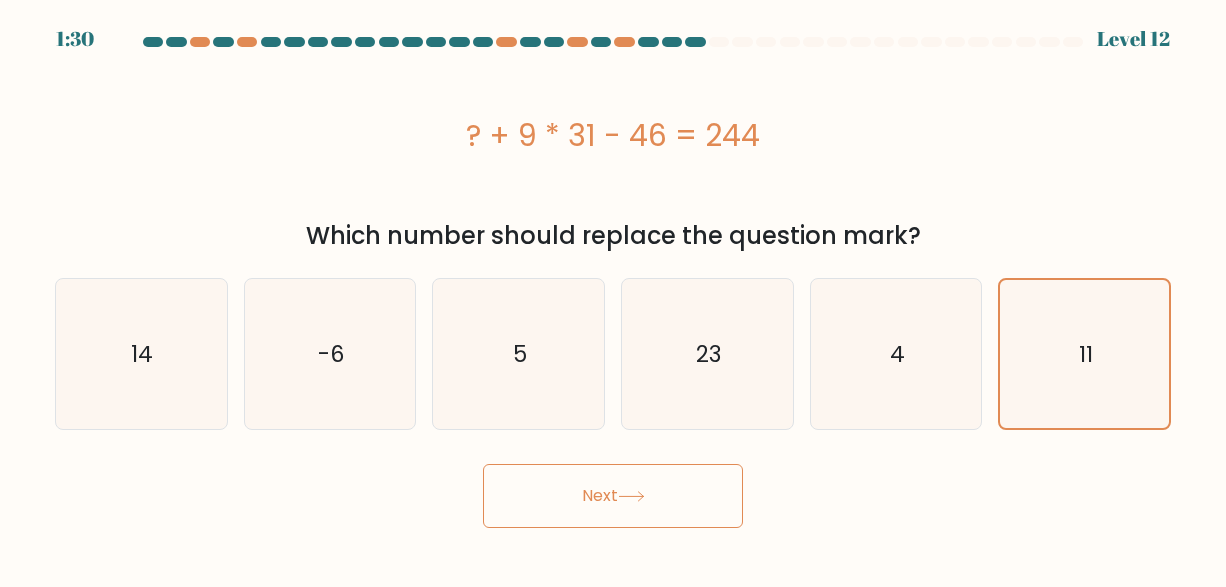 click on "Next" at bounding box center (613, 496) 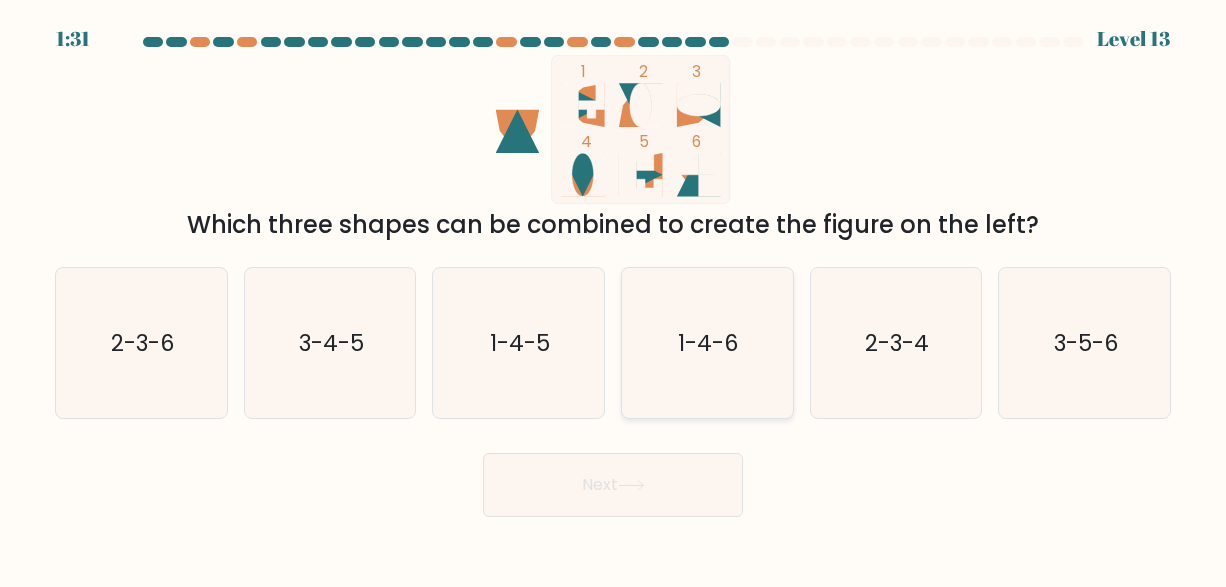click on "1-4-6" 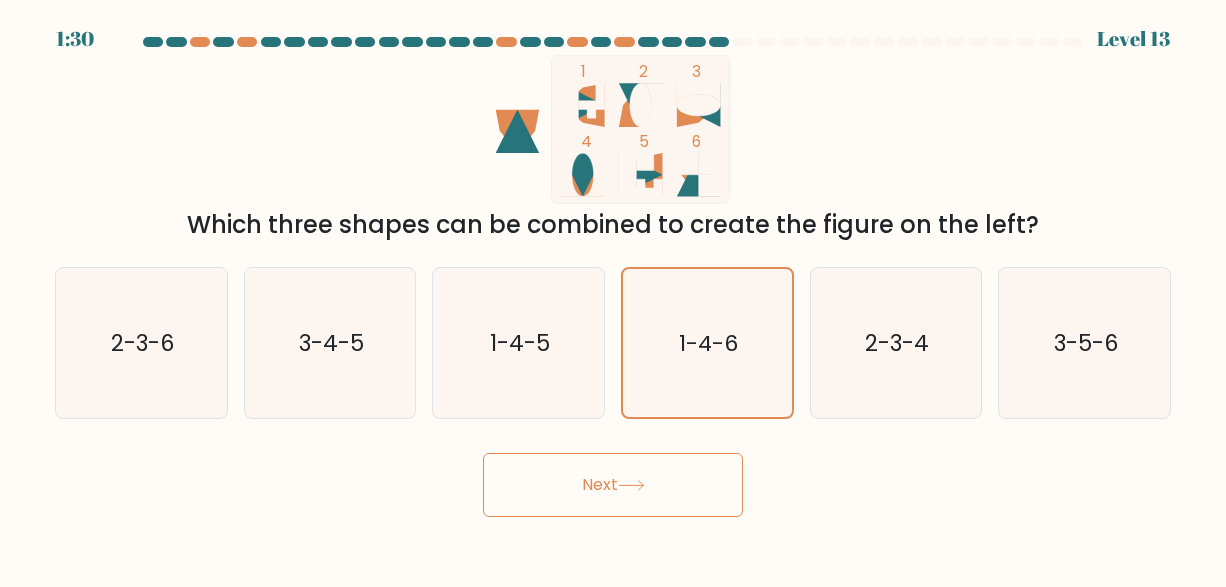 click on "Next" at bounding box center (613, 485) 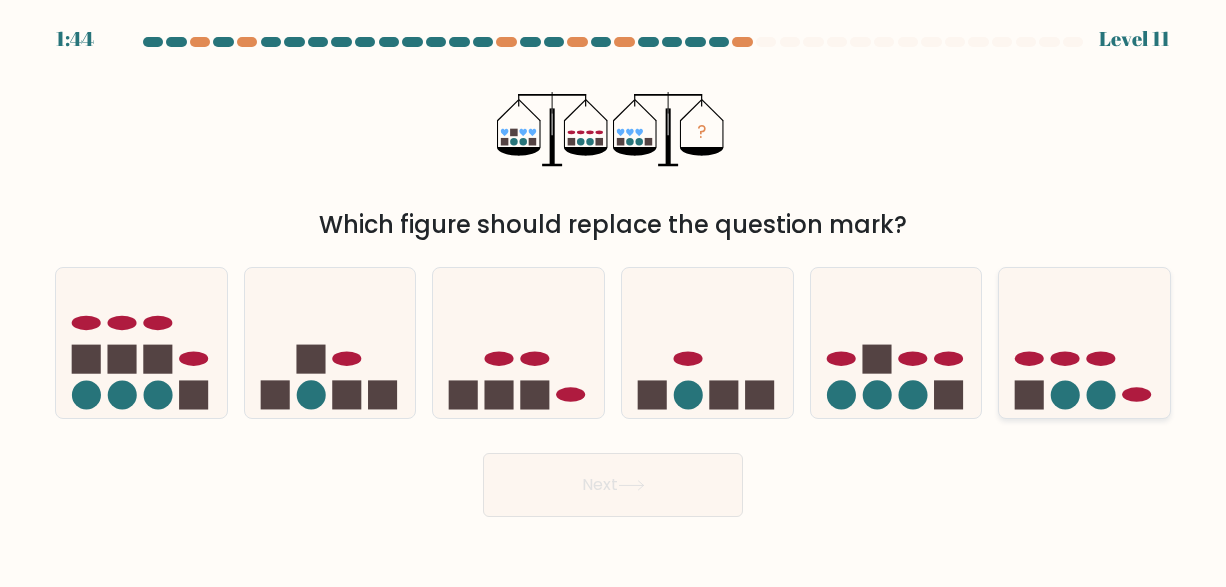 click 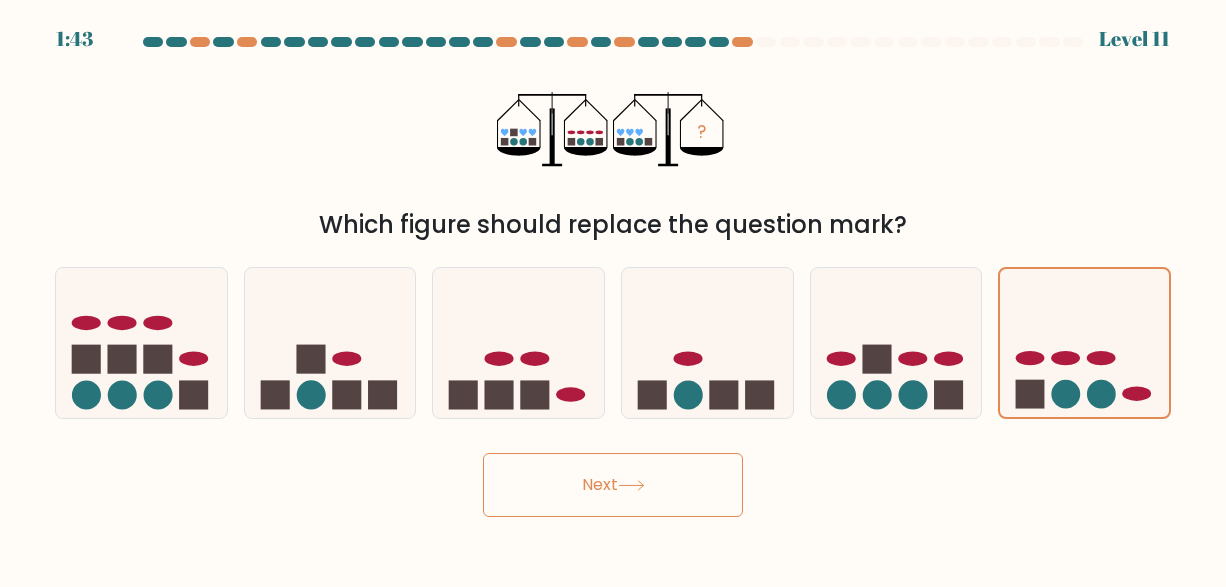 click on "Next" at bounding box center [613, 485] 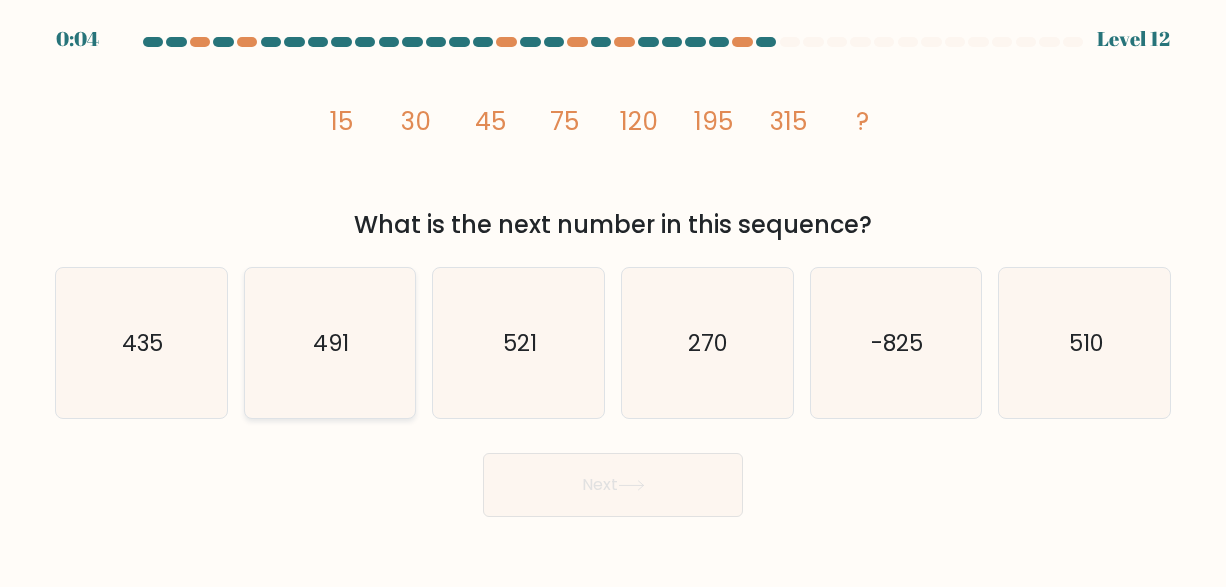 click on "491" 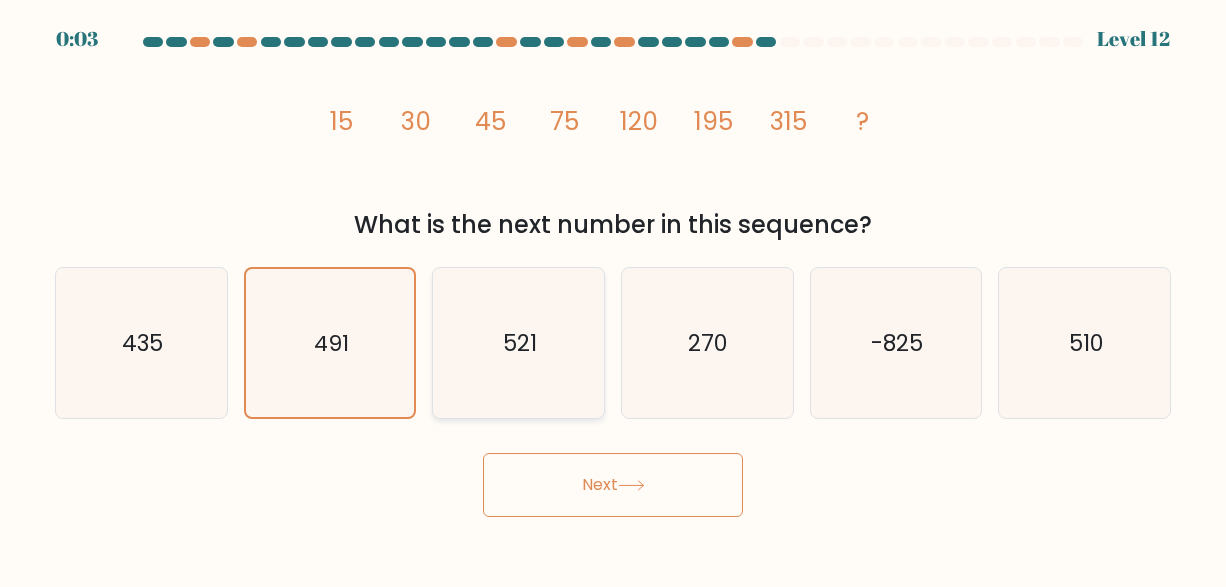 click on "521" 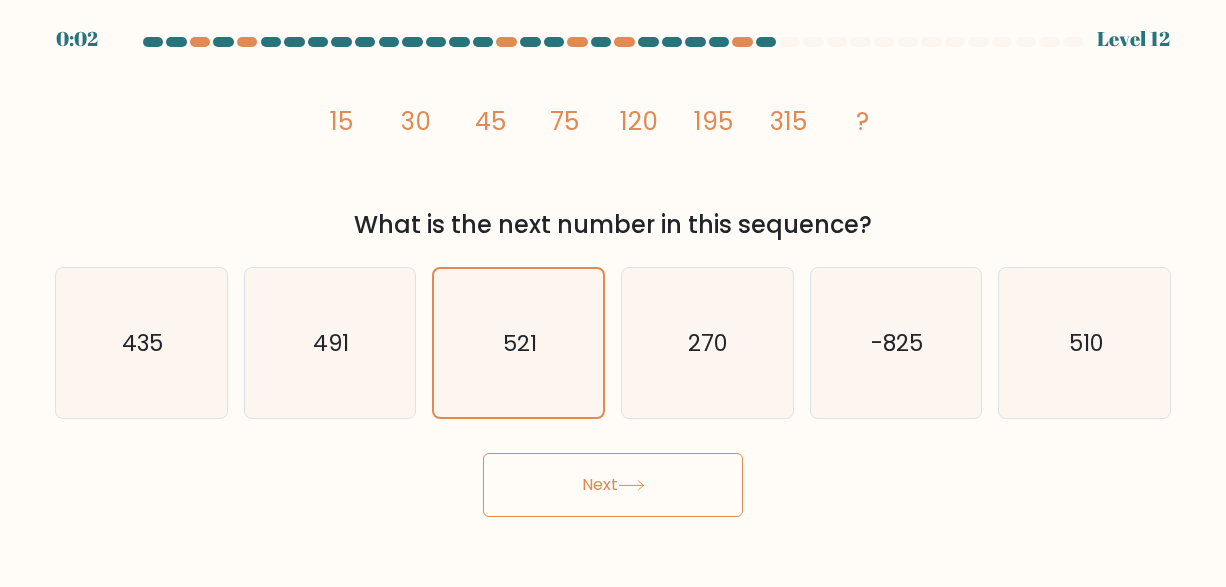 click on "Next" at bounding box center [613, 485] 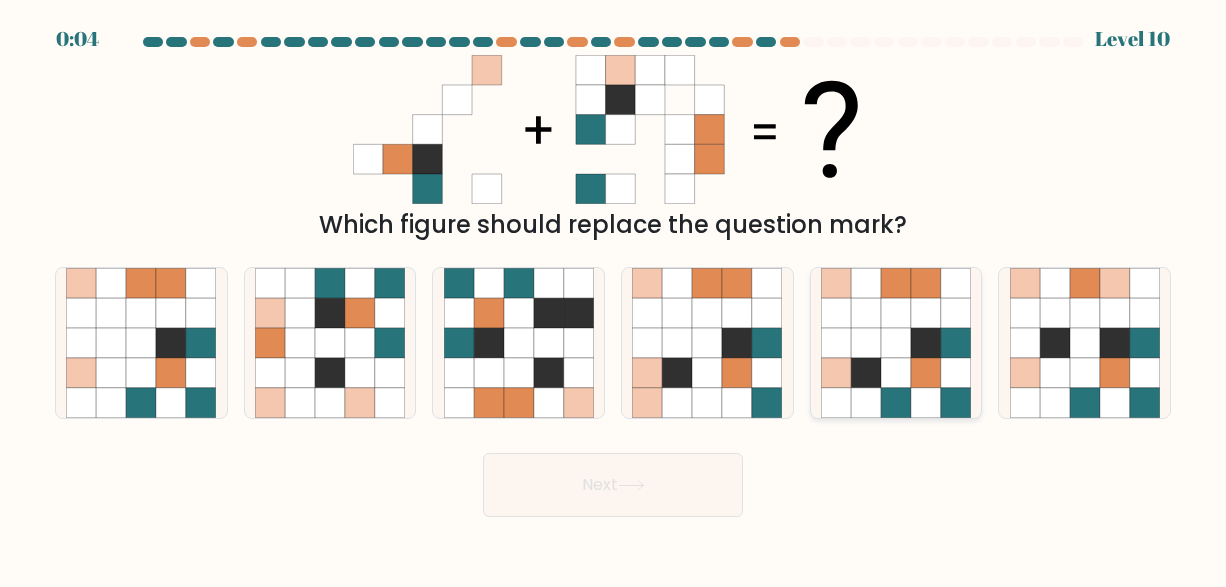 click 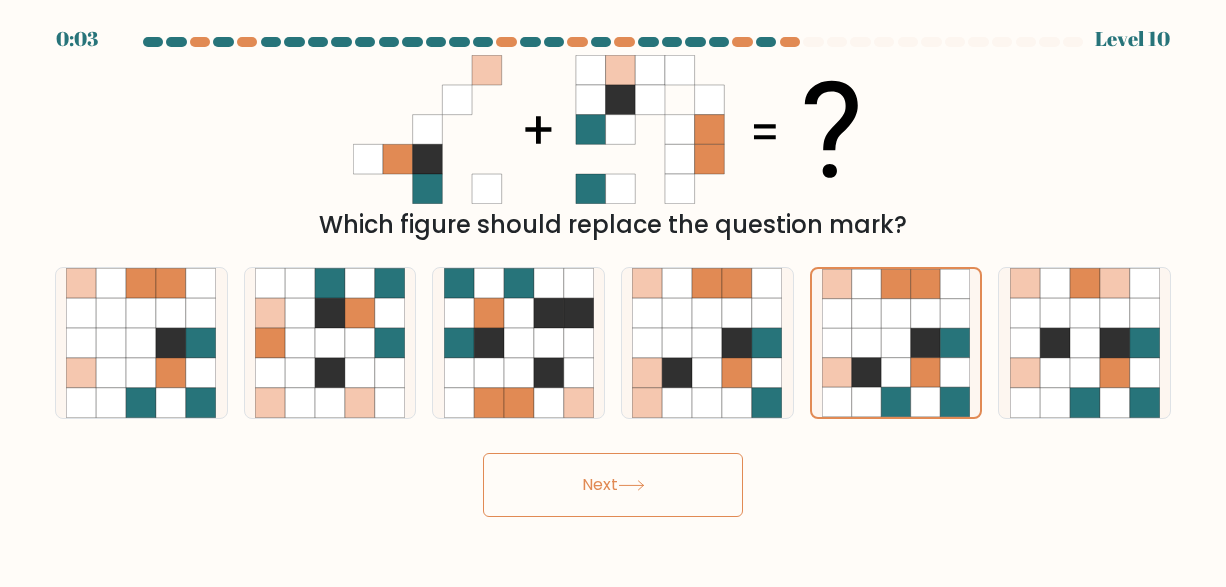 click 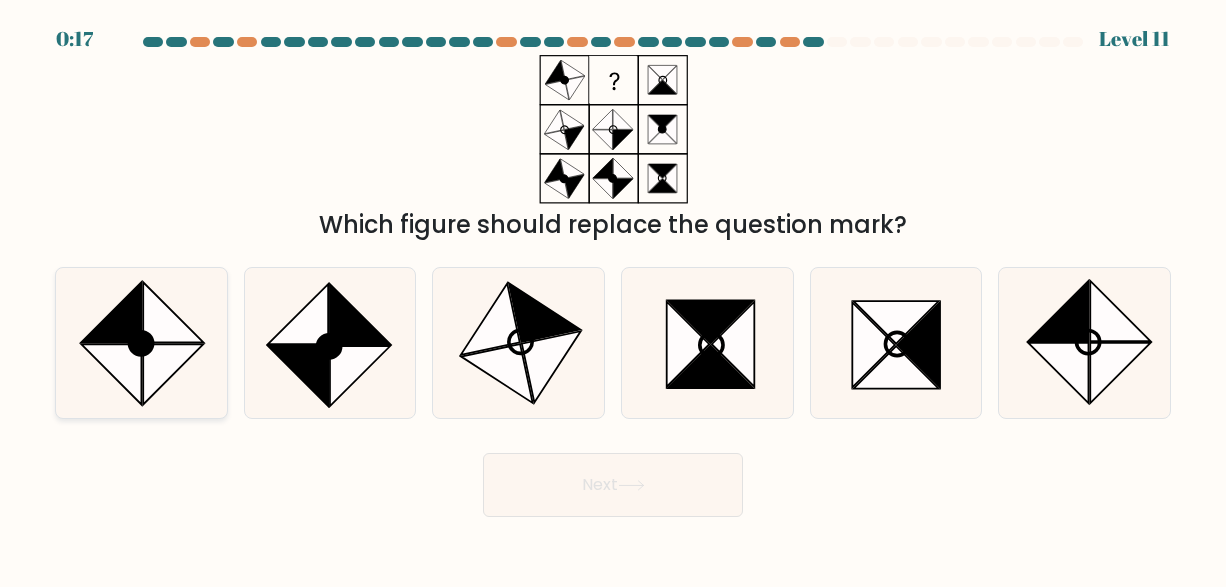click 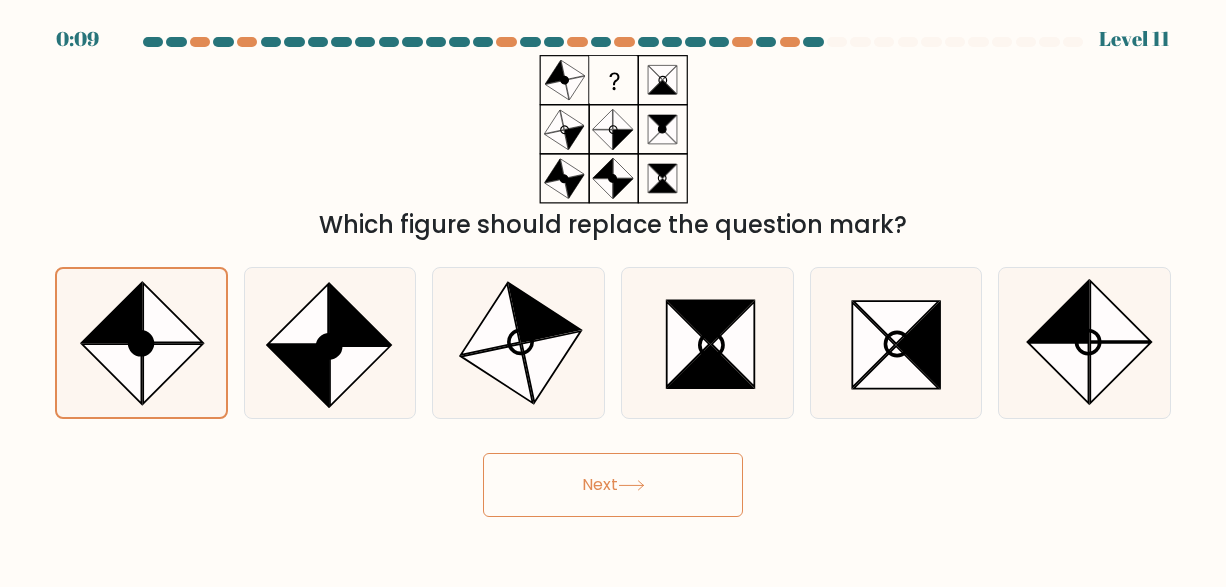 click on "Next" at bounding box center [613, 485] 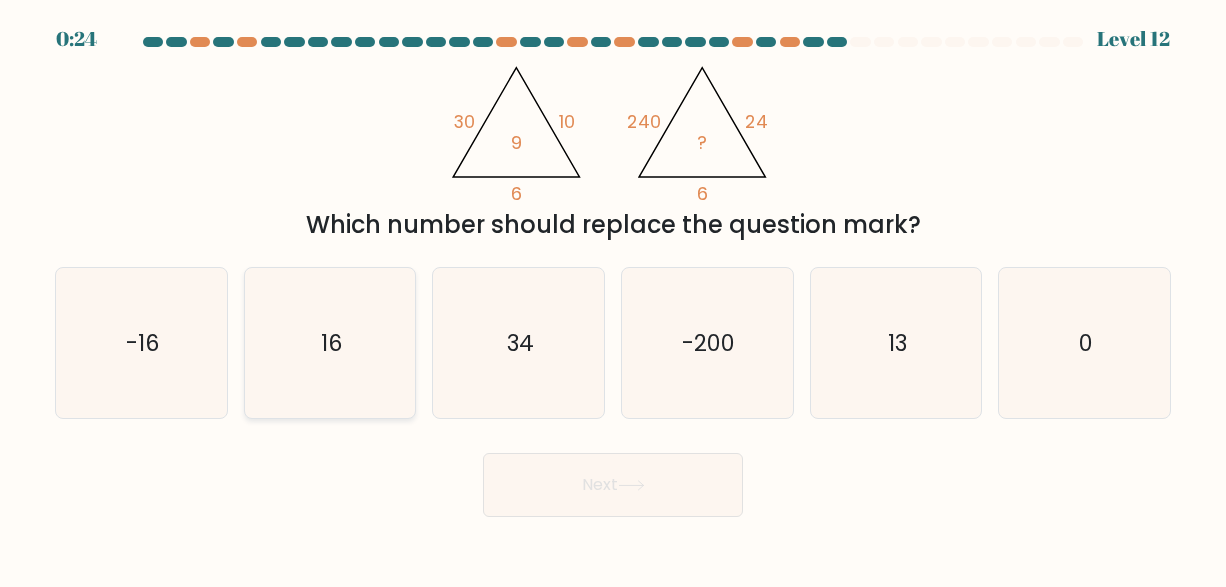 click on "16" 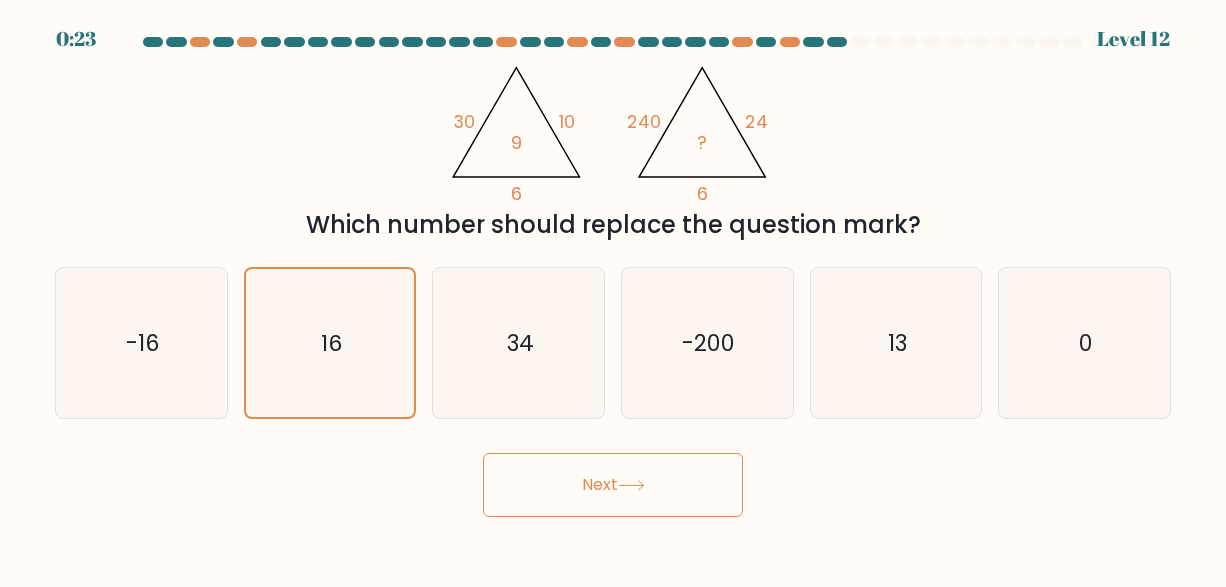 click on "Next" at bounding box center [613, 485] 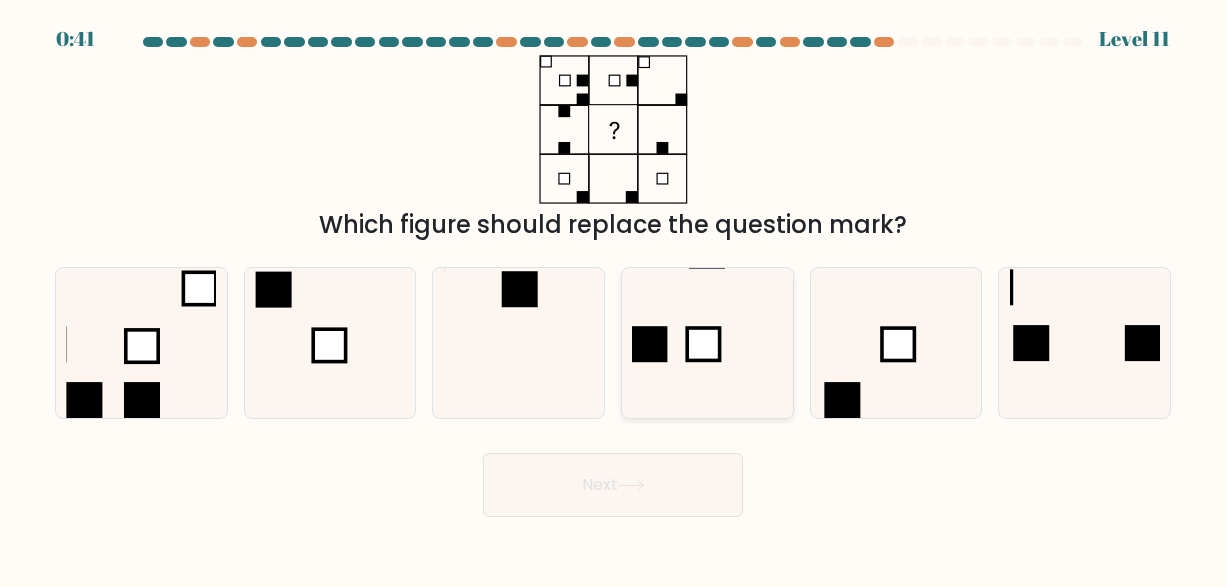 scroll, scrollTop: 0, scrollLeft: 0, axis: both 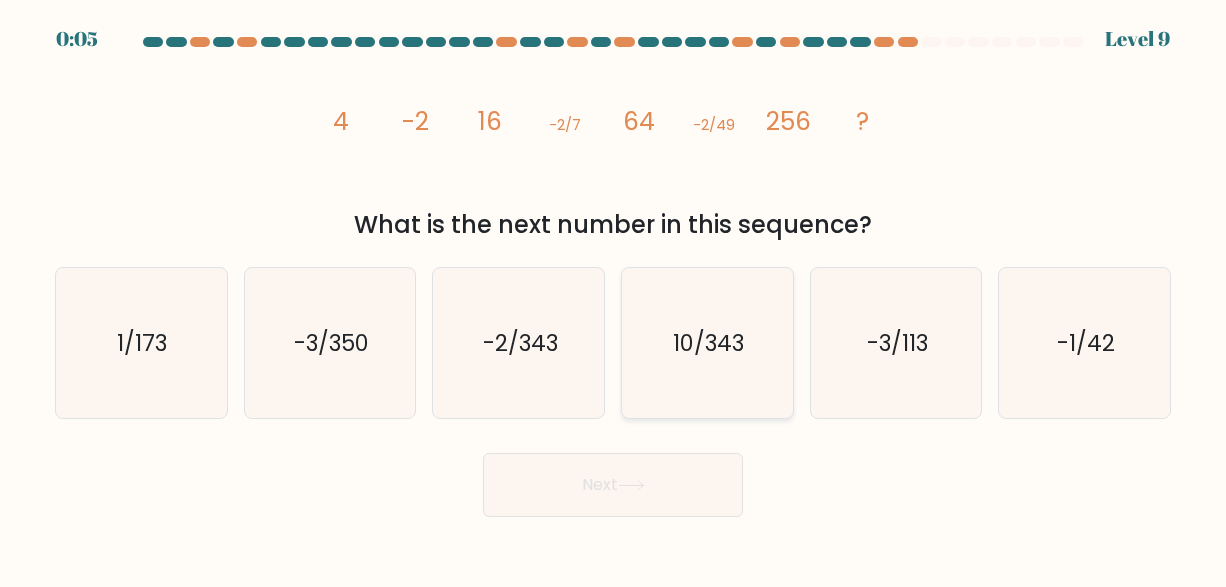 click on "10/343" 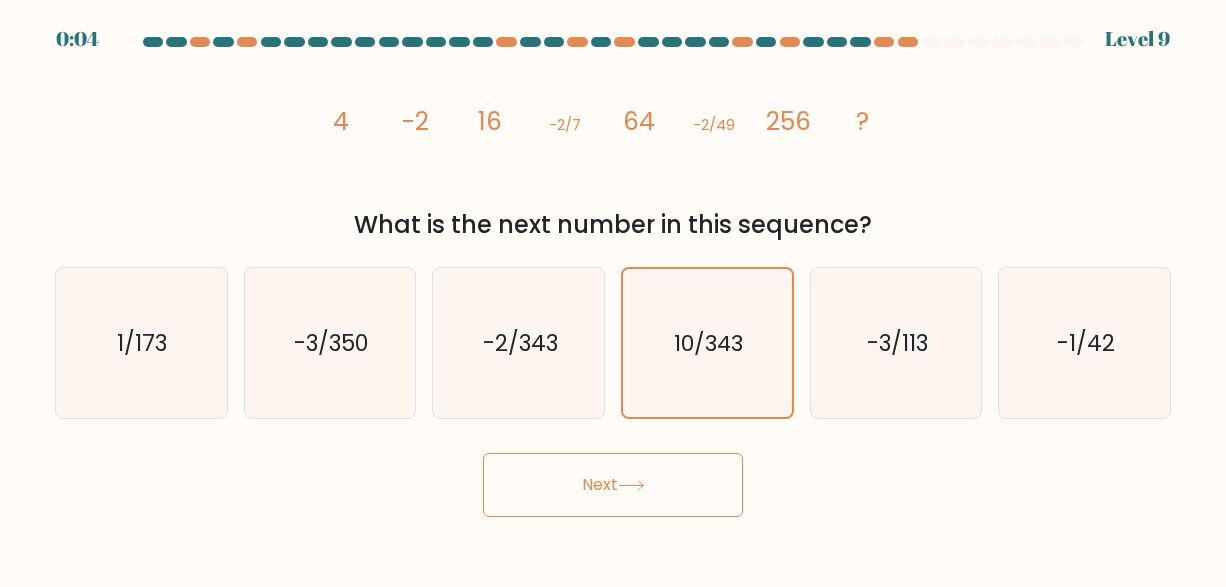 click on "Next" at bounding box center (613, 485) 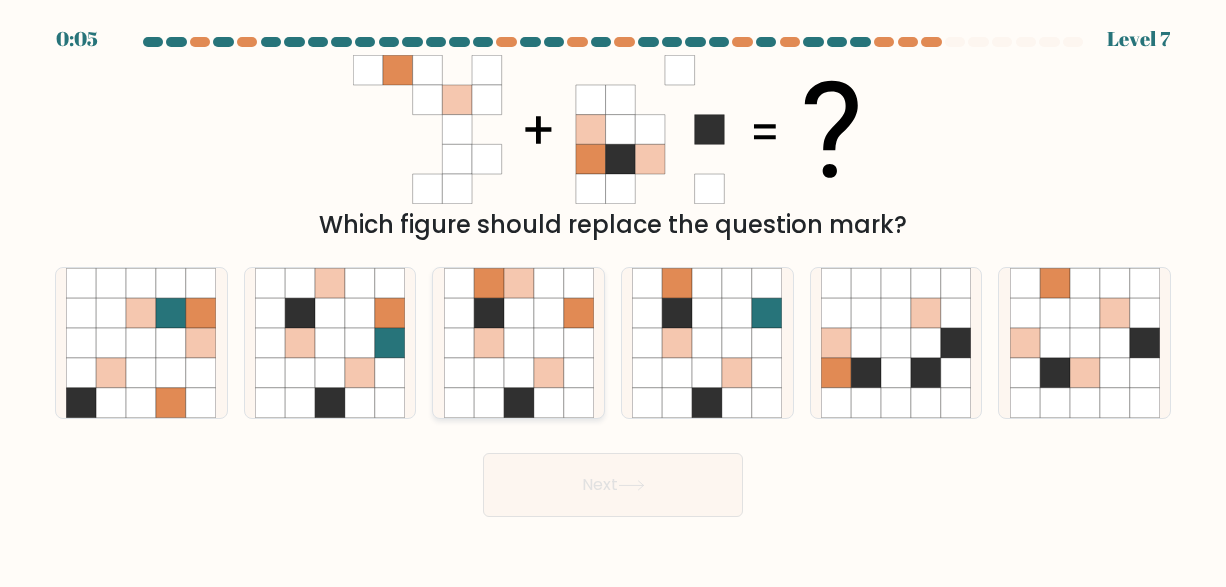 click 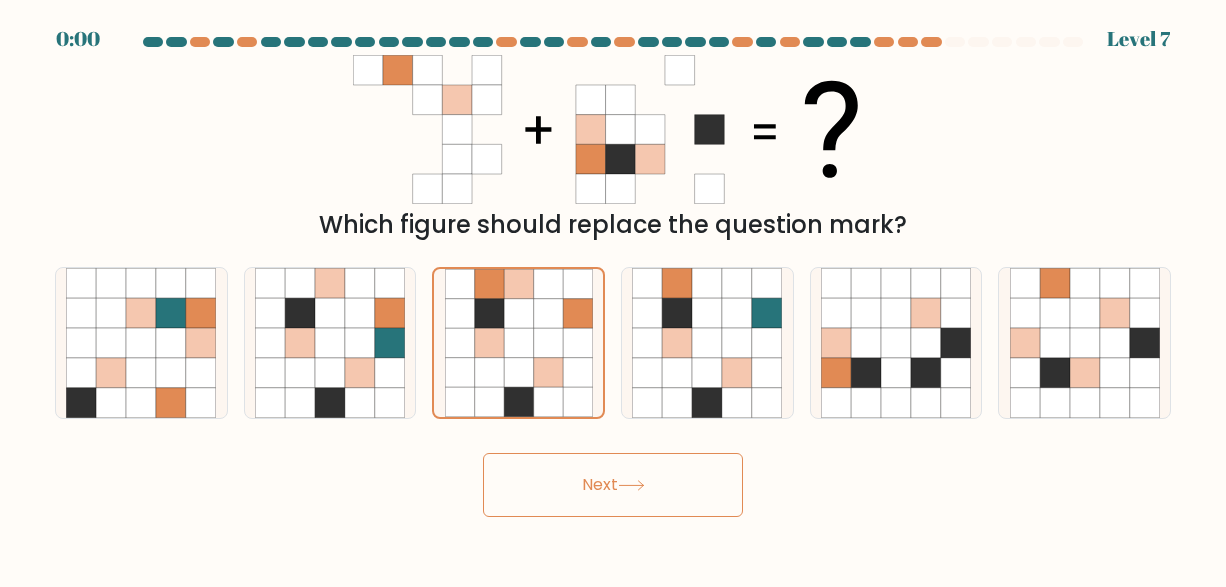 click on "Next" at bounding box center [613, 485] 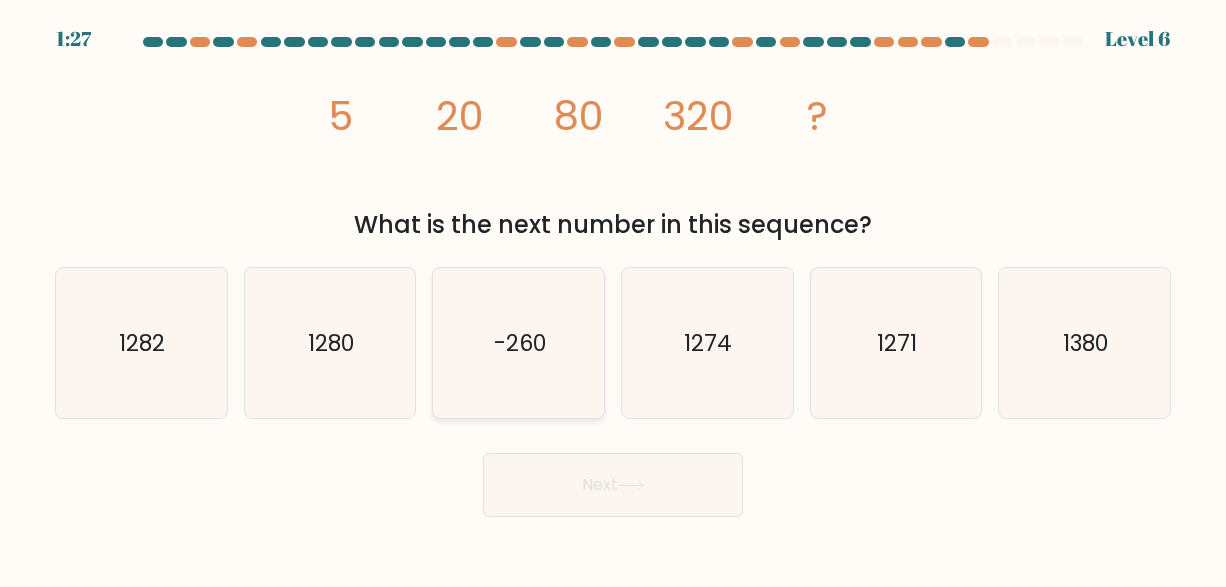 scroll, scrollTop: 0, scrollLeft: 0, axis: both 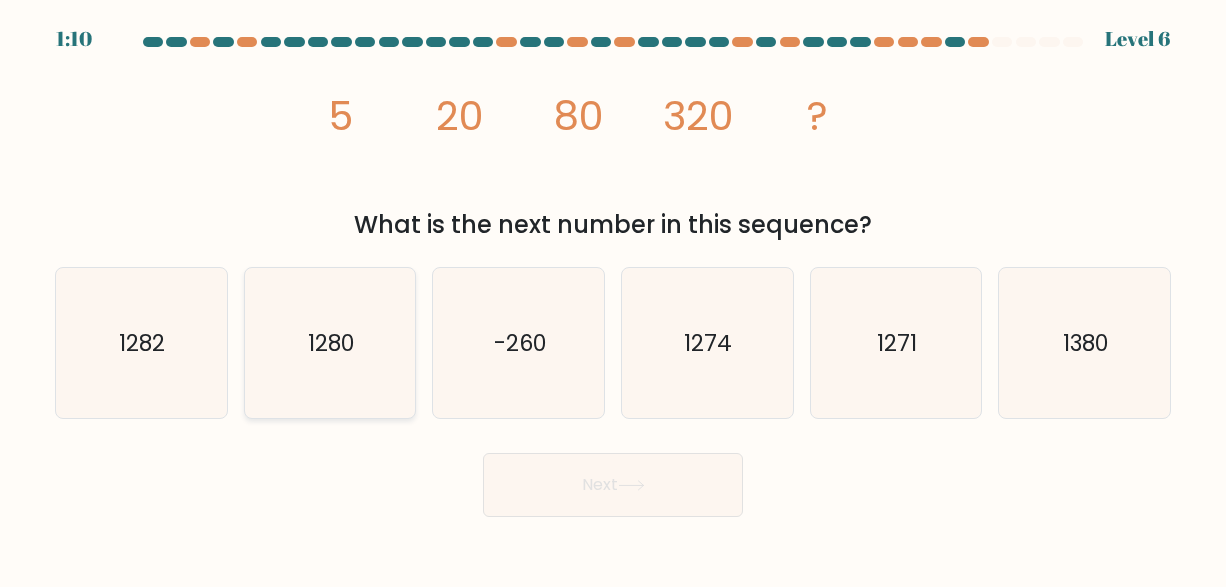 click on "1280" 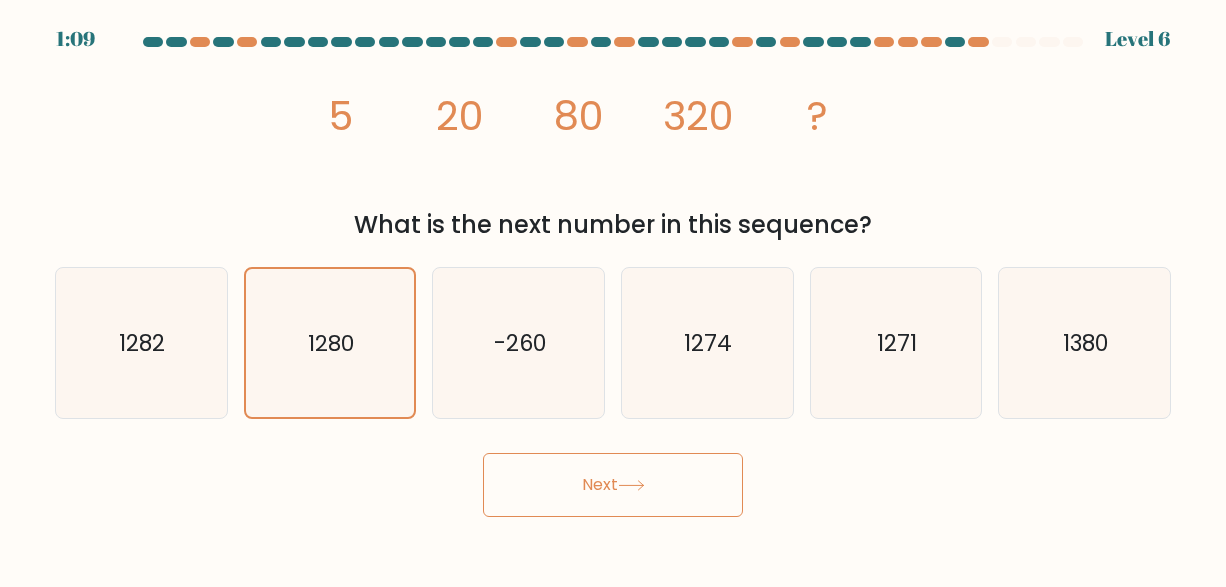 click on "Next" at bounding box center [613, 485] 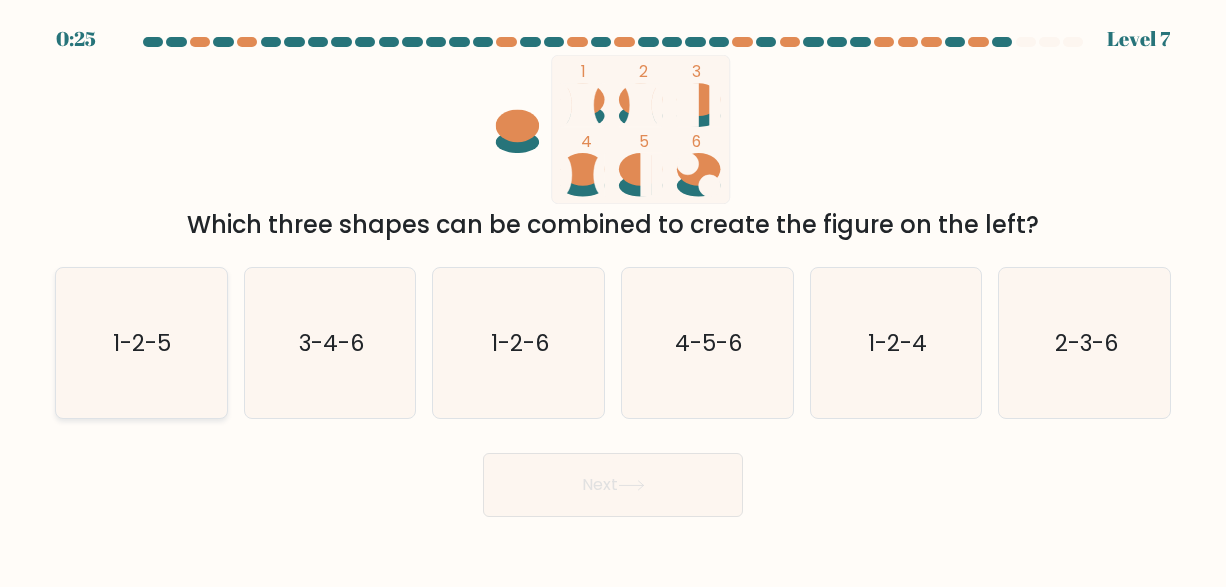 click on "1-2-5" 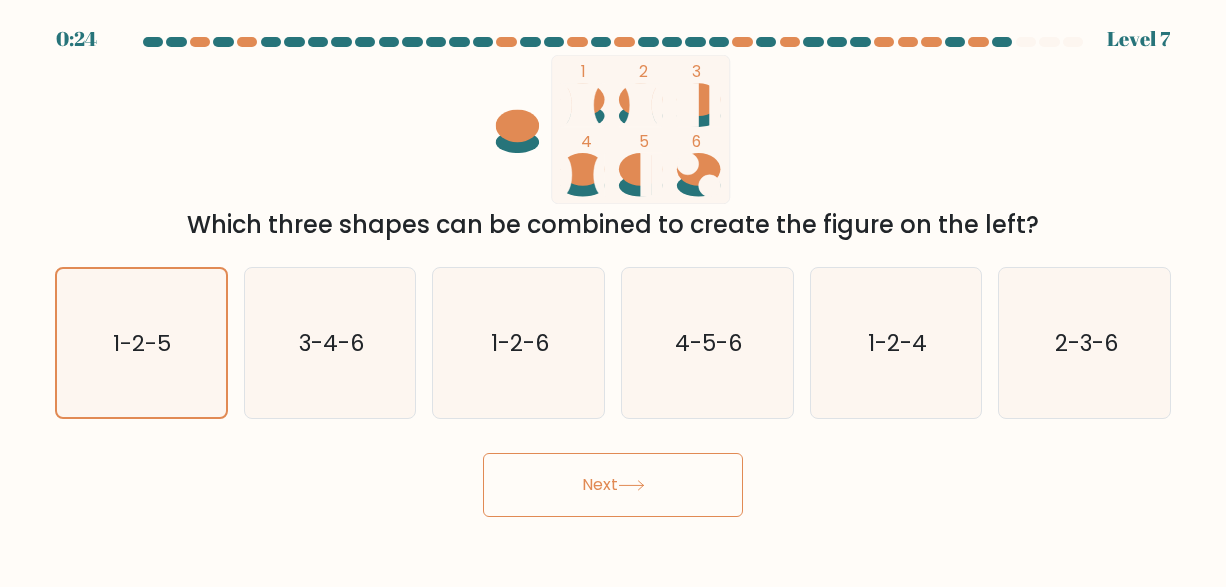 click on "Next" at bounding box center (613, 485) 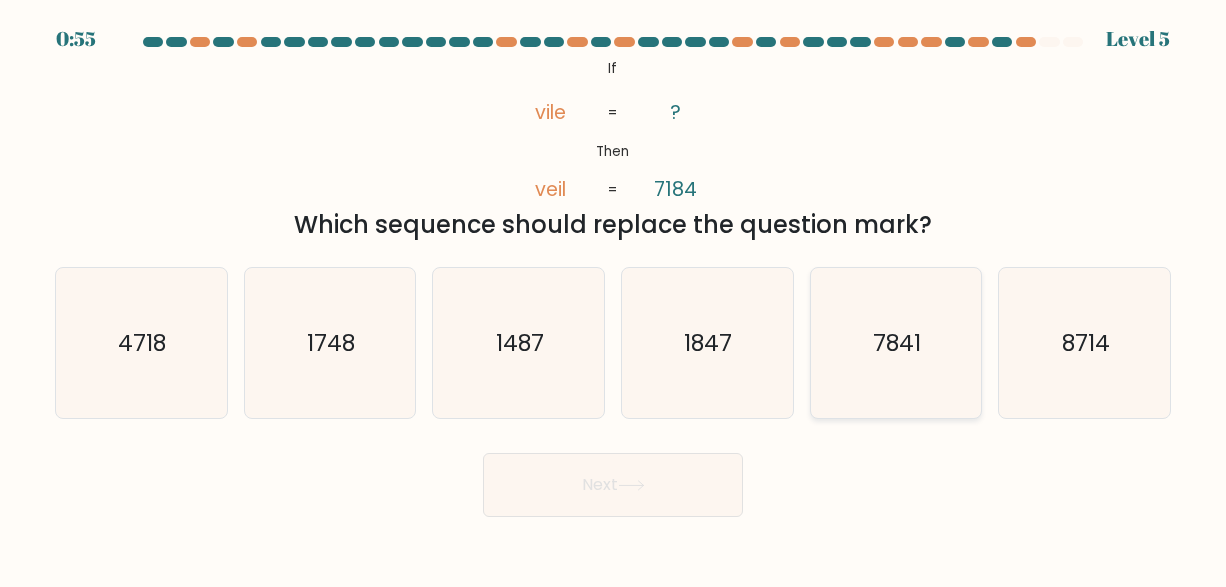 click on "7841" 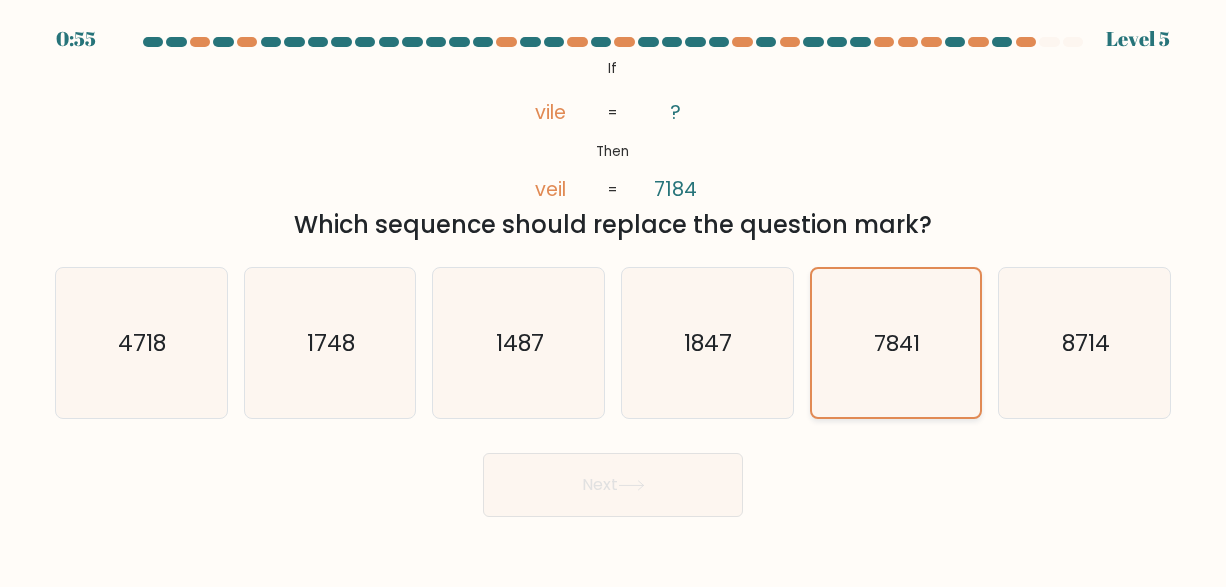 click on "7841" 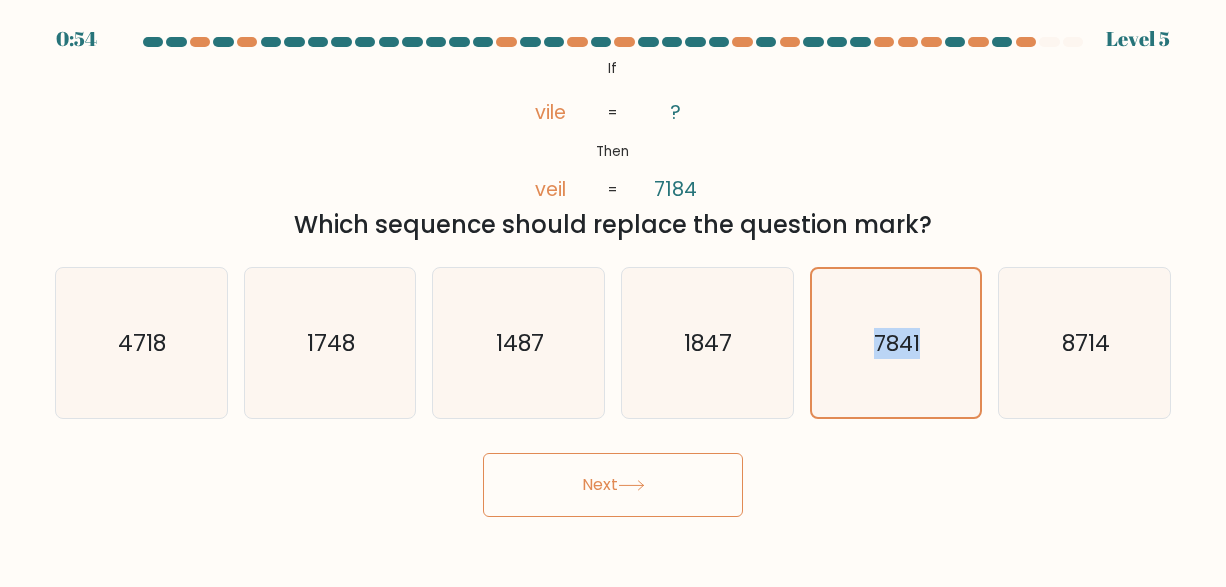 click on "Next" at bounding box center [613, 485] 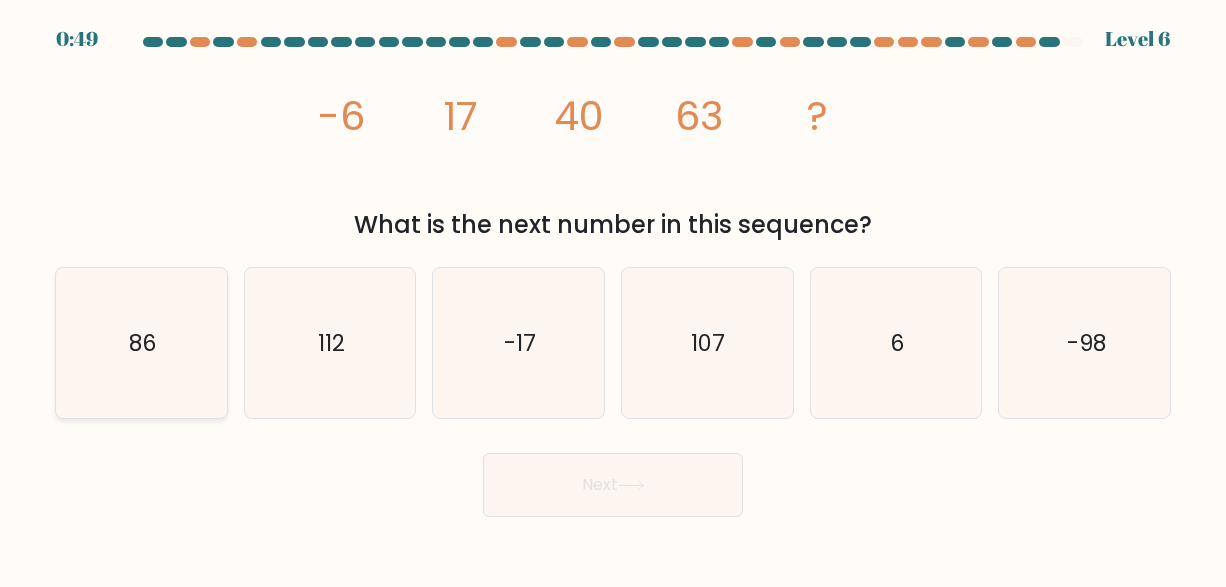 click on "86" 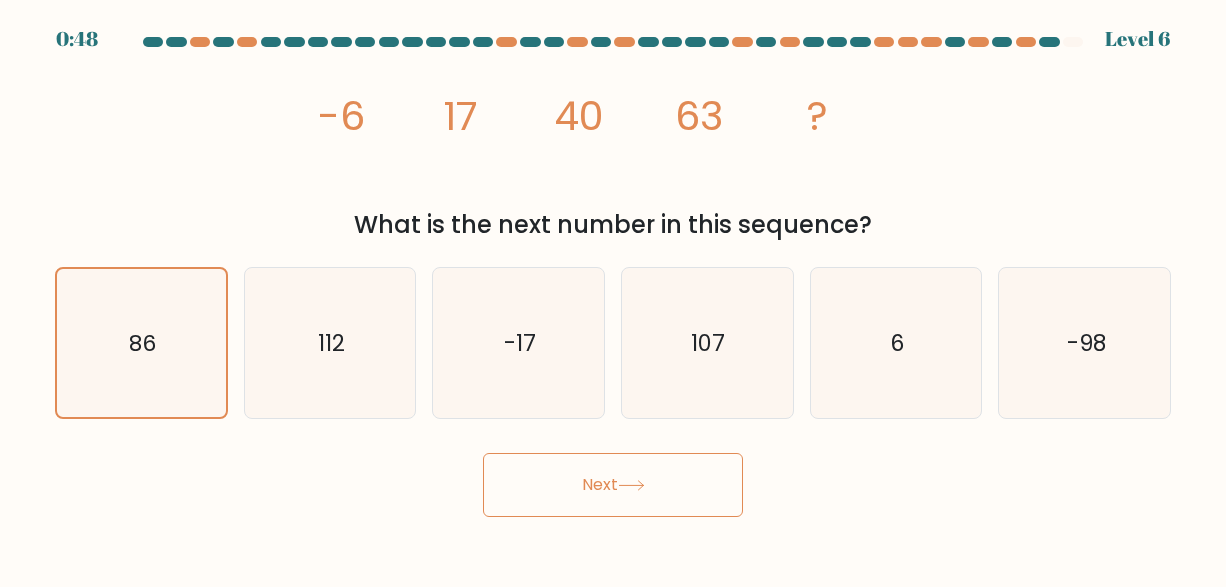 click on "Next" at bounding box center [613, 485] 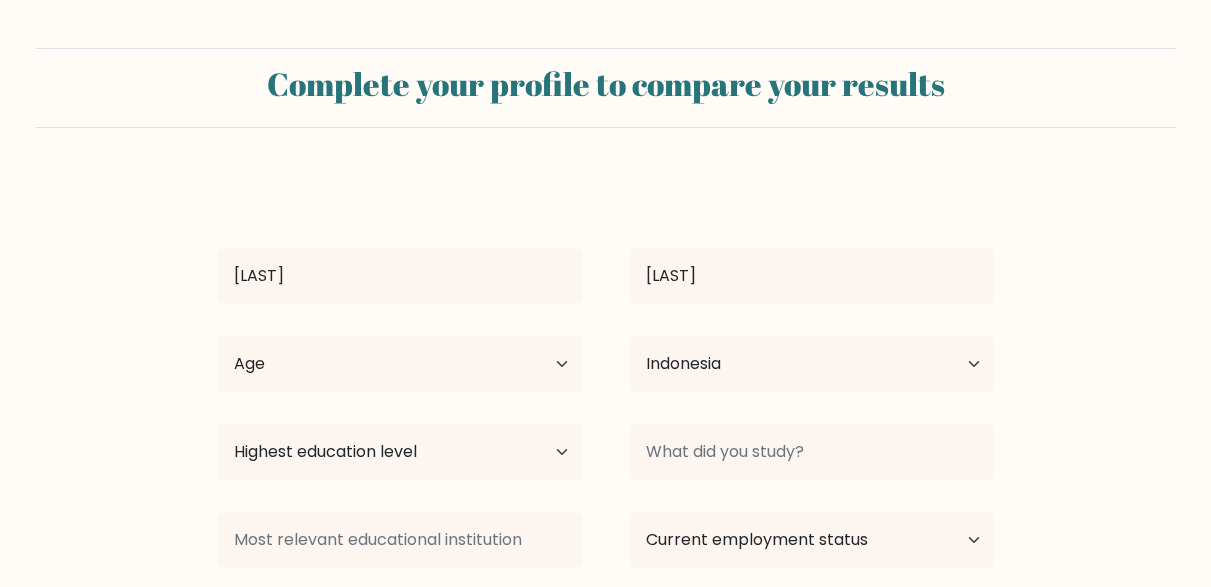 select on "ID" 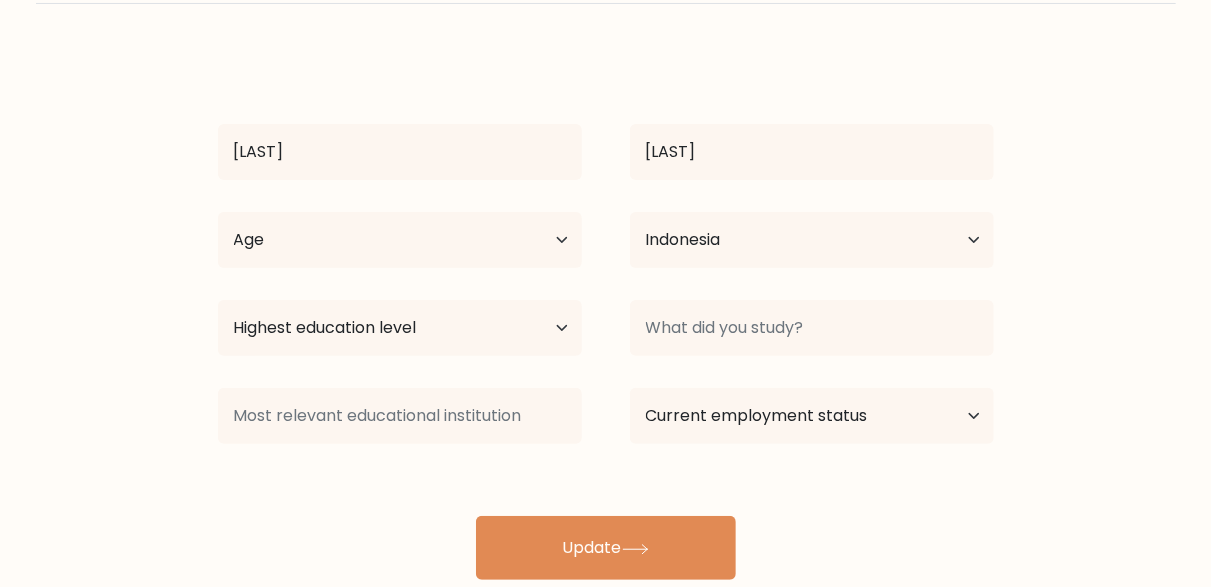 scroll, scrollTop: 170, scrollLeft: 0, axis: vertical 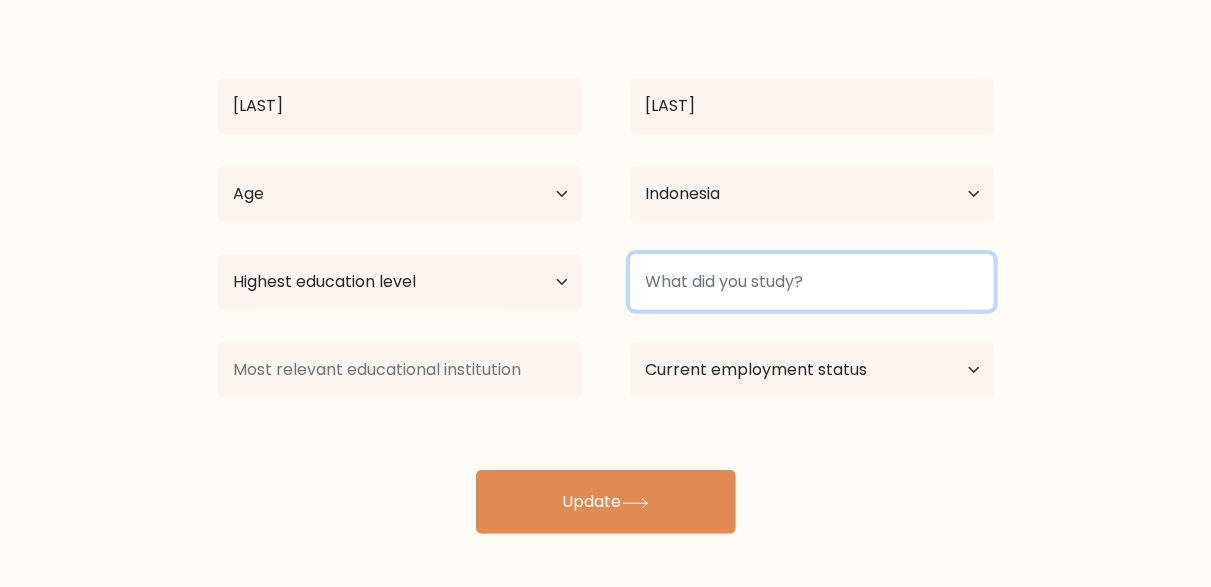 click at bounding box center (812, 282) 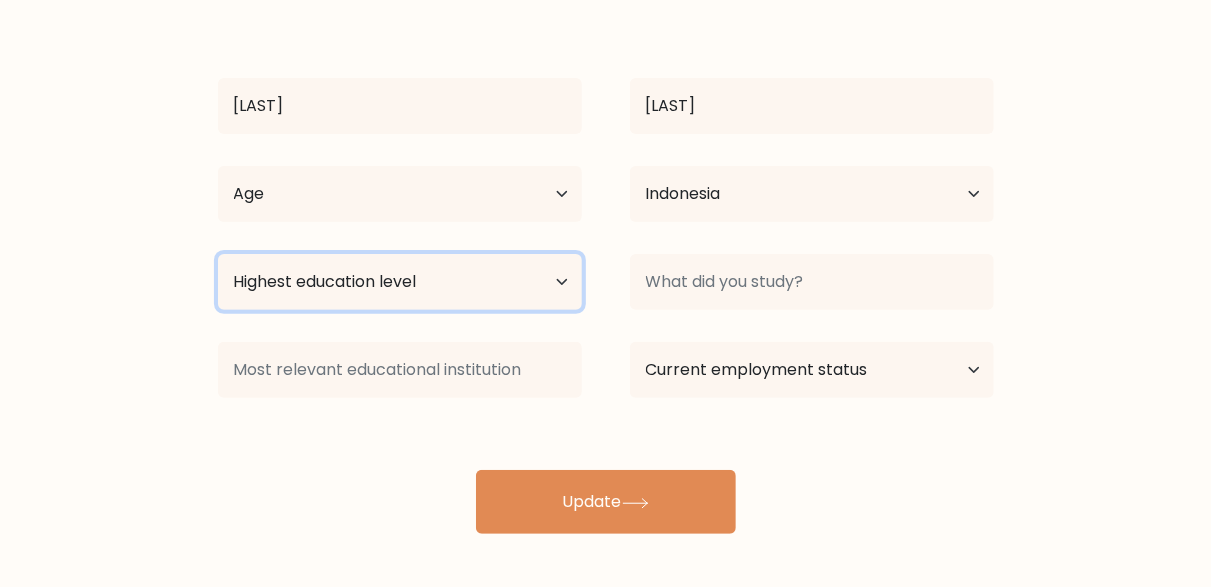 click on "Highest education level
No schooling
Primary
Lower Secondary
Upper Secondary
Occupation Specific
Bachelor's degree
Master's degree
Doctoral degree" at bounding box center (400, 282) 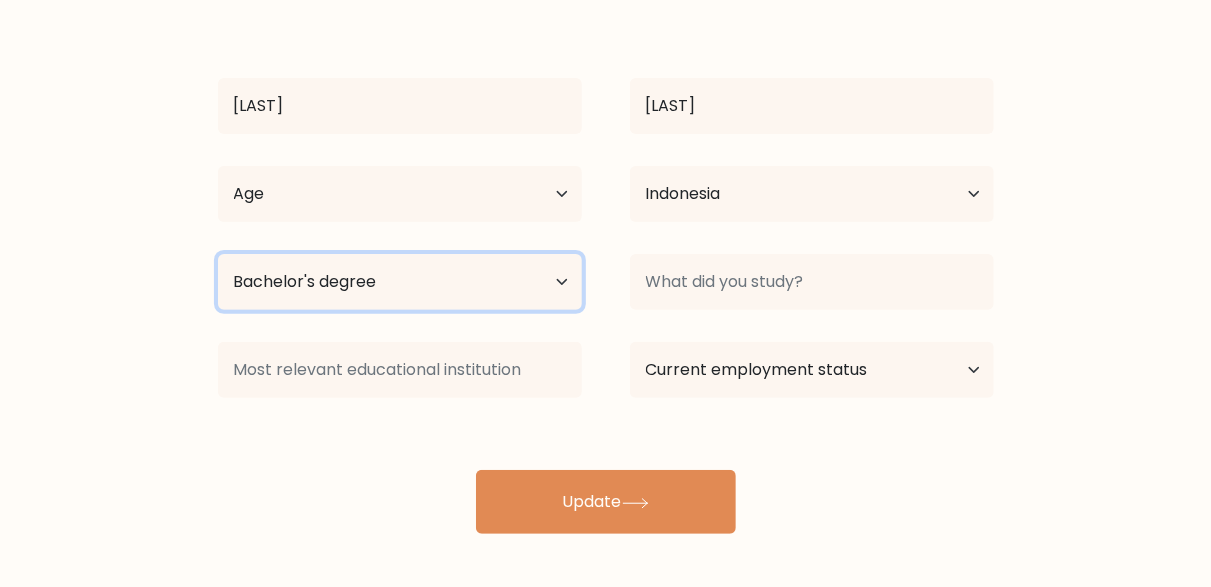 click on "Highest education level
No schooling
Primary
Lower Secondary
Upper Secondary
Occupation Specific
Bachelor's degree
Master's degree
Doctoral degree" at bounding box center [400, 282] 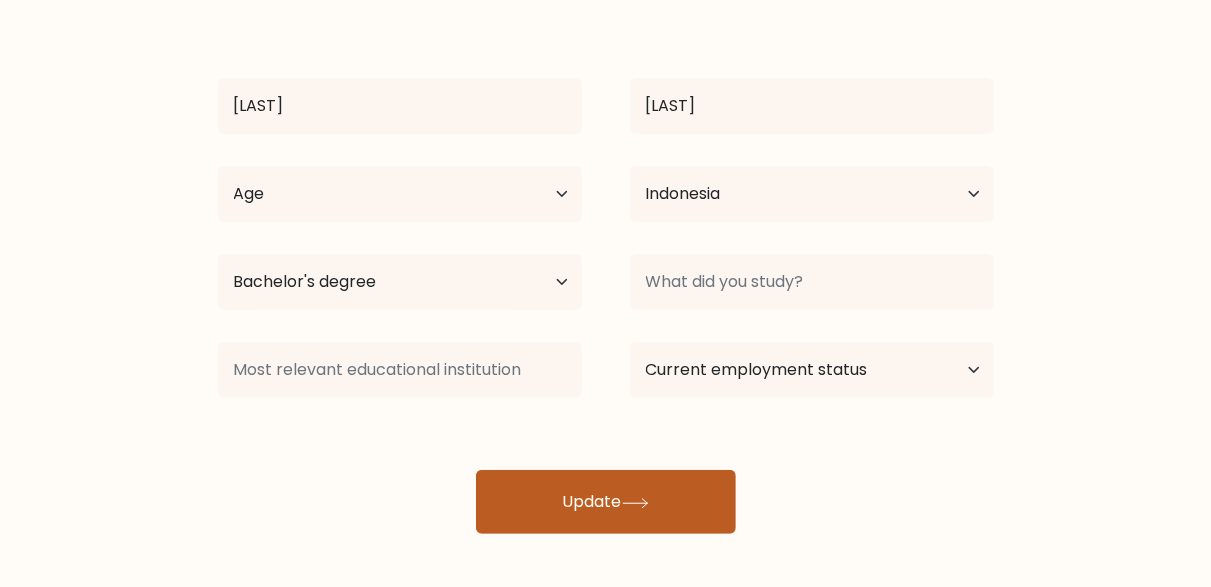 click on "Update" at bounding box center [606, 502] 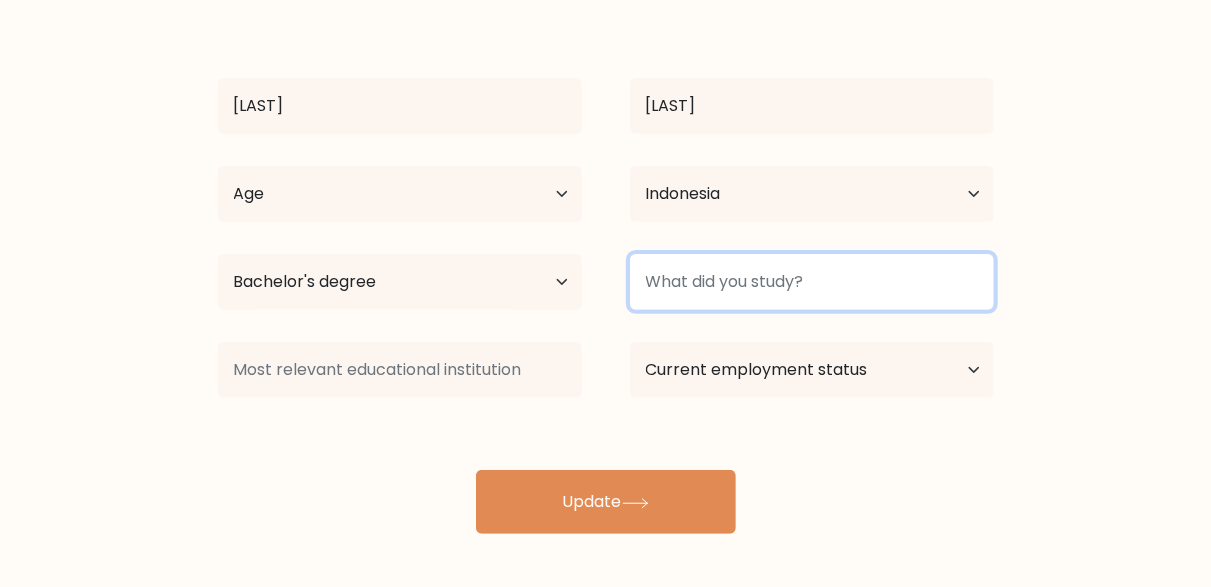 click at bounding box center (812, 282) 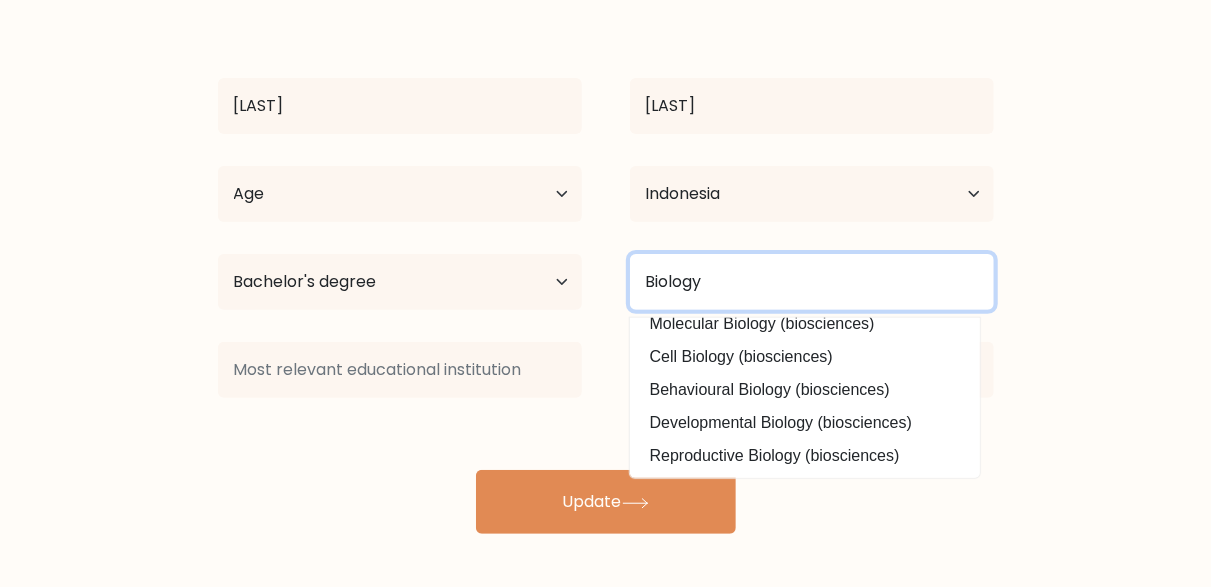 scroll, scrollTop: 0, scrollLeft: 0, axis: both 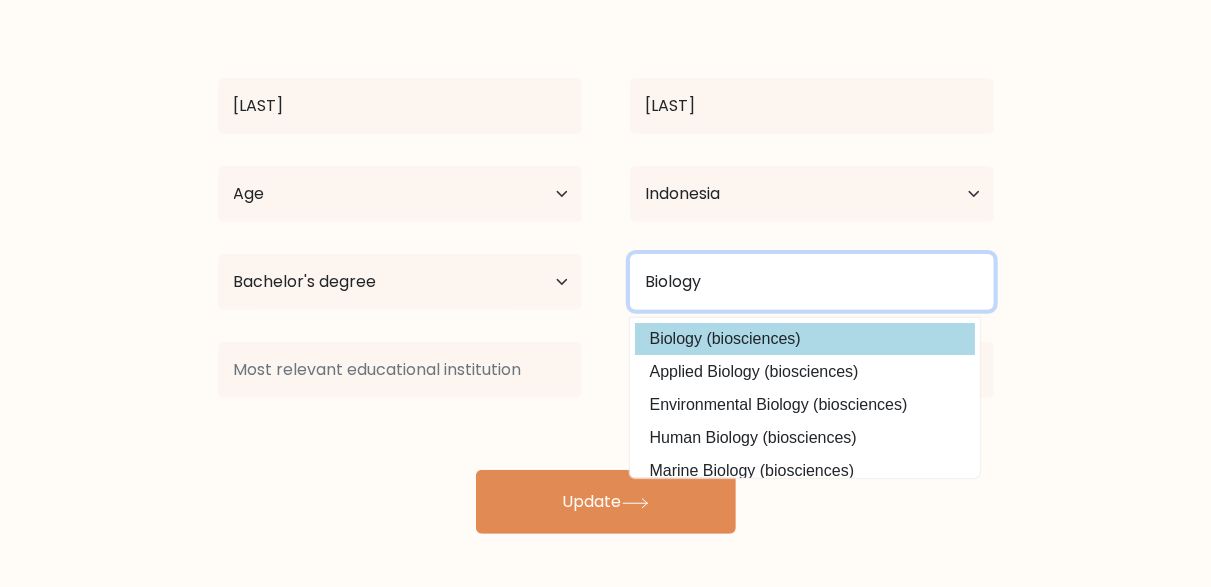 type on "Biology" 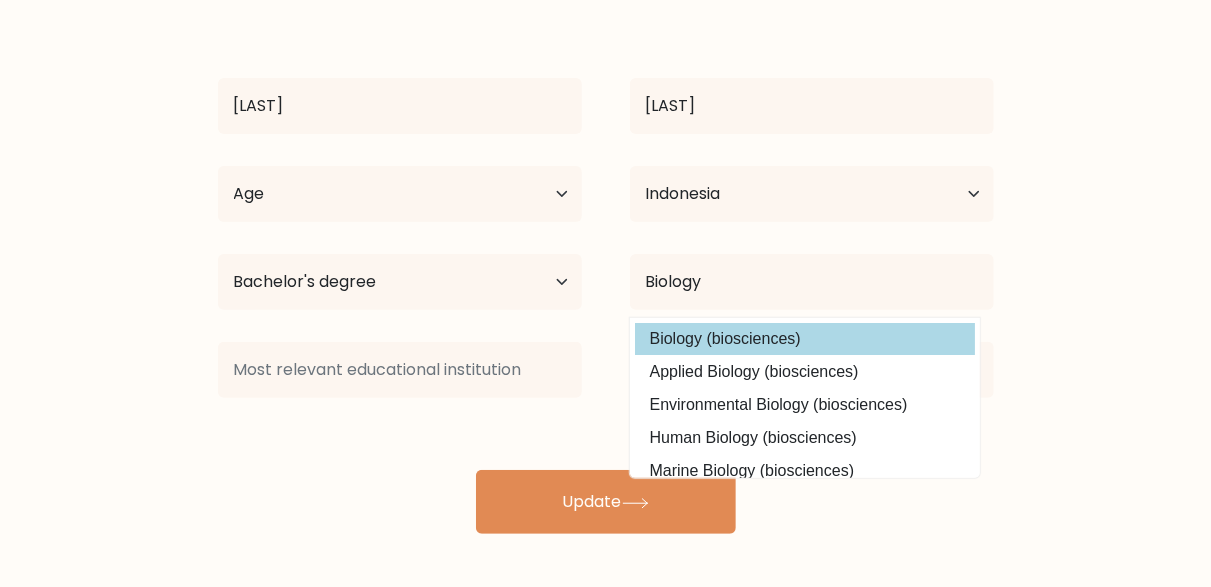click on "Dewi
Nurhilyah
Age
Under 18 years old
18-24 years old
25-34 years old
35-44 years old
45-54 years old
55-64 years old
65 years old and above
Country
Afghanistan
Albania
Algeria
American Samoa
Andorra
Angola
Anguilla
Antarctica
Antigua and Barbuda
Argentina
Armenia
Aruba
Australia
Austria
Azerbaijan
Bahamas
Bahrain
Bangladesh
Barbados
Belarus
Belgium
Belize
Benin
Bermuda
Bhutan
Chad" at bounding box center (606, 270) 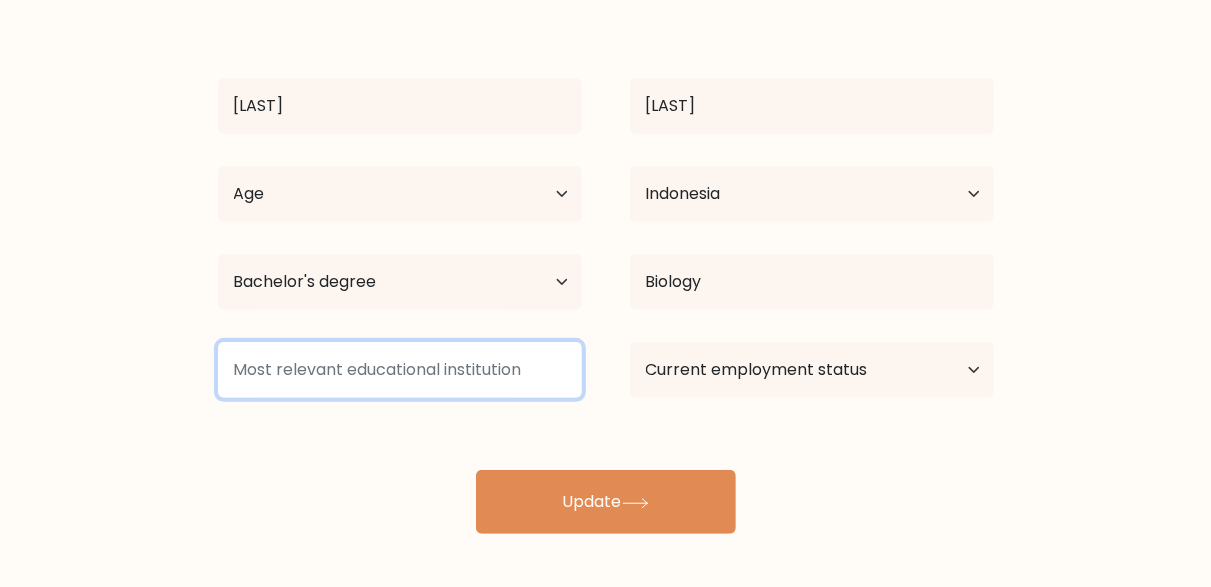 click at bounding box center (400, 370) 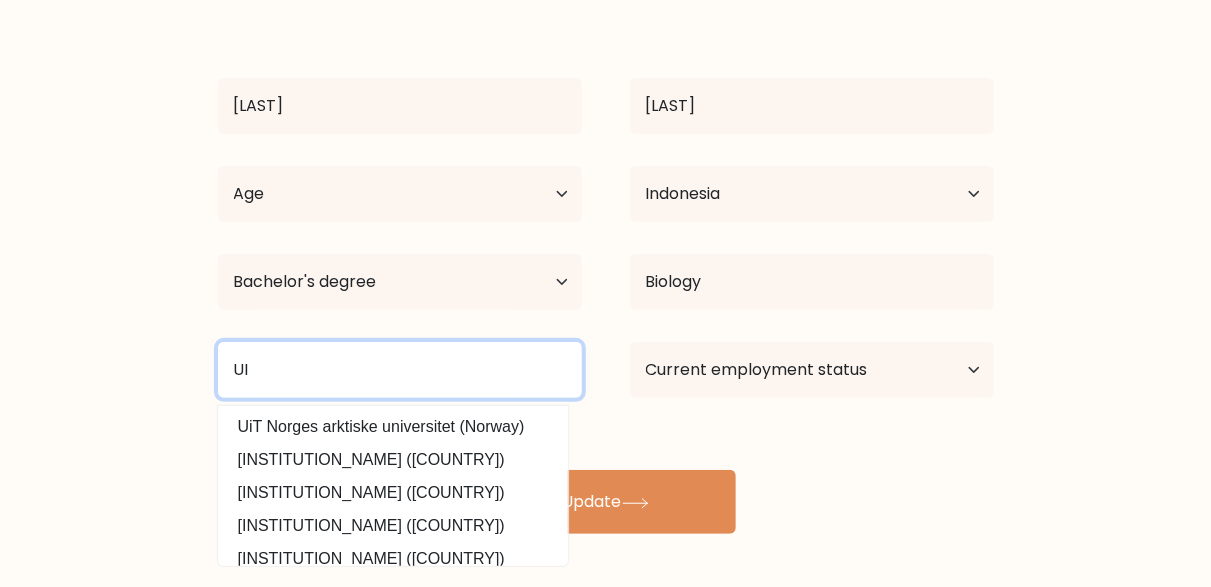 type on "U" 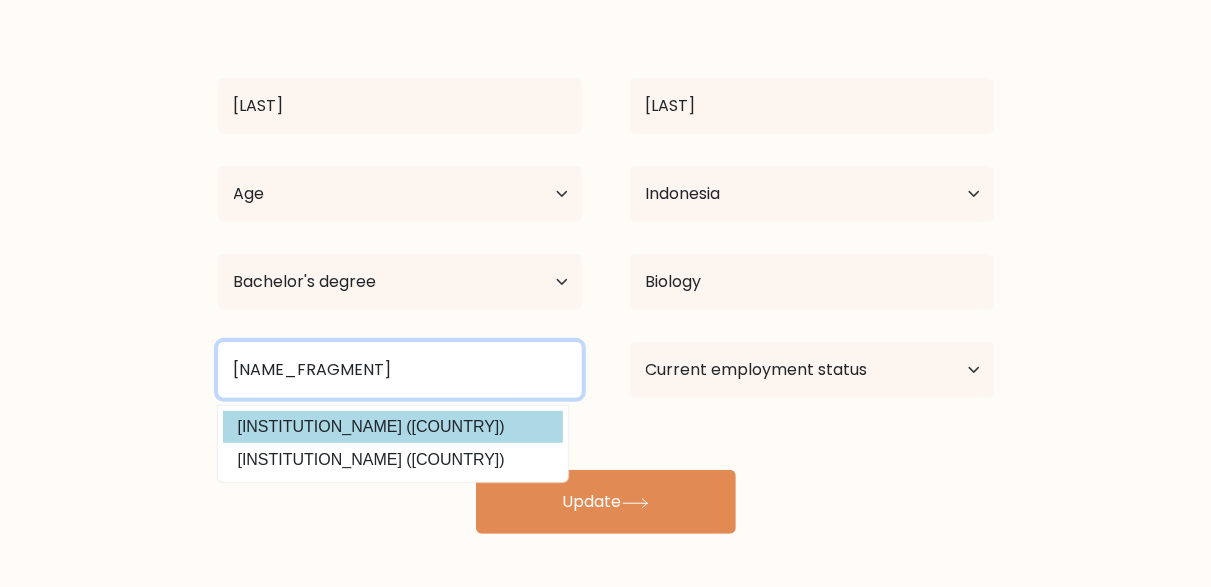 type on "Syari" 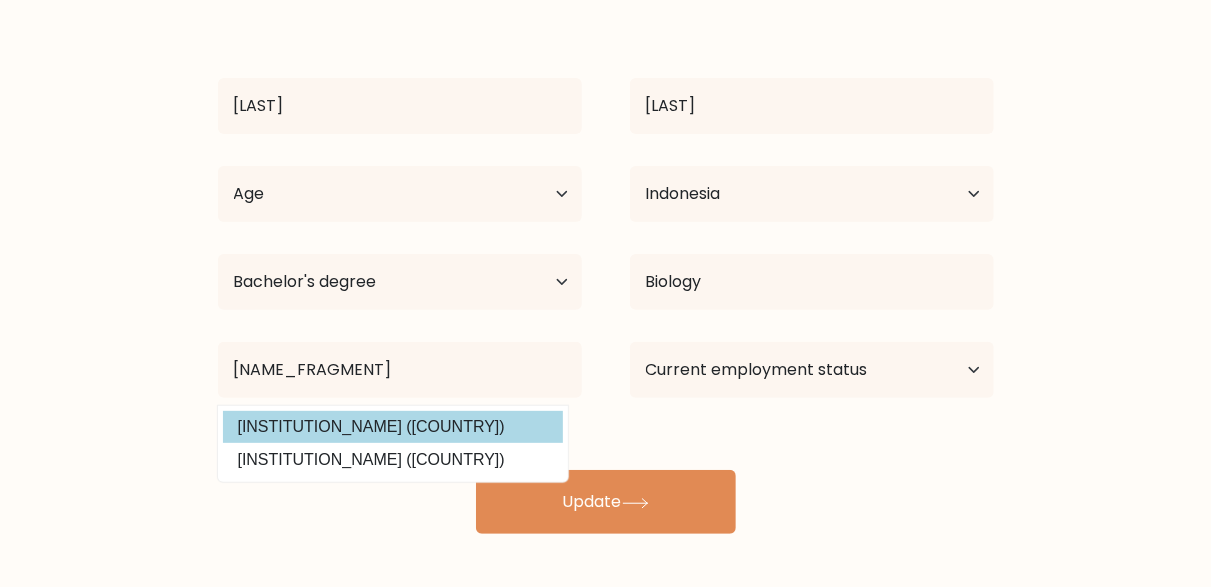 click on "Dewi
Nurhilyah
Age
Under 18 years old
18-24 years old
25-34 years old
35-44 years old
45-54 years old
55-64 years old
65 years old and above
Country
Afghanistan
Albania
Algeria
American Samoa
Andorra
Angola
Anguilla
Antarctica
Antigua and Barbuda
Argentina
Armenia
Aruba
Australia
Austria
Azerbaijan
Bahamas
Bahrain
Bangladesh
Barbados
Belarus
Belgium
Belize
Benin
Bermuda
Bhutan
Chad" at bounding box center (606, 270) 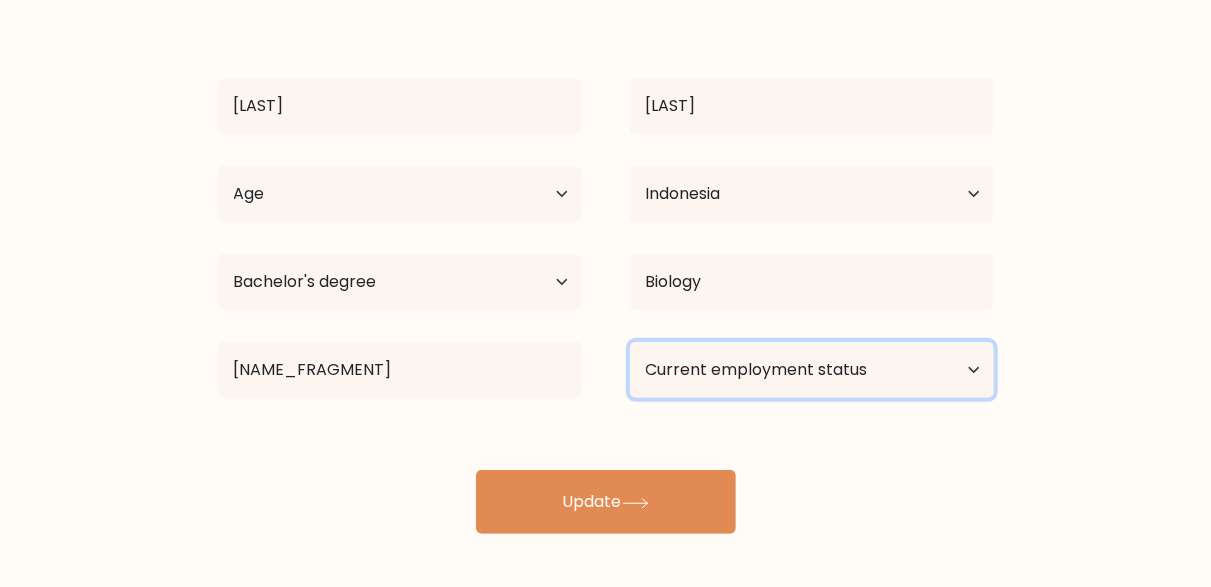 click on "Current employment status
Employed
Student
Retired
Other / prefer not to answer" at bounding box center [812, 370] 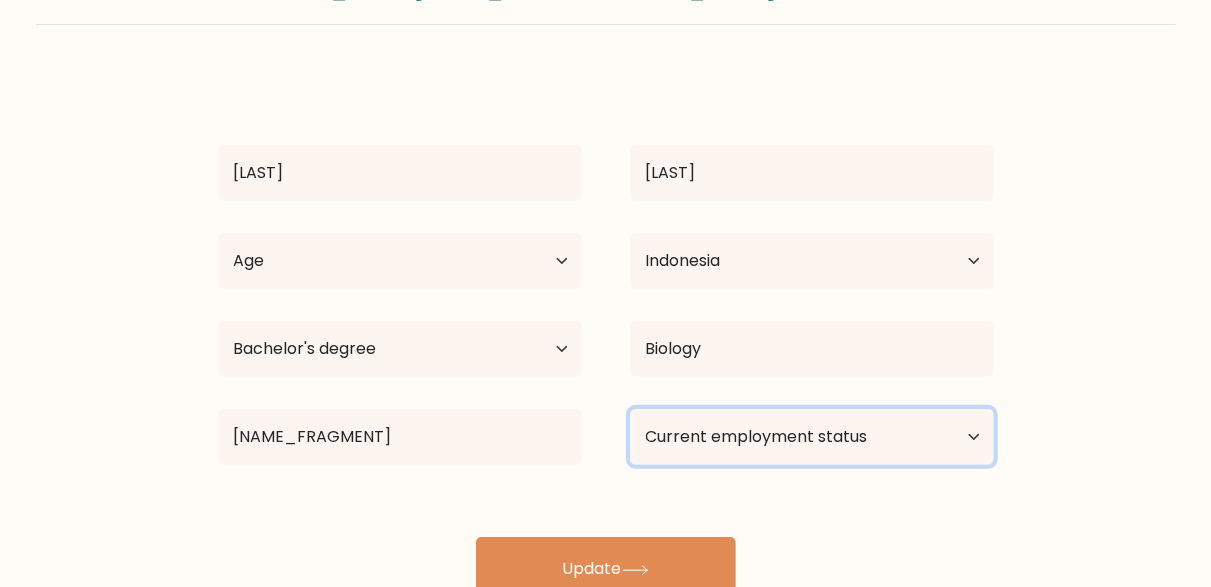 scroll, scrollTop: 170, scrollLeft: 0, axis: vertical 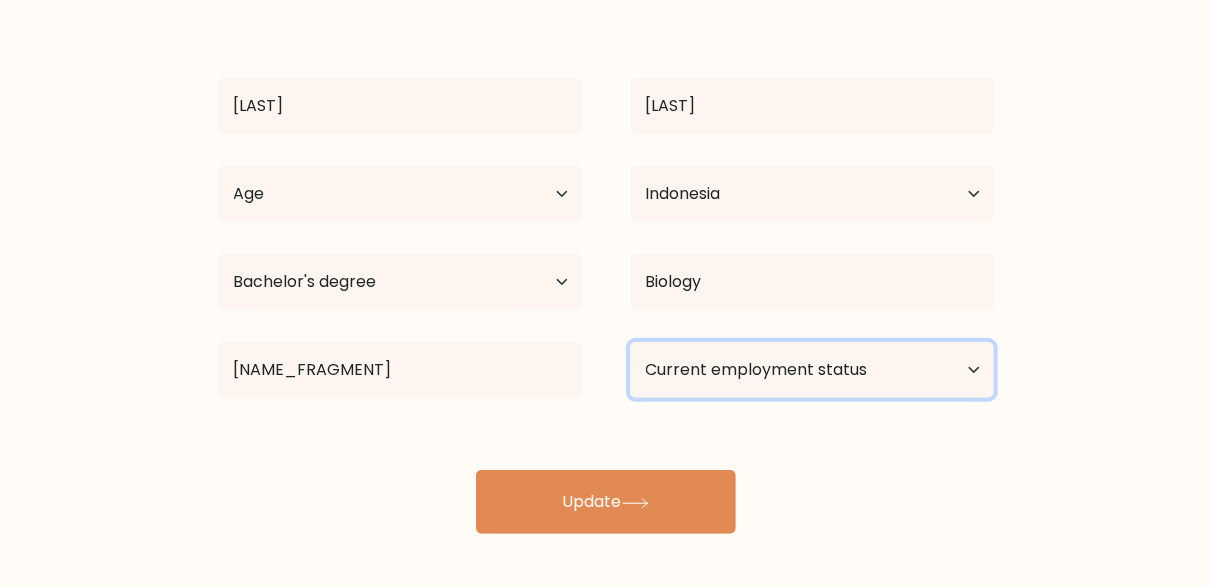 click on "Current employment status
Employed
Student
Retired
Other / prefer not to answer" at bounding box center (812, 370) 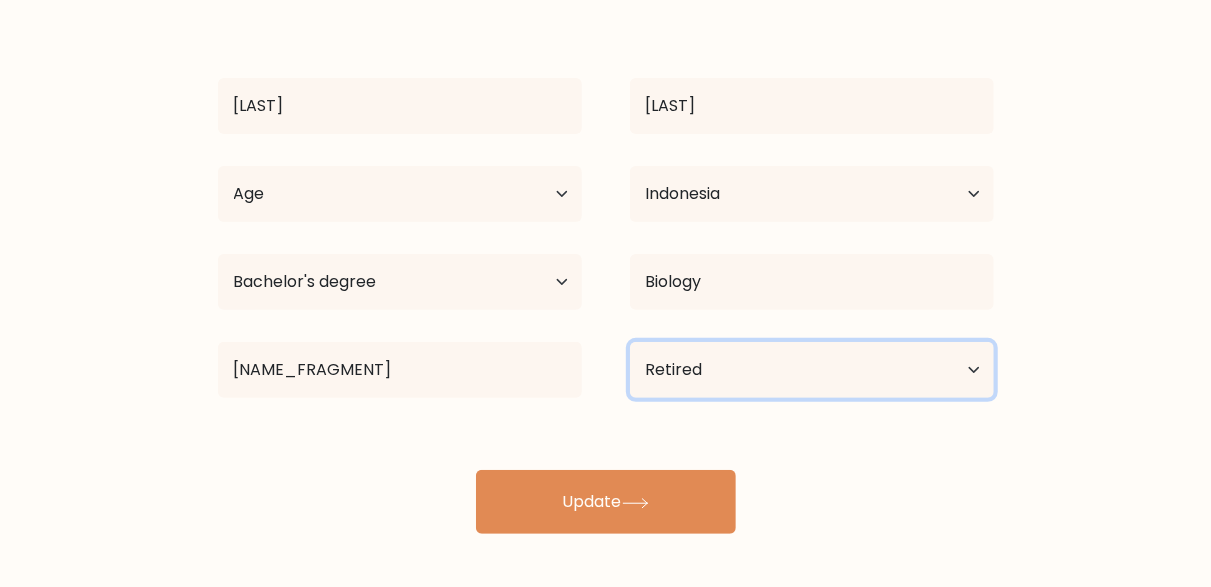click on "Current employment status
Employed
Student
Retired
Other / prefer not to answer" at bounding box center [812, 370] 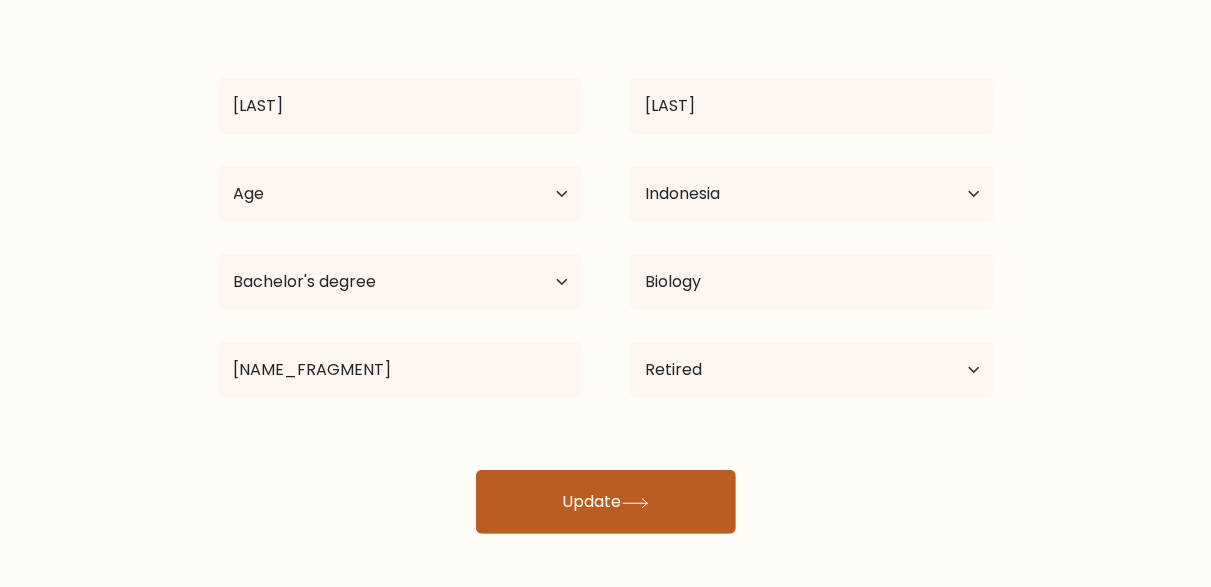 drag, startPoint x: 651, startPoint y: 394, endPoint x: 715, endPoint y: 472, distance: 100.89599 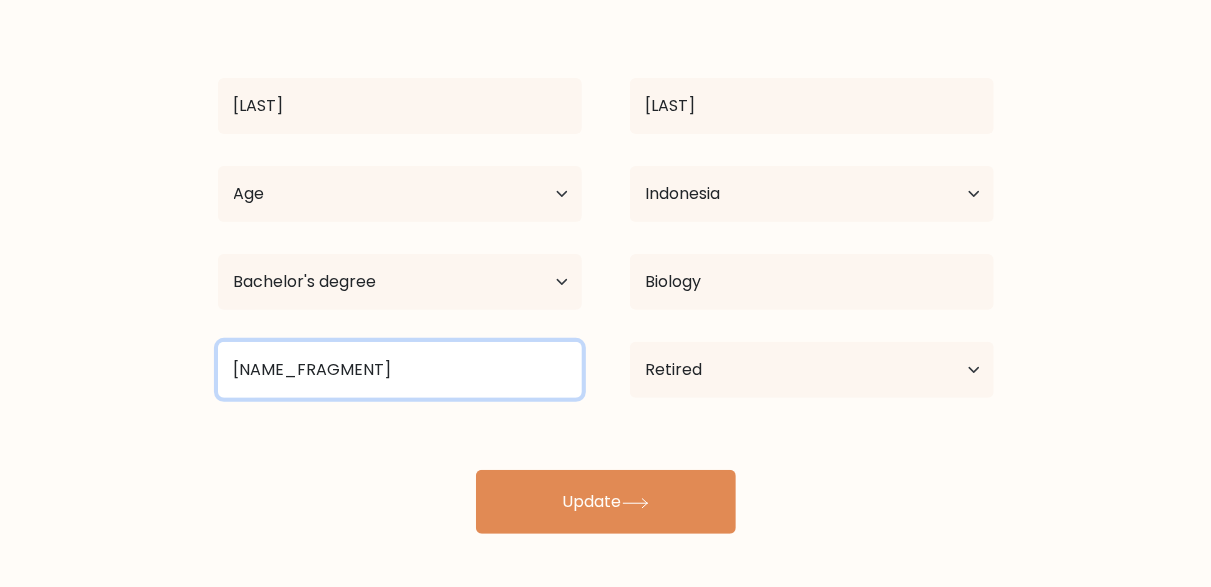 click on "Syari" at bounding box center (400, 370) 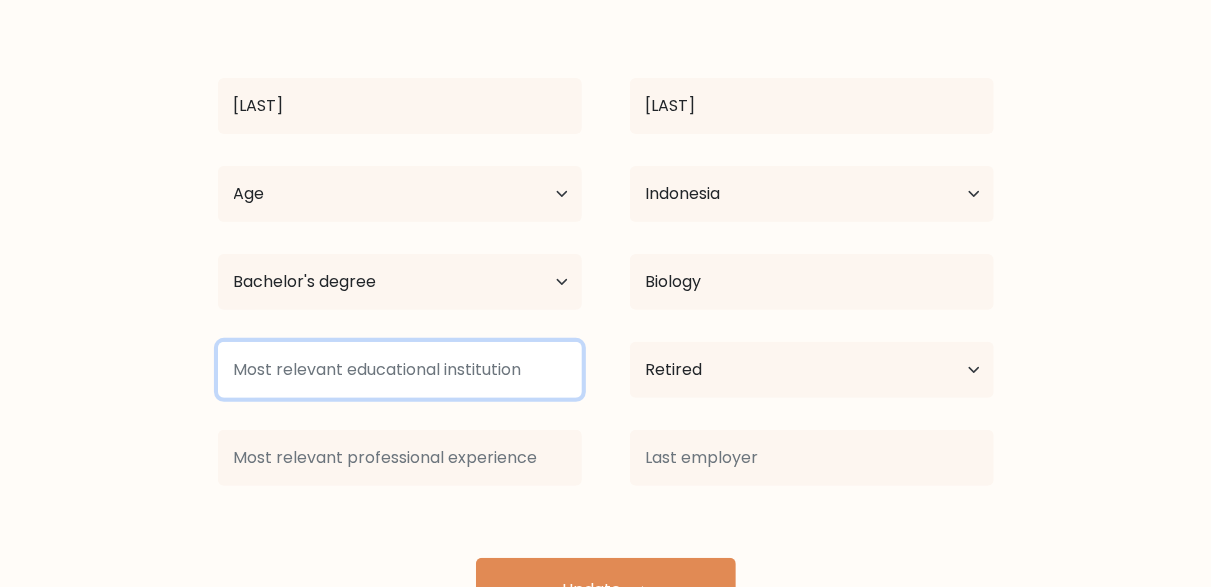 type on "u" 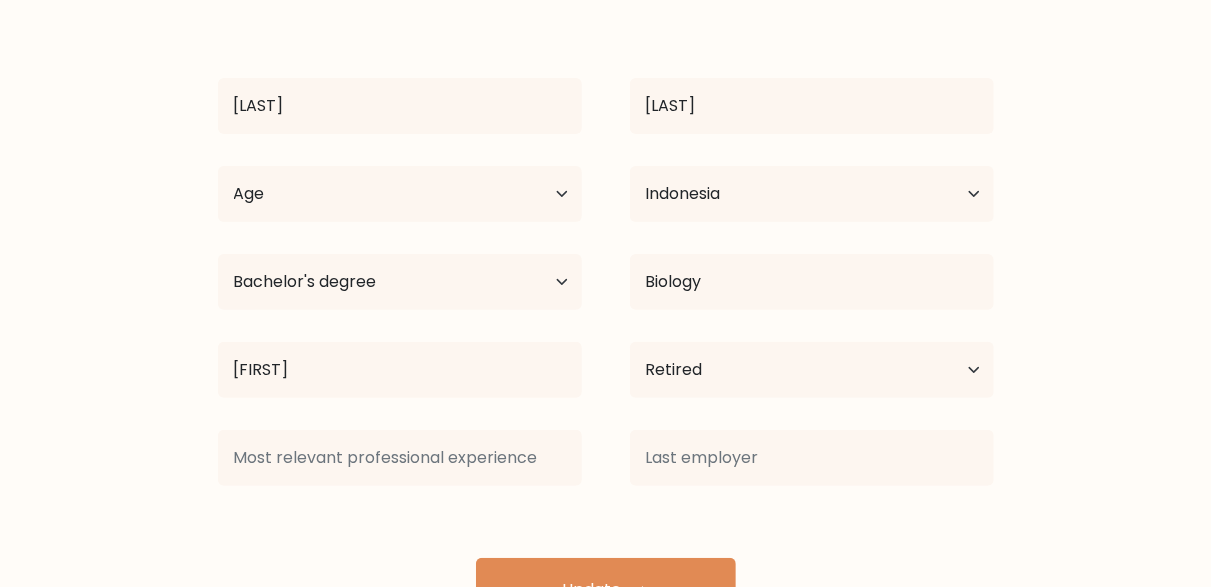 click on "Dewi
Nurhilyah
Age
Under 18 years old
18-24 years old
25-34 years old
35-44 years old
45-54 years old
55-64 years old
65 years old and above
Country
Afghanistan
Albania
Algeria
American Samoa
Andorra
Angola
Anguilla
Antarctica
Antigua and Barbuda
Argentina
Armenia
Aruba
Australia
Austria
Azerbaijan
Bahamas
Bahrain
Bangladesh
Barbados
Belarus
Belgium
Belize
Benin
Bermuda
Bhutan
Chad" at bounding box center (606, 314) 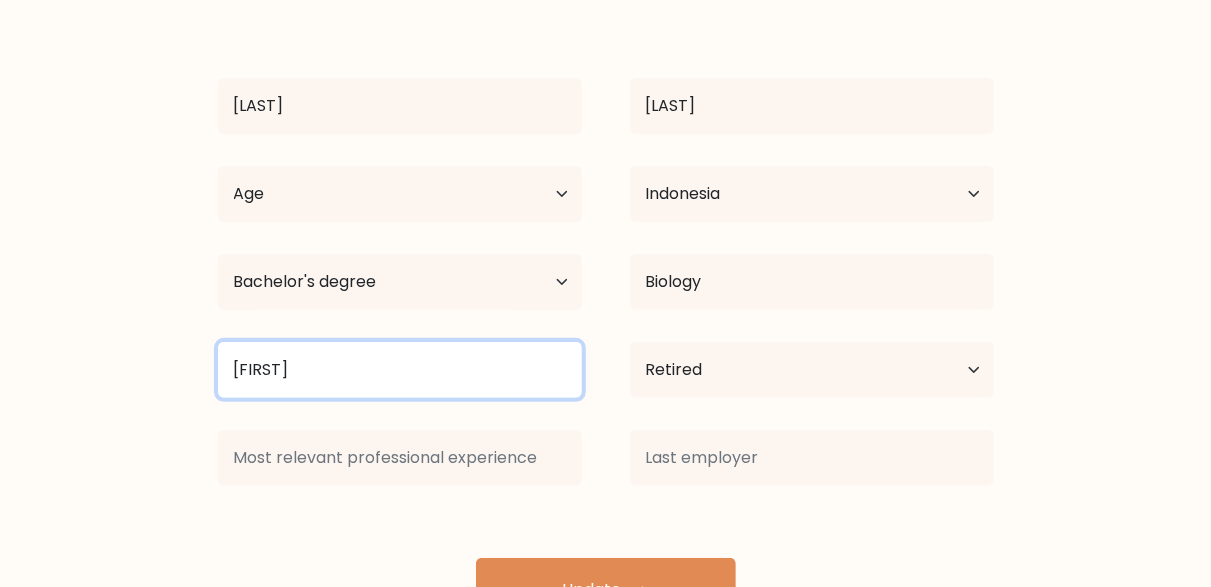 click on "sya" at bounding box center (400, 370) 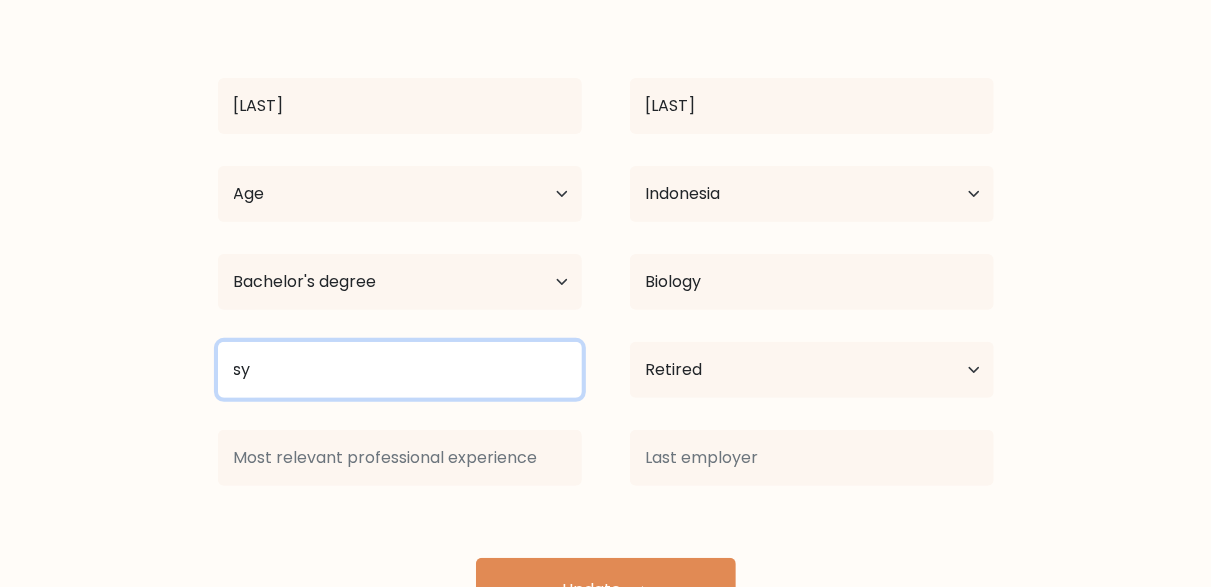 type on "s" 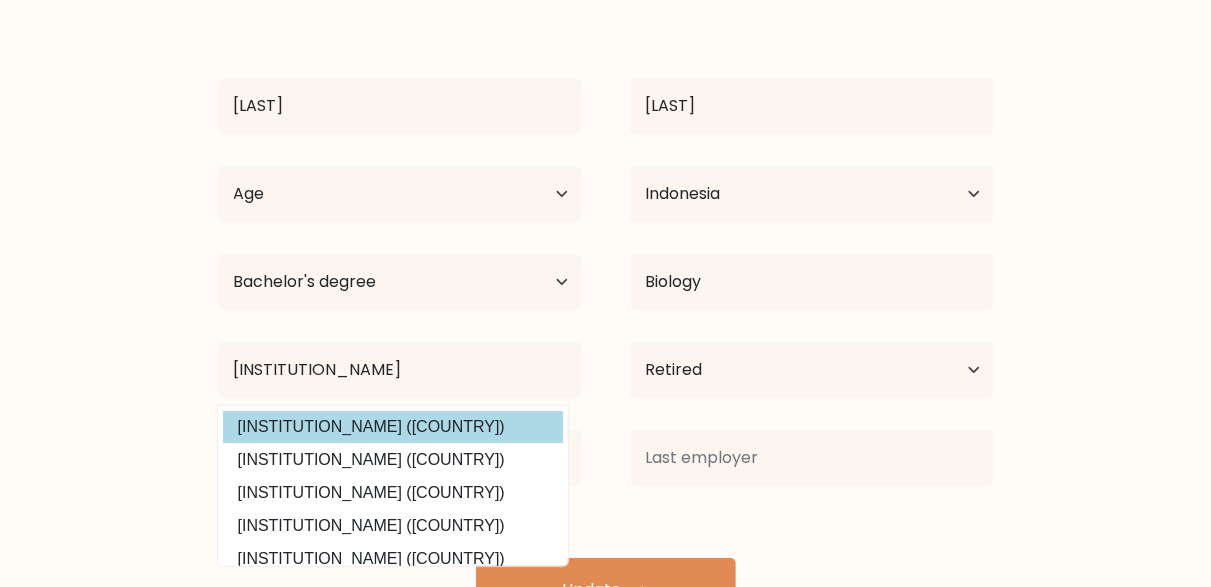 click on "Dewi
Nurhilyah
Age
Under 18 years old
18-24 years old
25-34 years old
35-44 years old
45-54 years old
55-64 years old
65 years old and above
Country
Afghanistan
Albania
Algeria
American Samoa
Andorra
Angola
Anguilla
Antarctica
Antigua and Barbuda
Argentina
Armenia
Aruba
Australia
Austria
Azerbaijan
Bahamas
Bahrain
Bangladesh
Barbados
Belarus
Belgium
Belize
Benin
Bermuda
Bhutan
Chad" at bounding box center (606, 314) 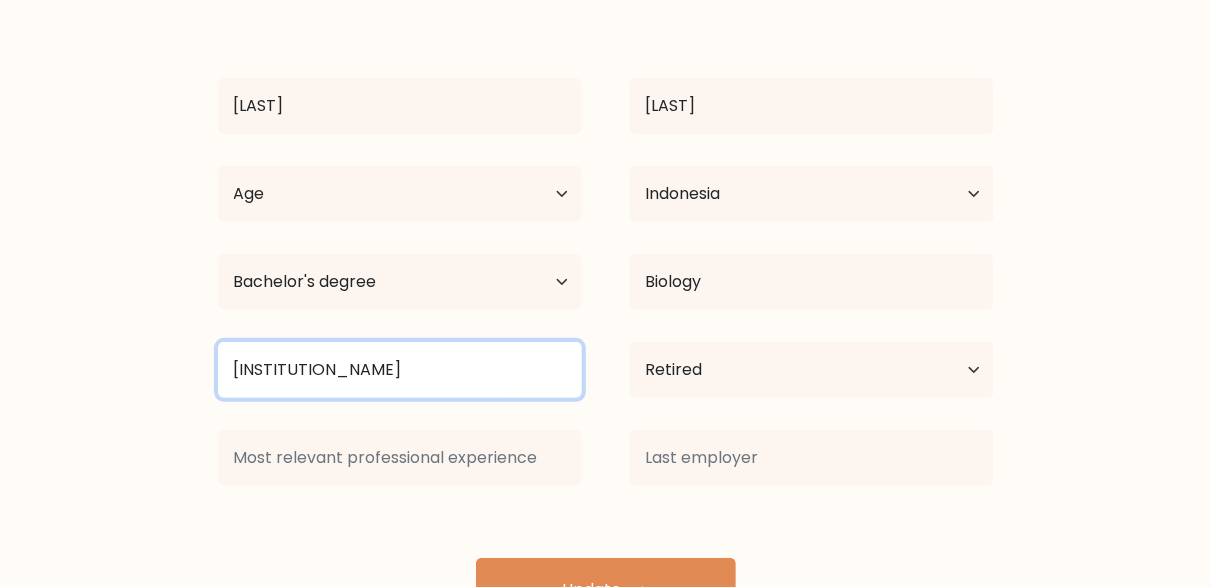 click on "Universitas Islam Negeri Syar" at bounding box center (400, 370) 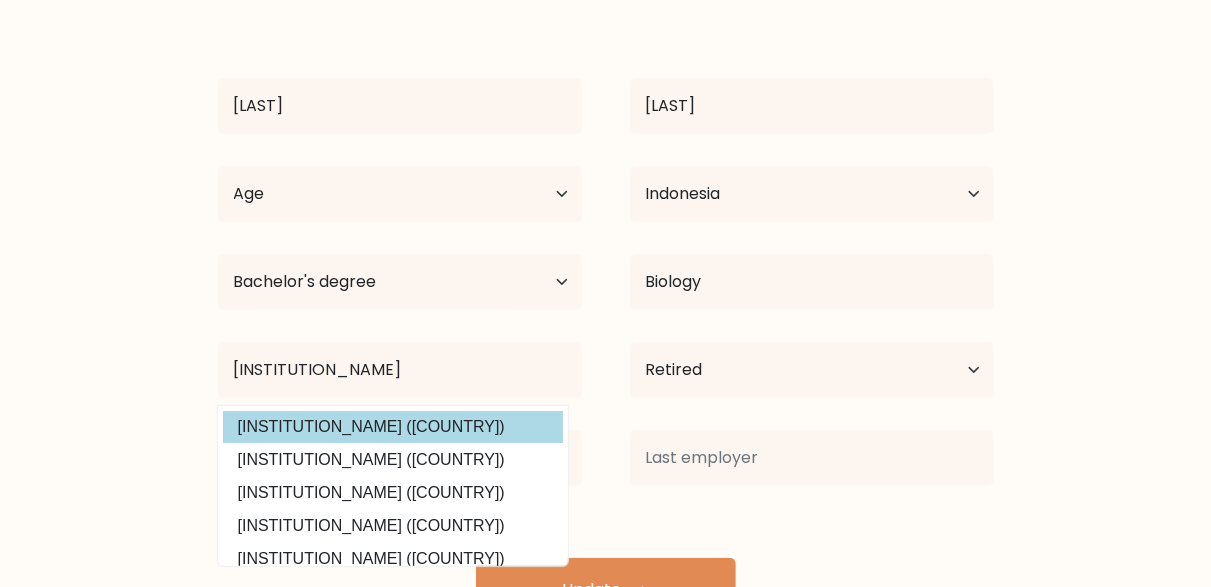 click on "Dewi
Nurhilyah
Age
Under 18 years old
18-24 years old
25-34 years old
35-44 years old
45-54 years old
55-64 years old
65 years old and above
Country
Afghanistan
Albania
Algeria
American Samoa
Andorra
Angola
Anguilla
Antarctica
Antigua and Barbuda
Argentina
Armenia
Aruba
Australia
Austria
Azerbaijan
Bahamas
Bahrain
Bangladesh
Barbados
Belarus
Belgium
Belize
Benin
Bermuda
Bhutan
Chad" at bounding box center (606, 314) 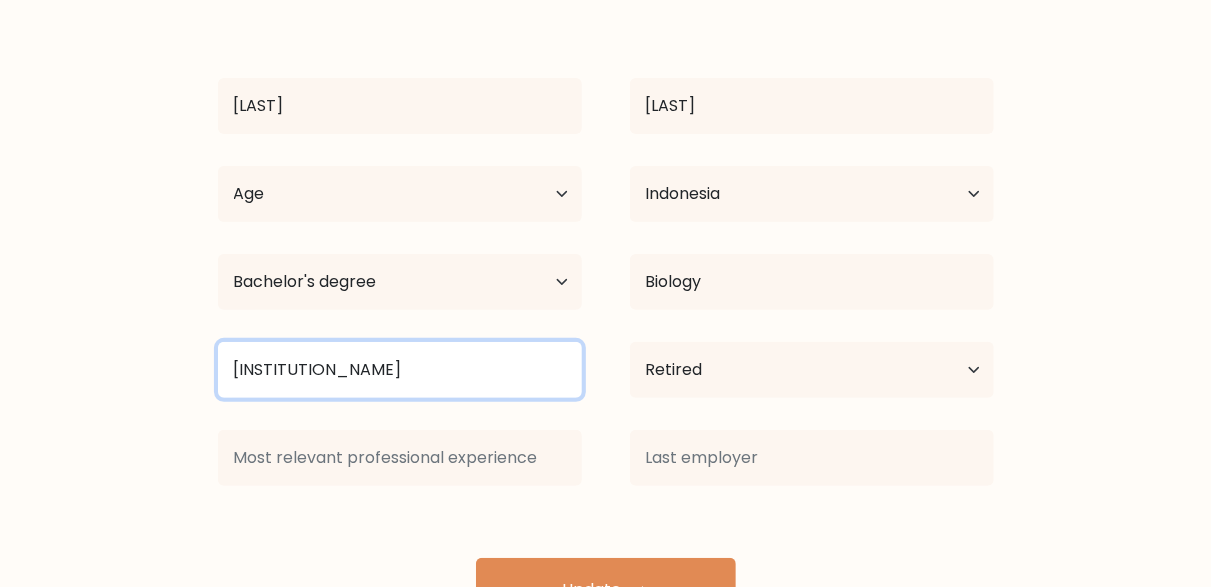 click on "Universitas Islam Negeri Syarif Hidayat" at bounding box center (400, 370) 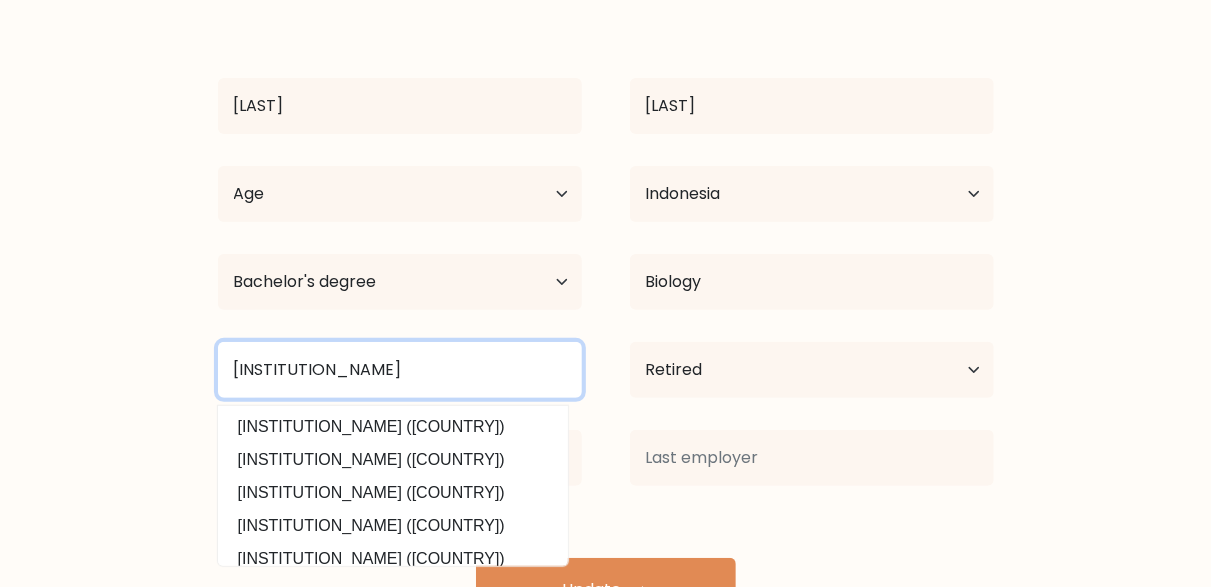 scroll, scrollTop: 0, scrollLeft: 13, axis: horizontal 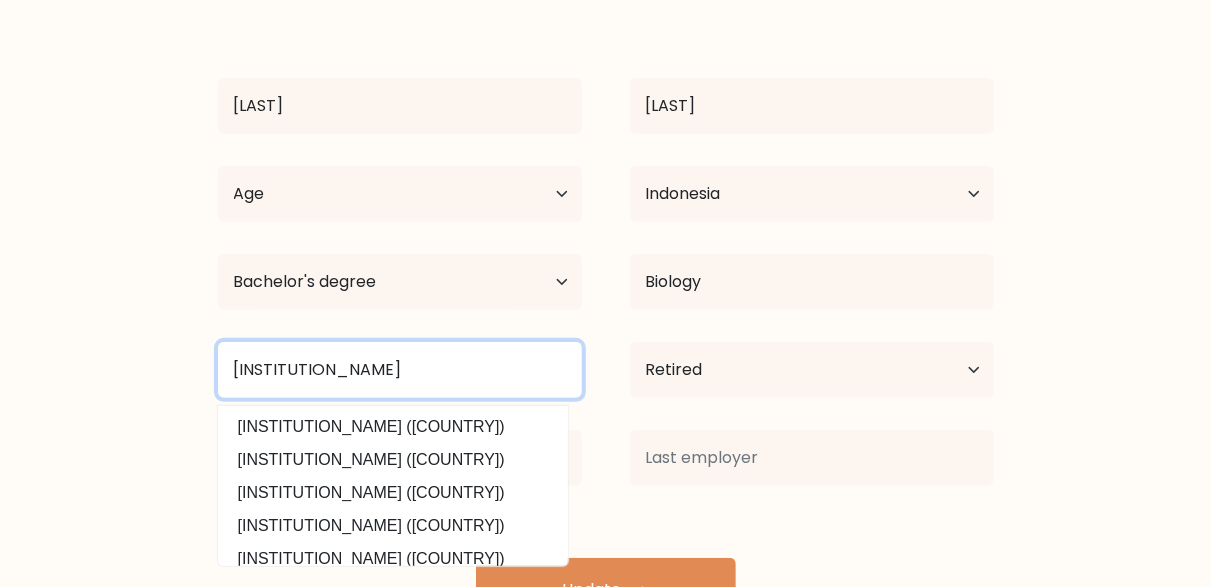 type on "Universitas Islam Negeri Syarif Hidayatullah" 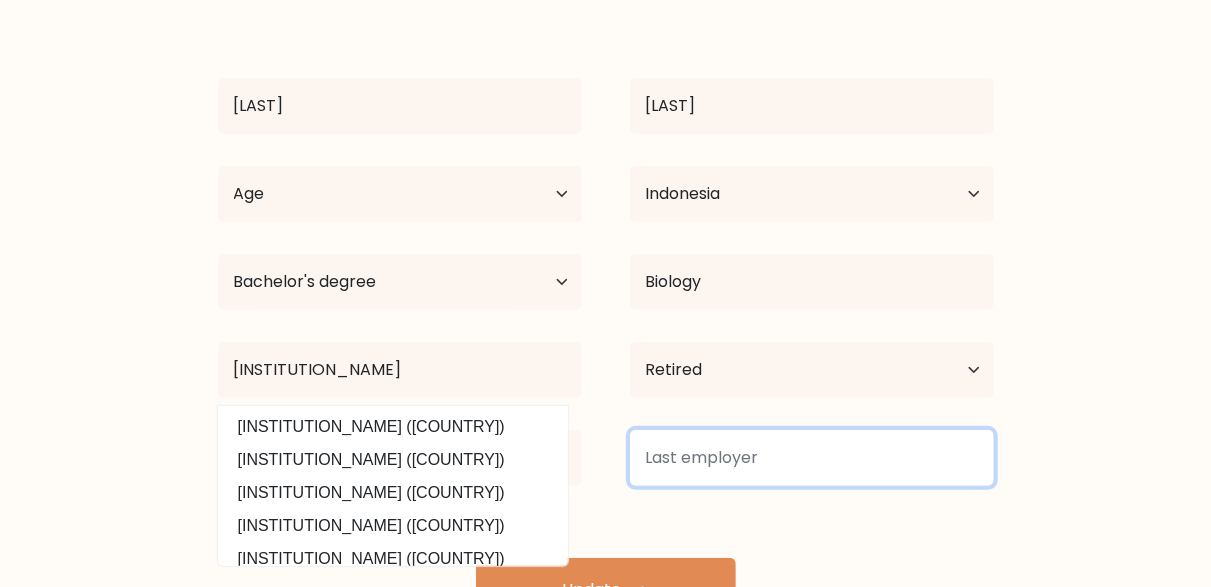 scroll, scrollTop: 0, scrollLeft: 0, axis: both 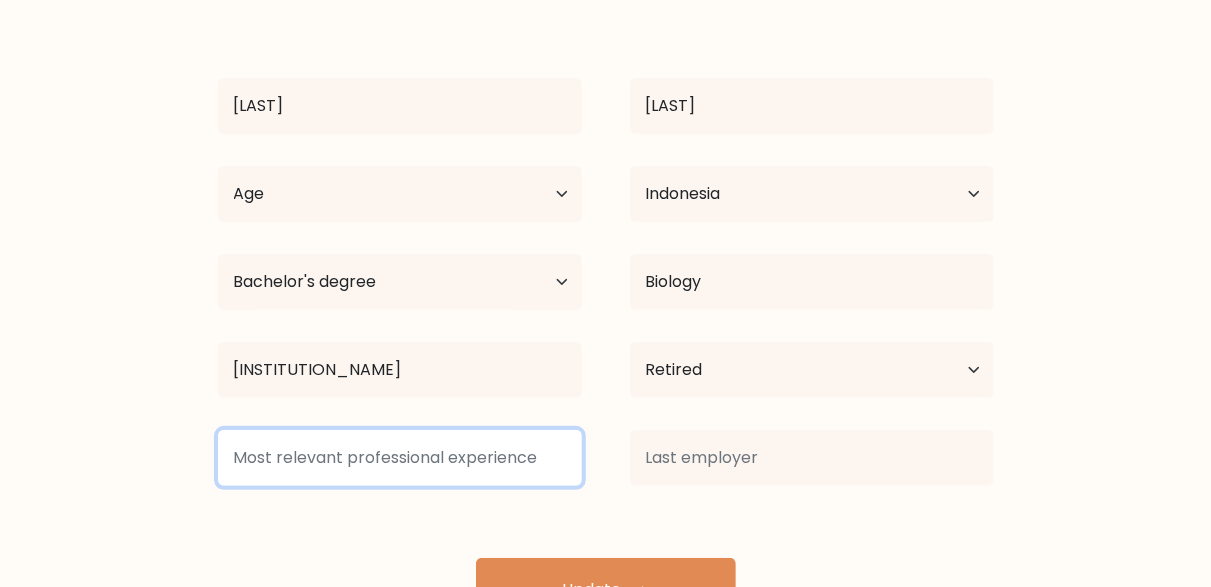 click at bounding box center (400, 458) 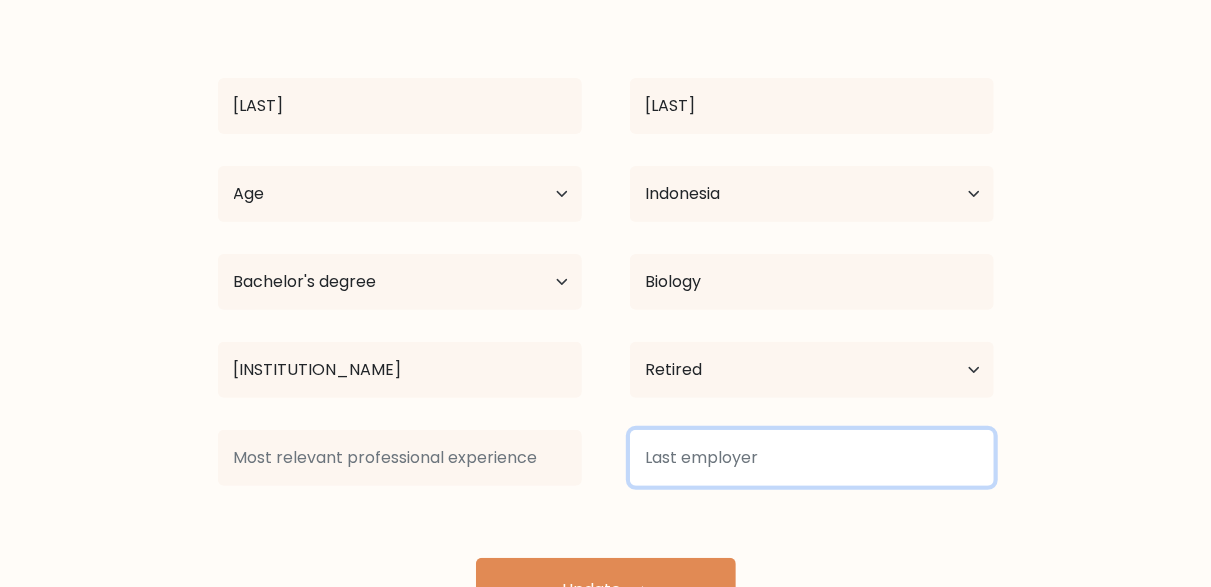 click at bounding box center (812, 458) 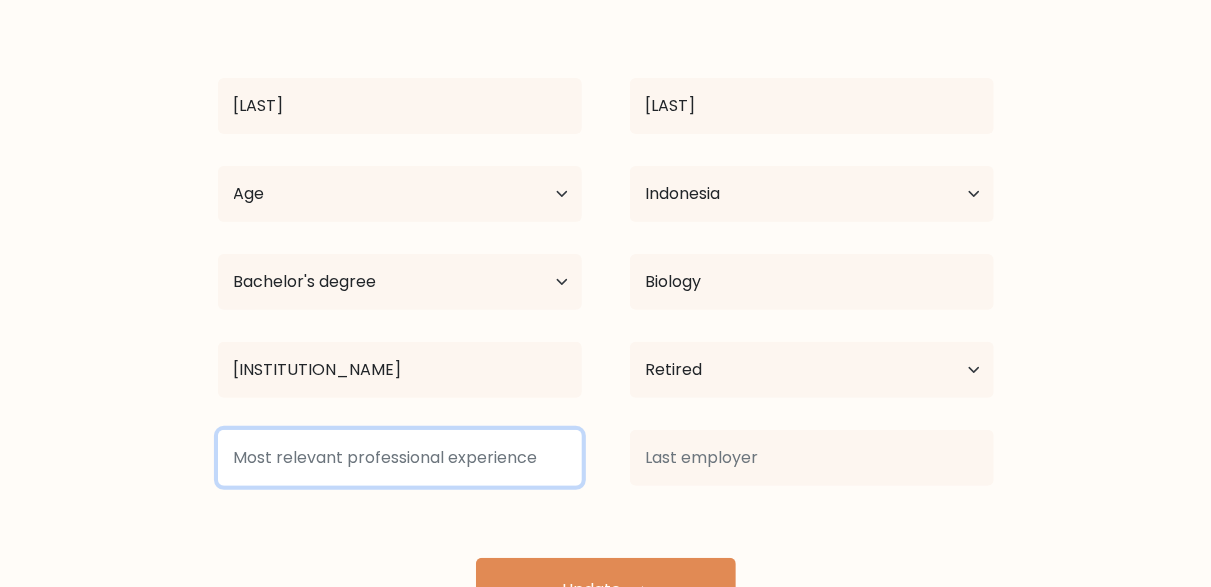 click at bounding box center [400, 458] 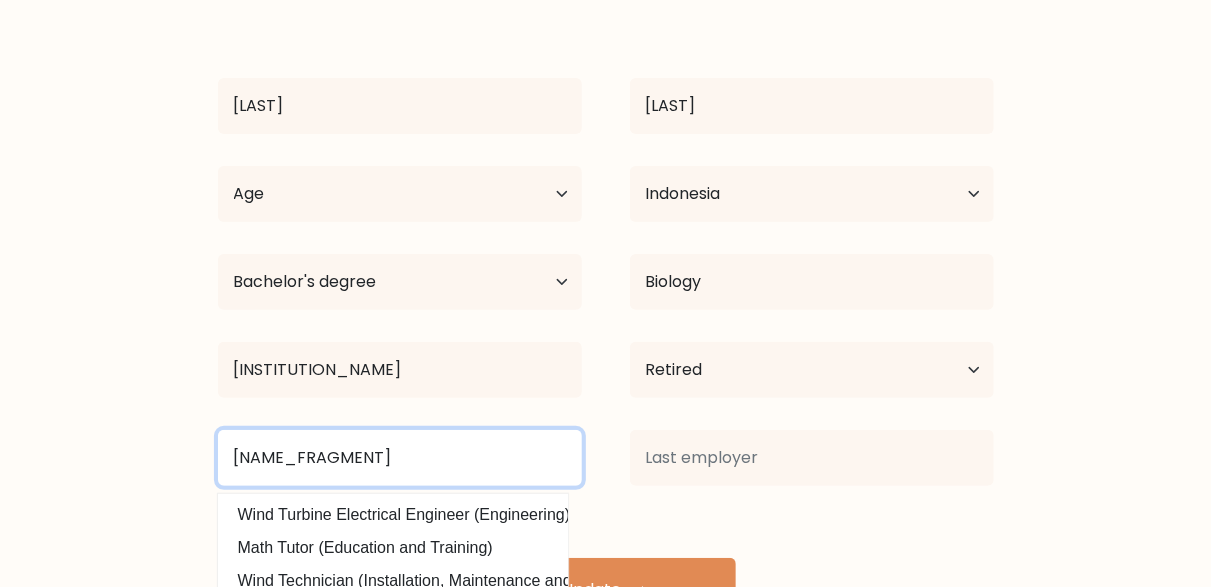 type on "t" 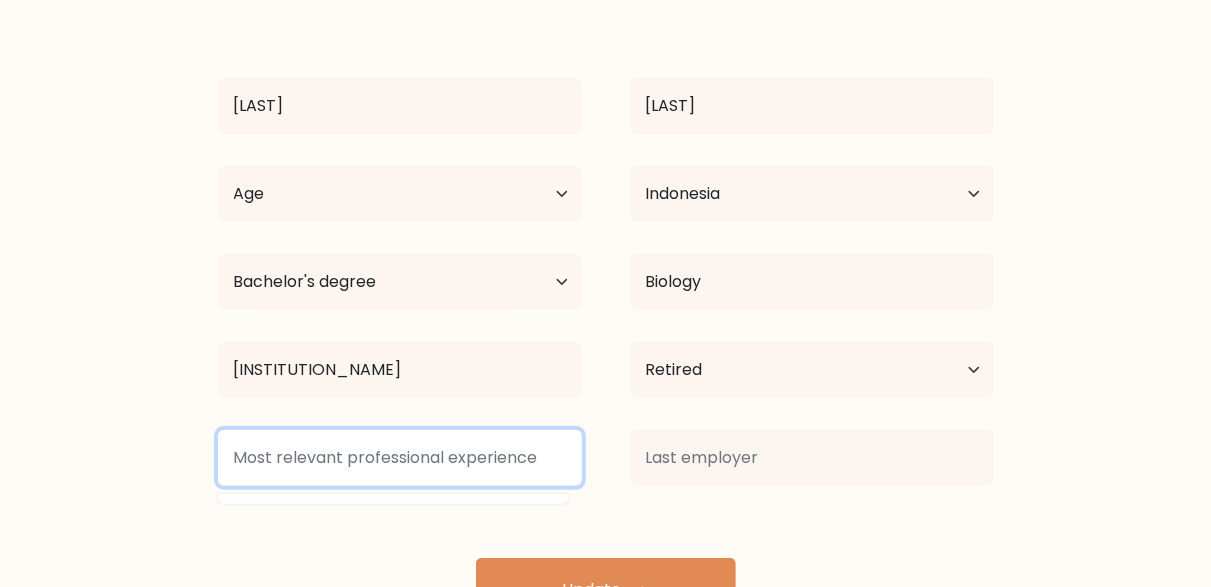 type on "t" 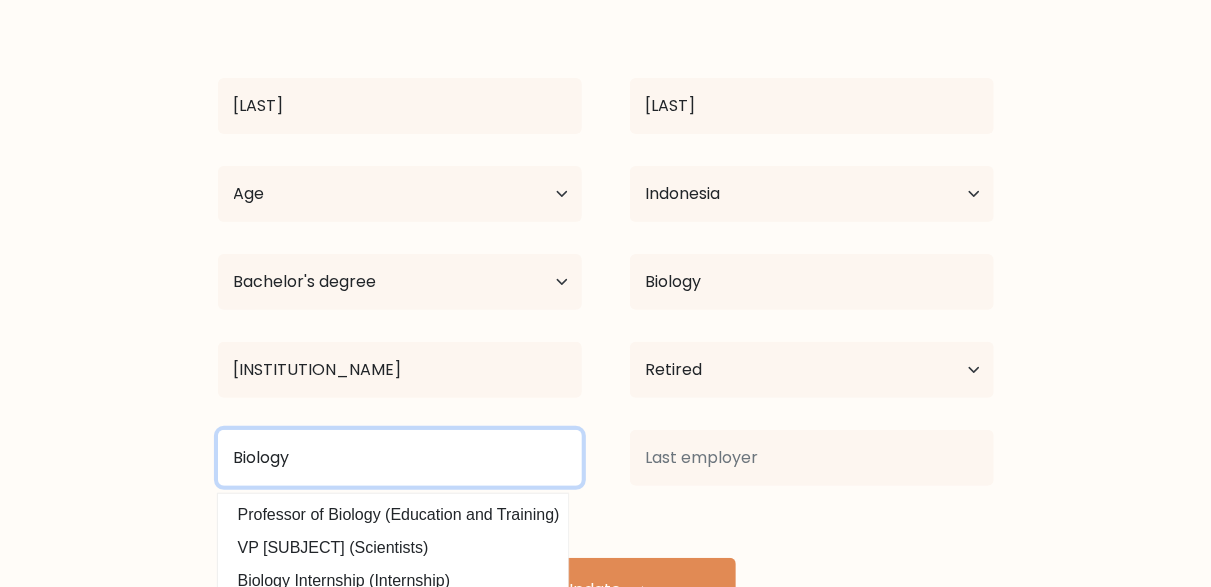 scroll, scrollTop: 236, scrollLeft: 0, axis: vertical 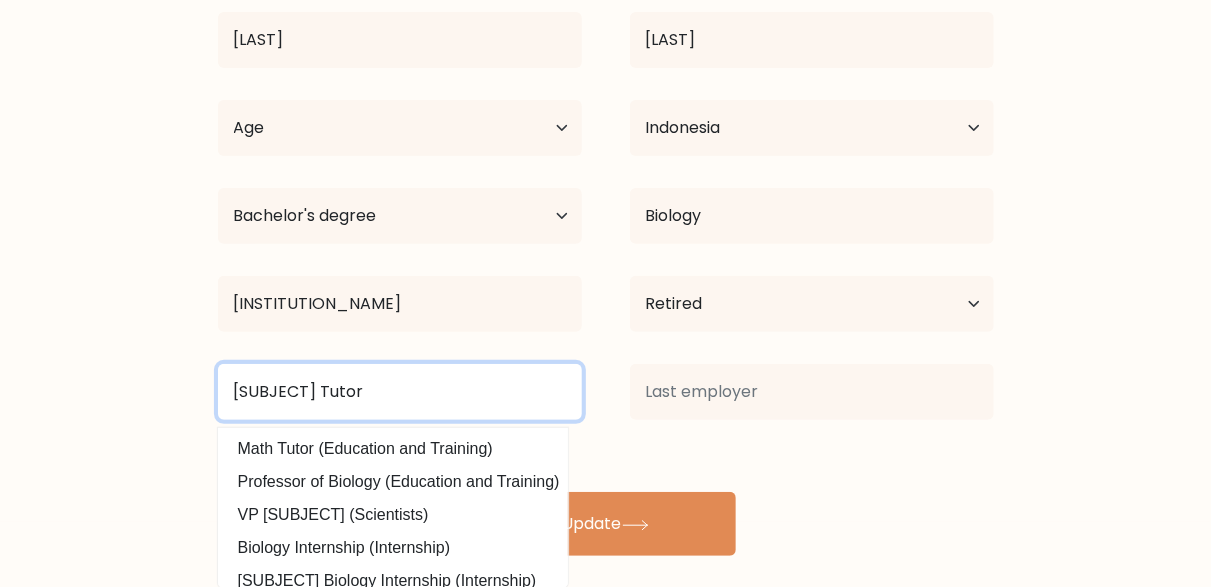 type on "Biology Tutor" 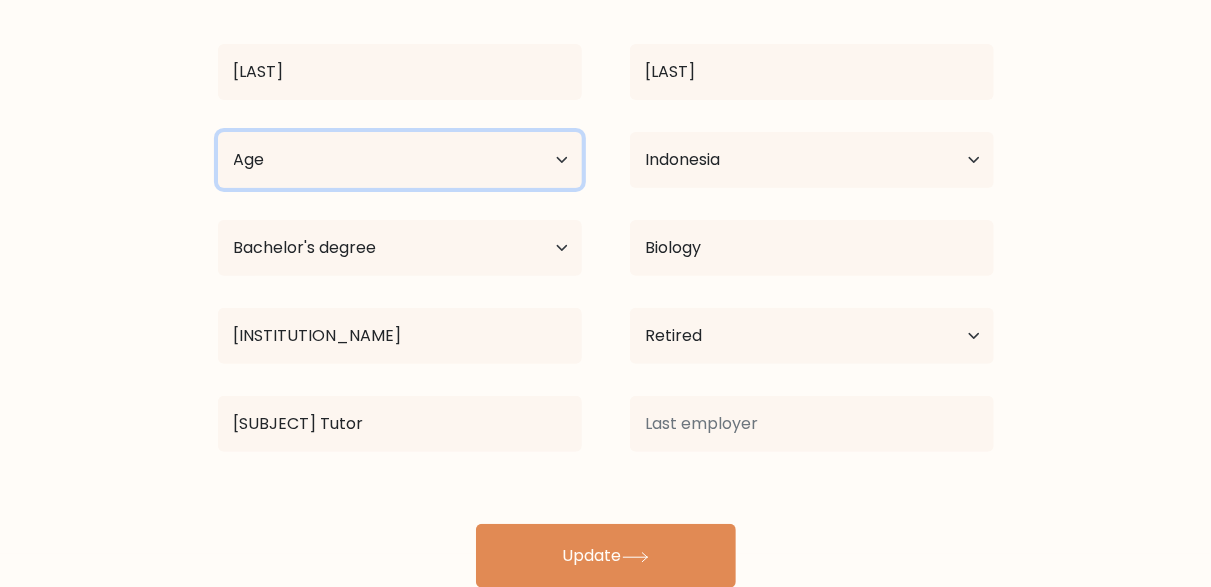 scroll, scrollTop: 236, scrollLeft: 0, axis: vertical 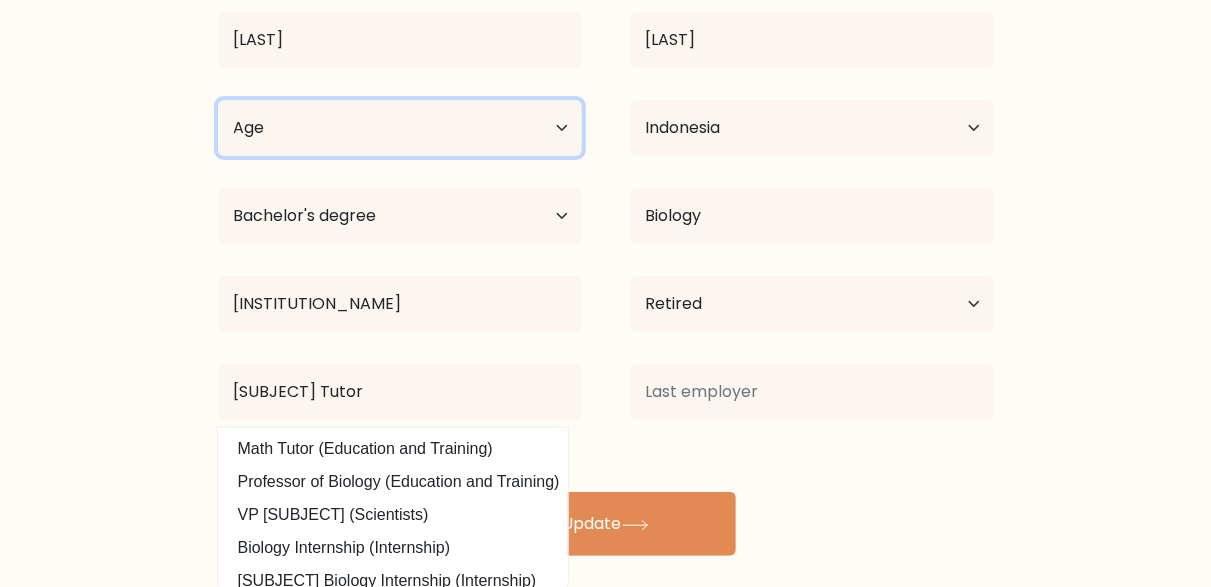 click on "Age
Under 18 years old
18-24 years old
25-34 years old
35-44 years old
45-54 years old
55-64 years old
65 years old and above" at bounding box center (400, 128) 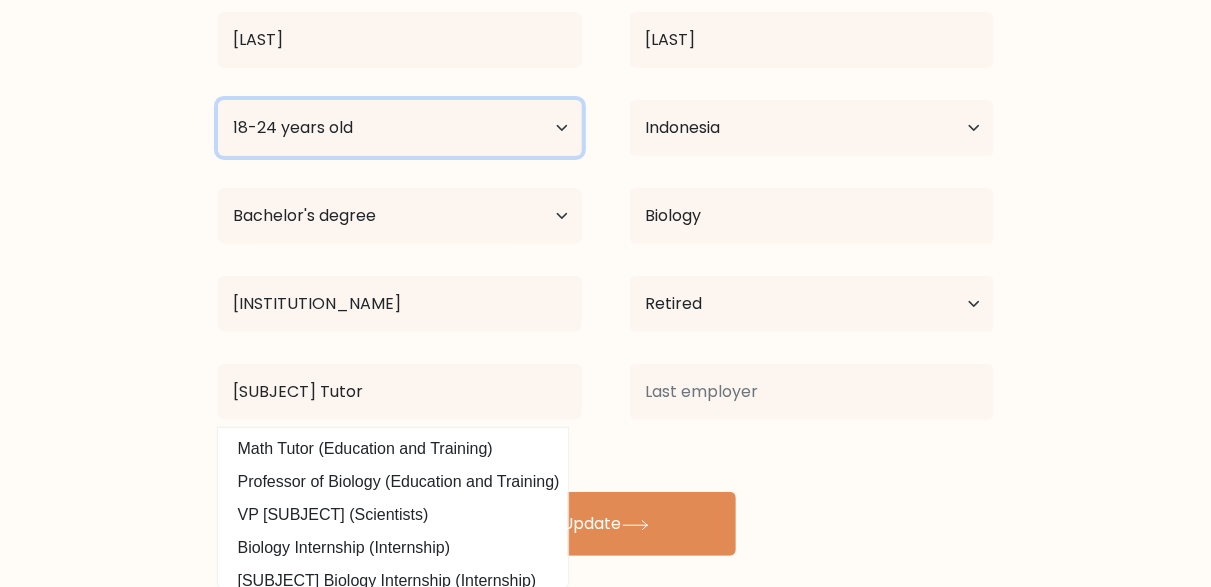 click on "Age
Under 18 years old
18-24 years old
25-34 years old
35-44 years old
45-54 years old
55-64 years old
65 years old and above" at bounding box center (400, 128) 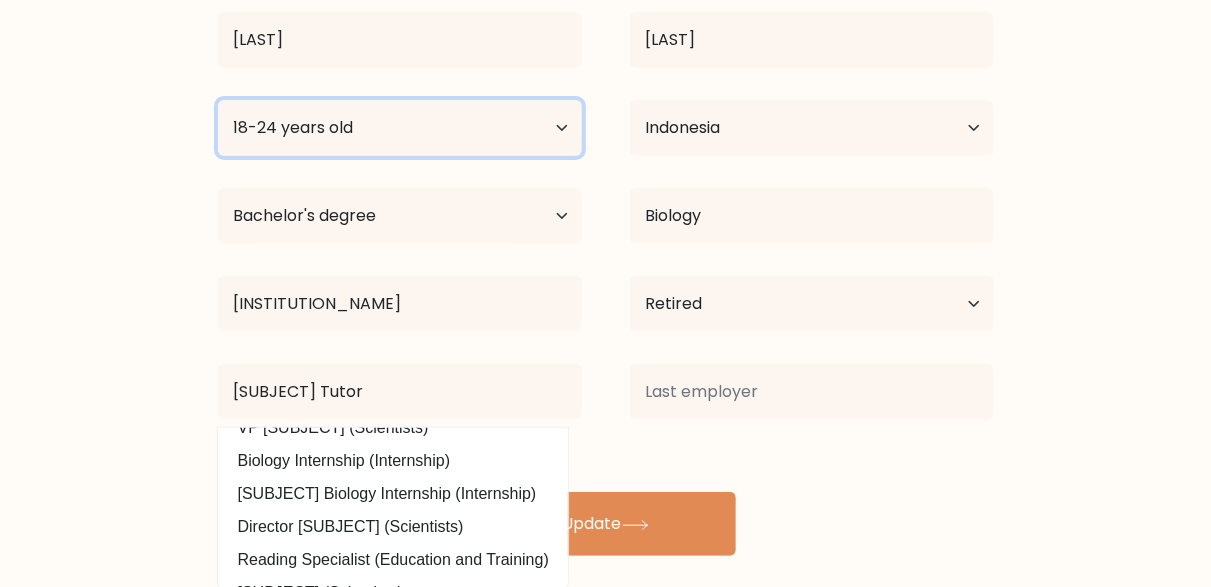 scroll, scrollTop: 0, scrollLeft: 0, axis: both 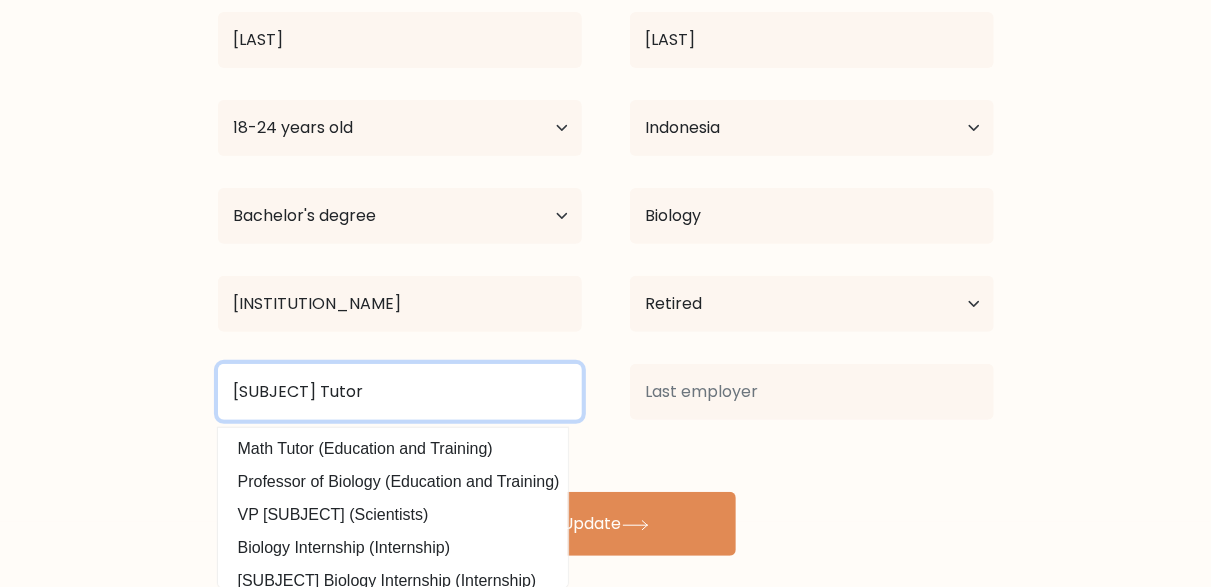 click on "Biology Tutor" at bounding box center [400, 392] 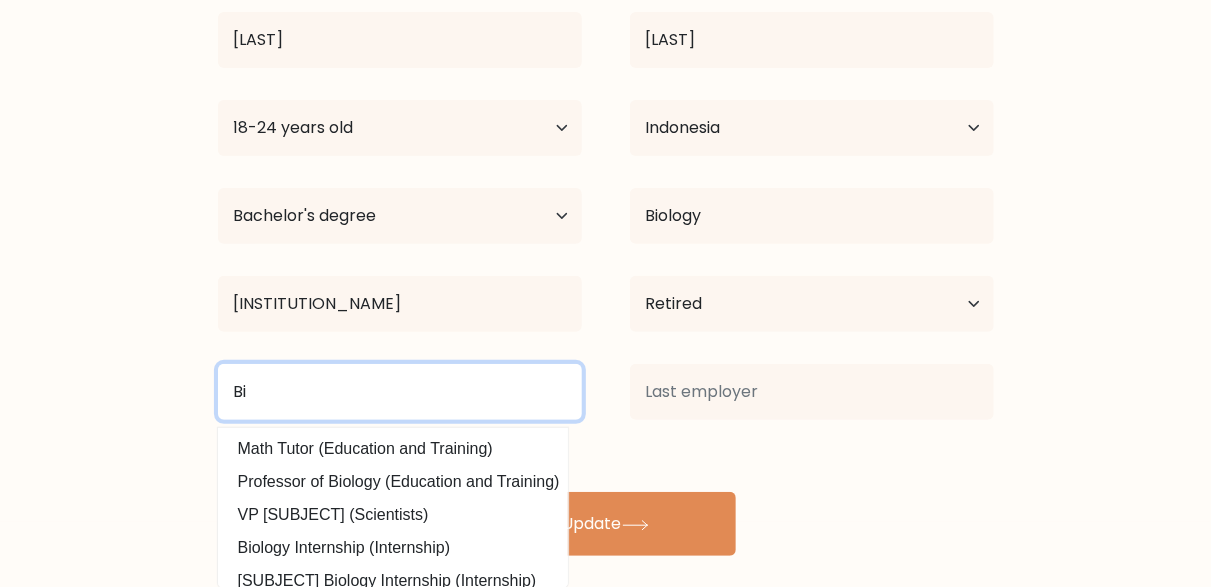 type on "B" 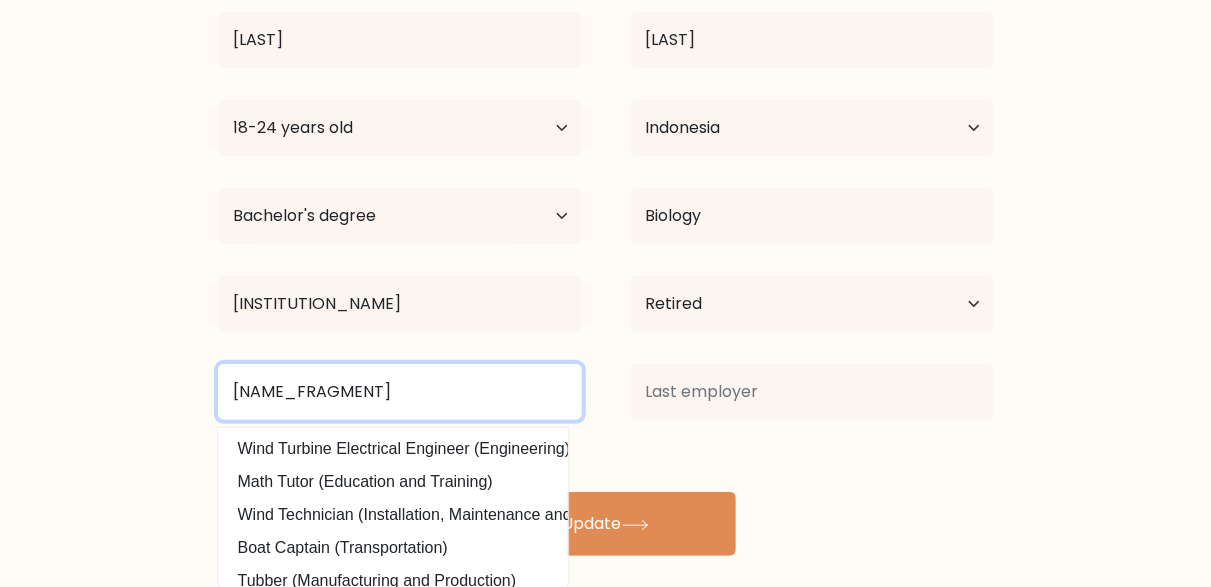 scroll, scrollTop: 204, scrollLeft: 0, axis: vertical 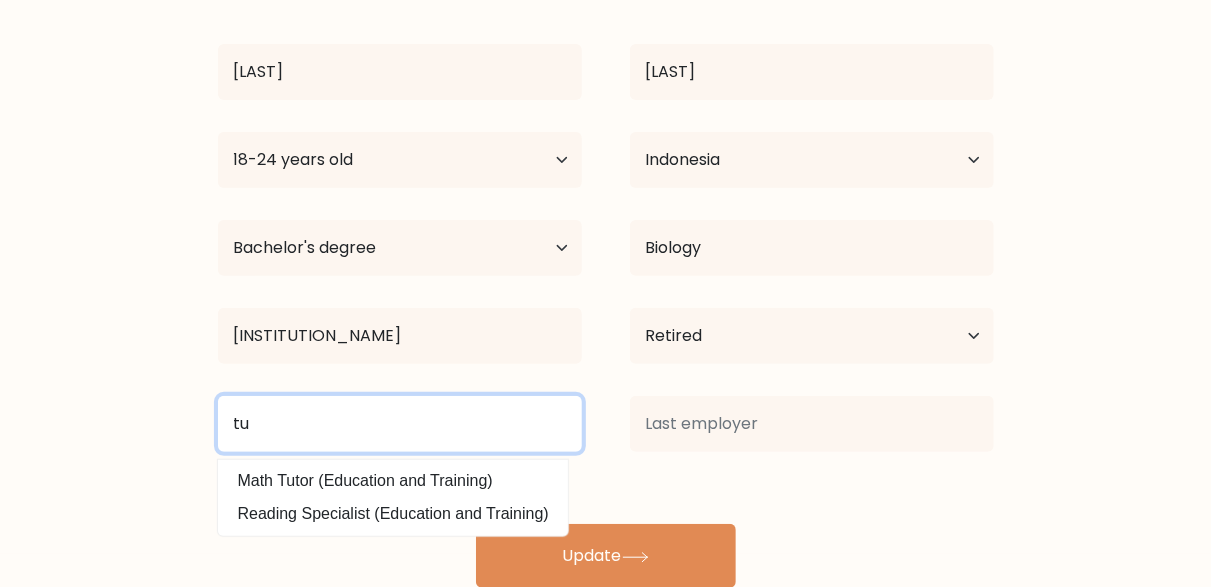 type on "t" 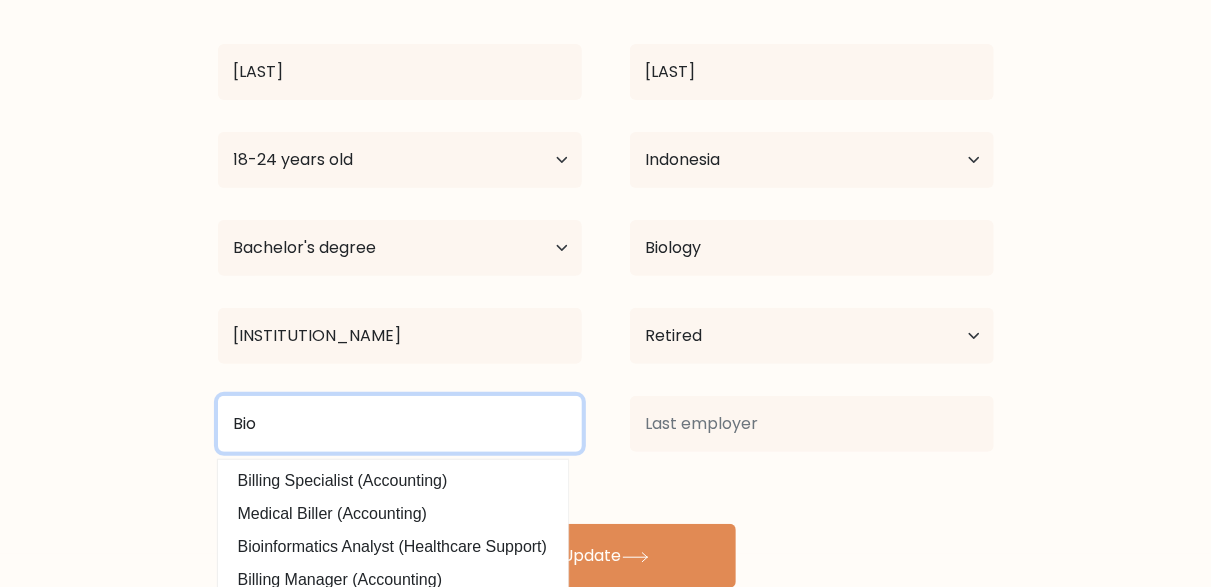 scroll, scrollTop: 236, scrollLeft: 0, axis: vertical 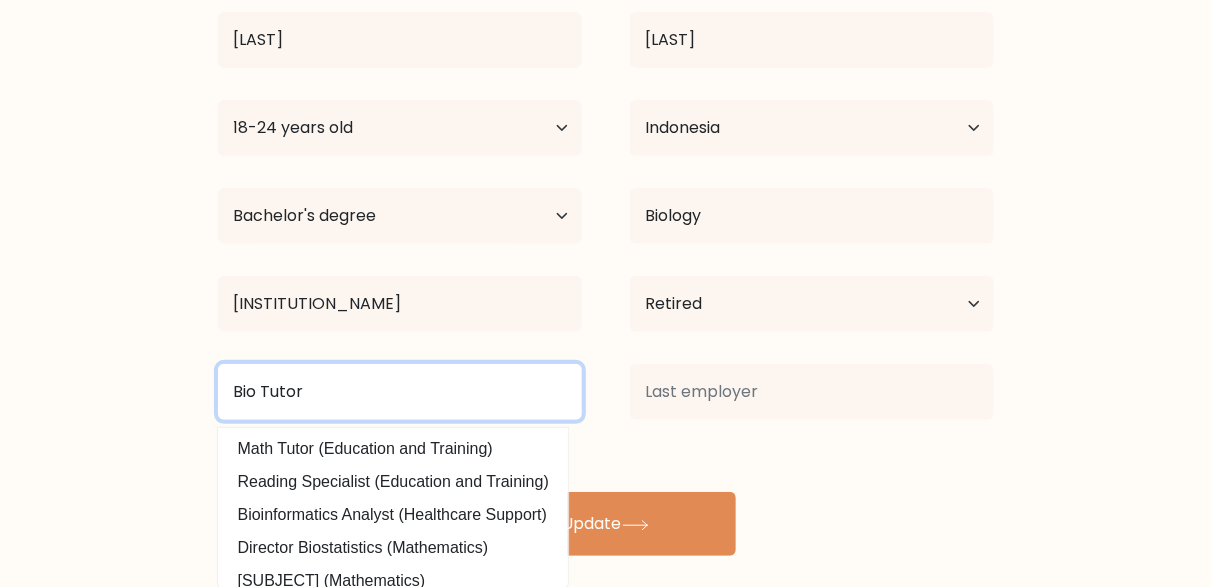 type on "Bio Tutor" 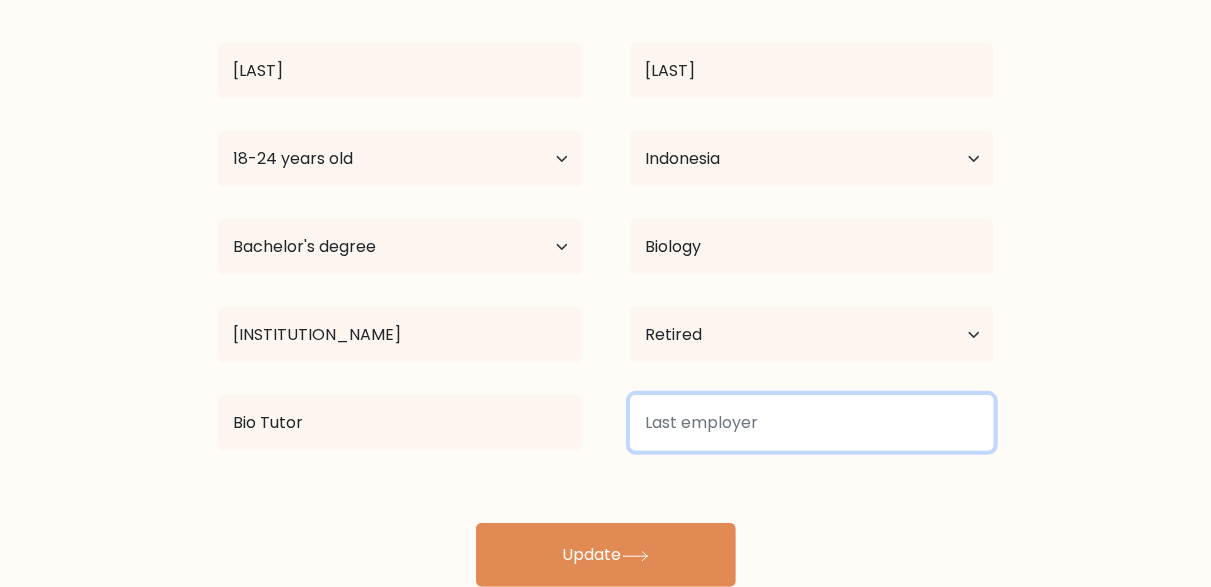scroll, scrollTop: 204, scrollLeft: 0, axis: vertical 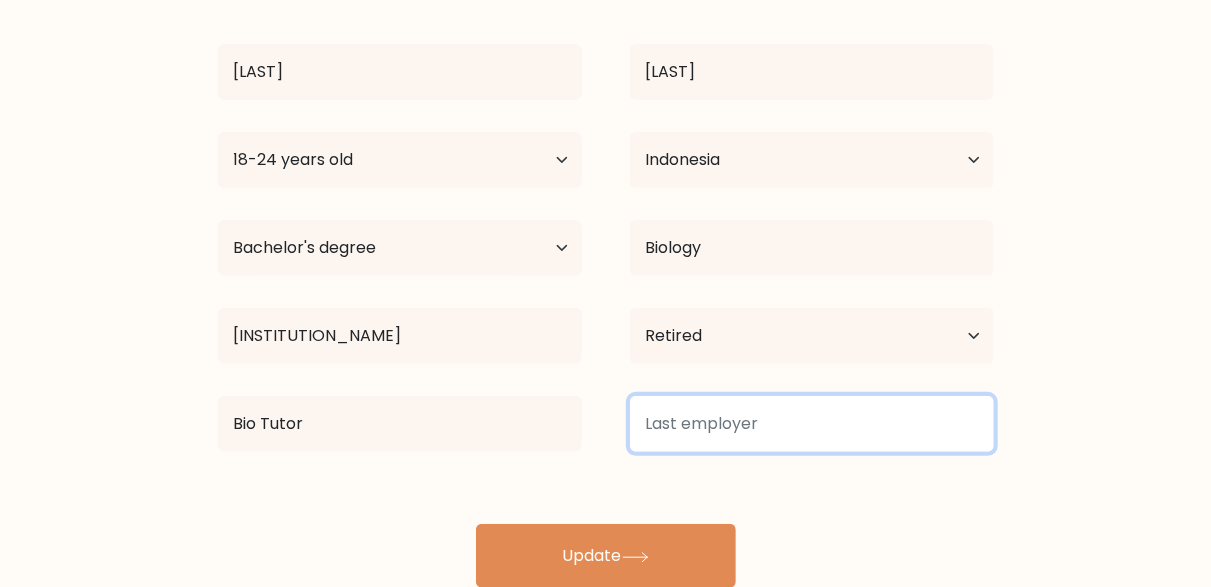 click on "Dewi
Nurhilyah
Age
Under 18 years old
18-24 years old
25-34 years old
35-44 years old
45-54 years old
55-64 years old
65 years old and above
Country
Afghanistan
Albania
Algeria
American Samoa
Andorra
Angola
Anguilla
Antarctica
Antigua and Barbuda
Argentina
Armenia
Aruba
Australia
Austria
Azerbaijan
Bahamas
Bahrain
Bangladesh
Barbados
Belarus
Belgium
Belize
Benin
Bermuda
Bhutan
Chad" at bounding box center (606, 280) 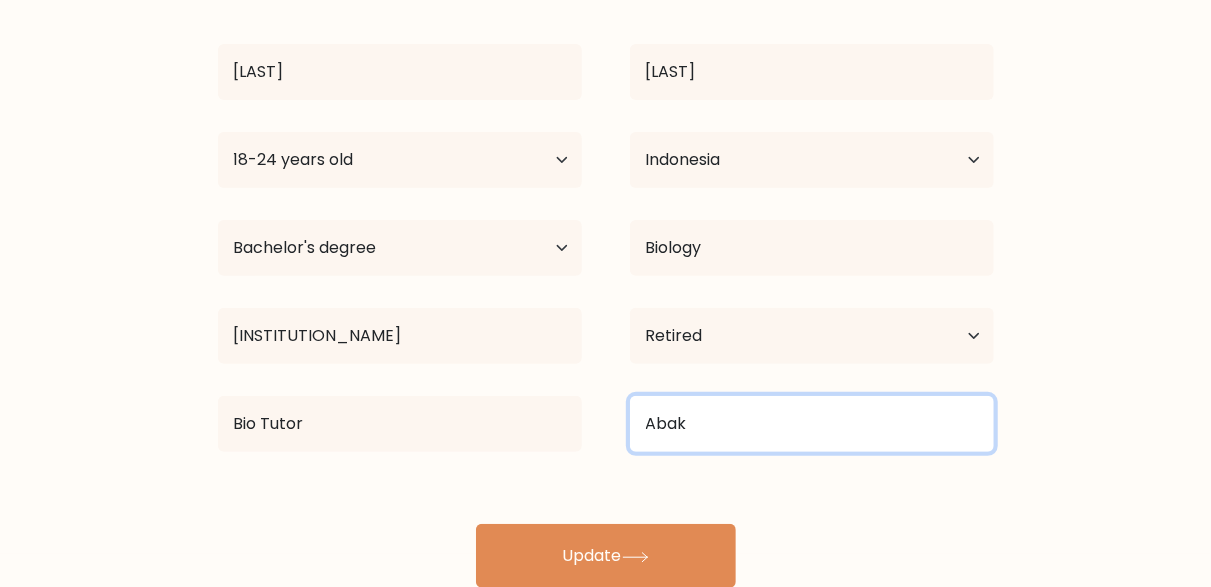 scroll, scrollTop: 236, scrollLeft: 0, axis: vertical 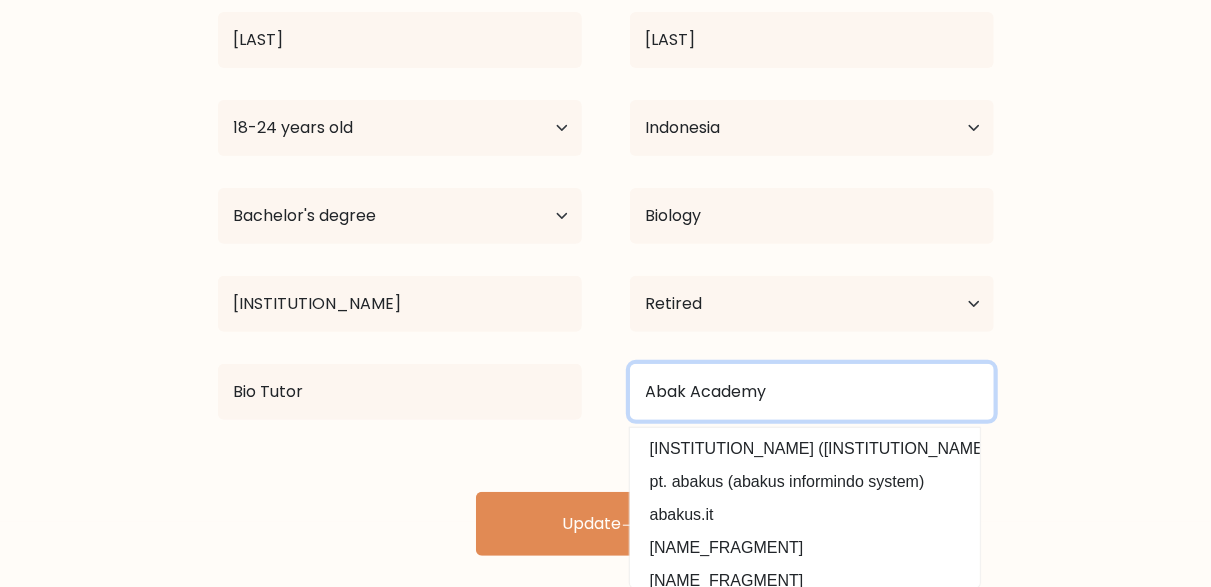 type on "Abak Academy" 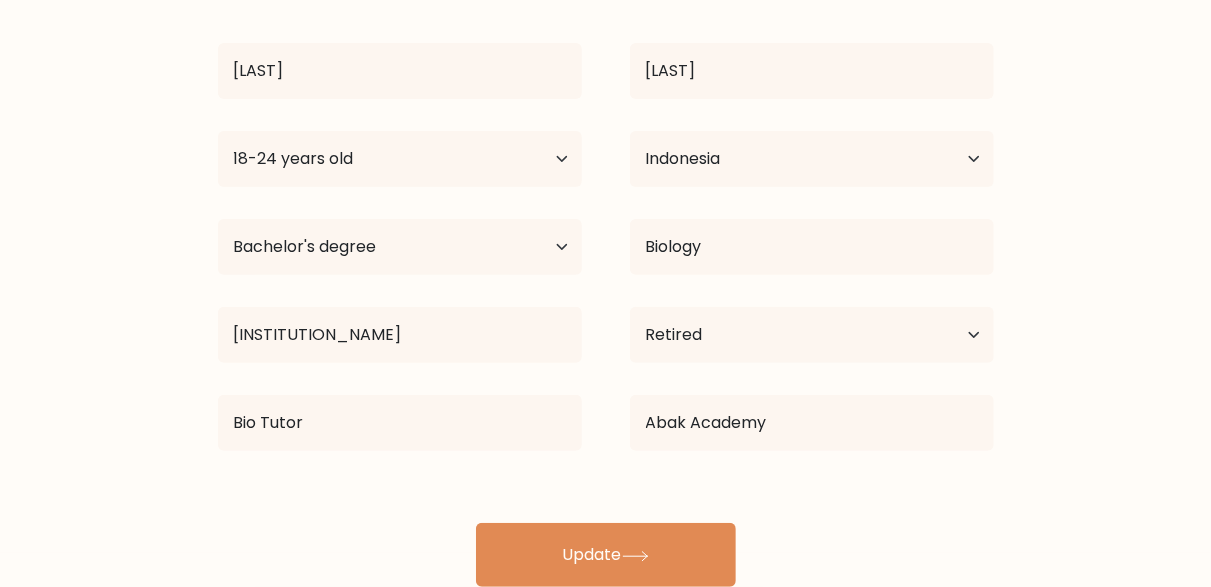 scroll, scrollTop: 204, scrollLeft: 0, axis: vertical 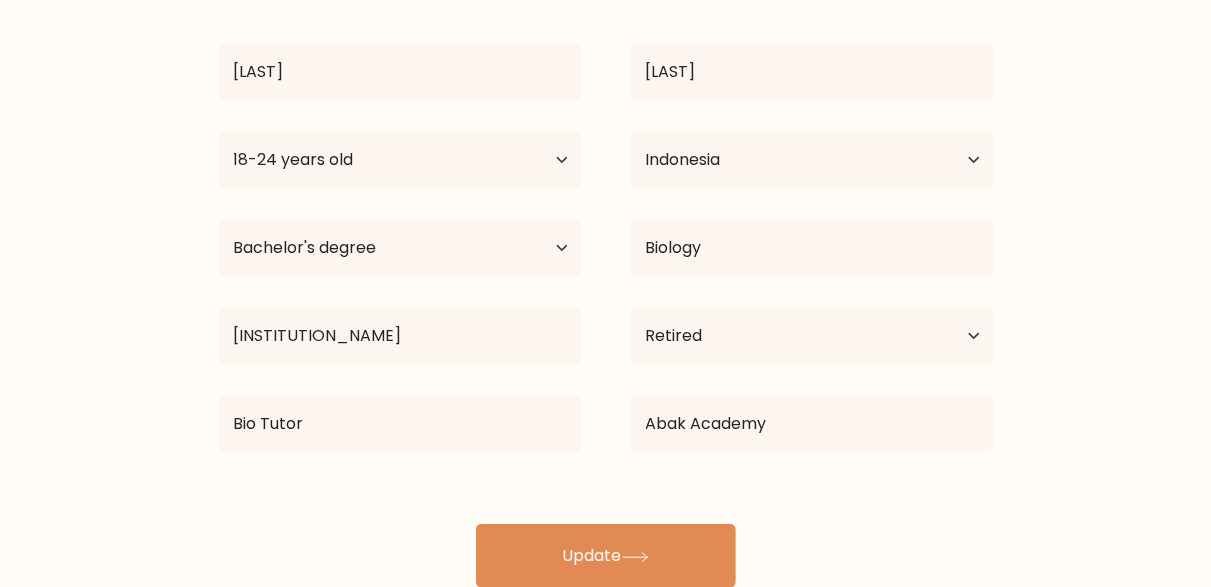 click on "Complete your profile to compare your results
Dewi
Nurhilyah
Age
Under 18 years old
18-24 years old
25-34 years old
35-44 years old
45-54 years old
55-64 years old
65 years old and above
Country
Afghanistan
Albania
Algeria
American Samoa" at bounding box center (605, 216) 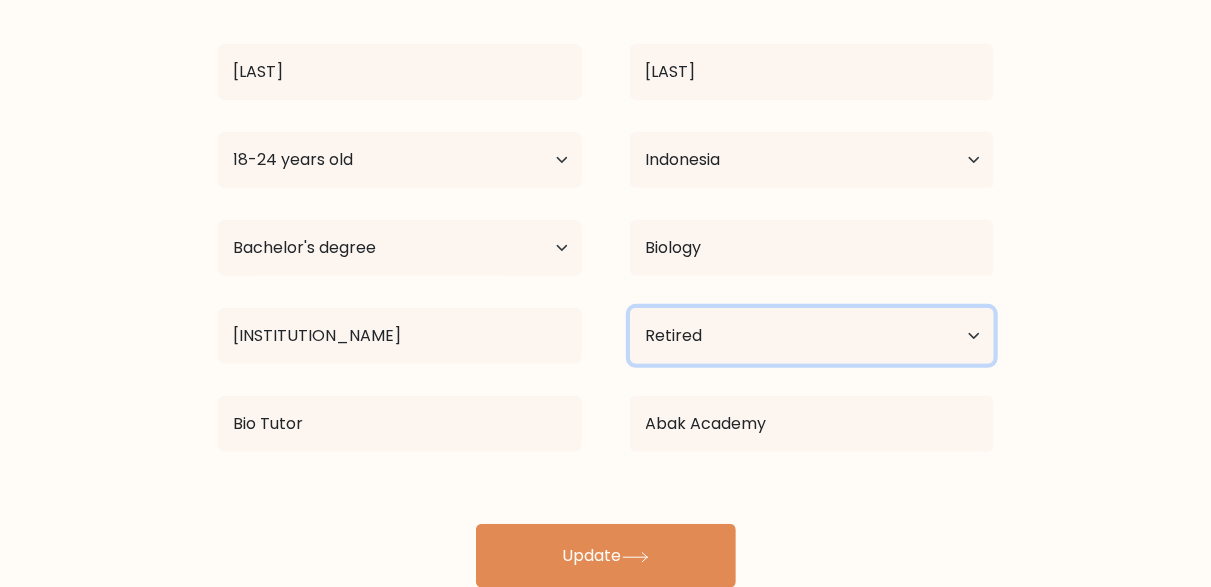 click on "Current employment status
Employed
Student
Retired
Other / prefer not to answer" at bounding box center (812, 336) 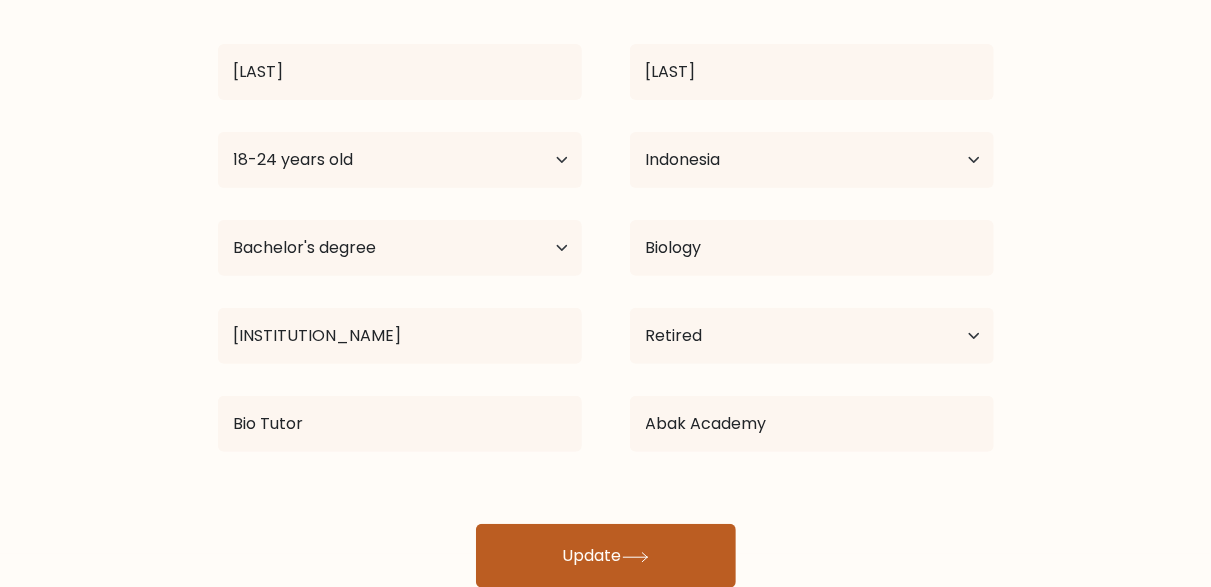 click on "Update" at bounding box center (606, 556) 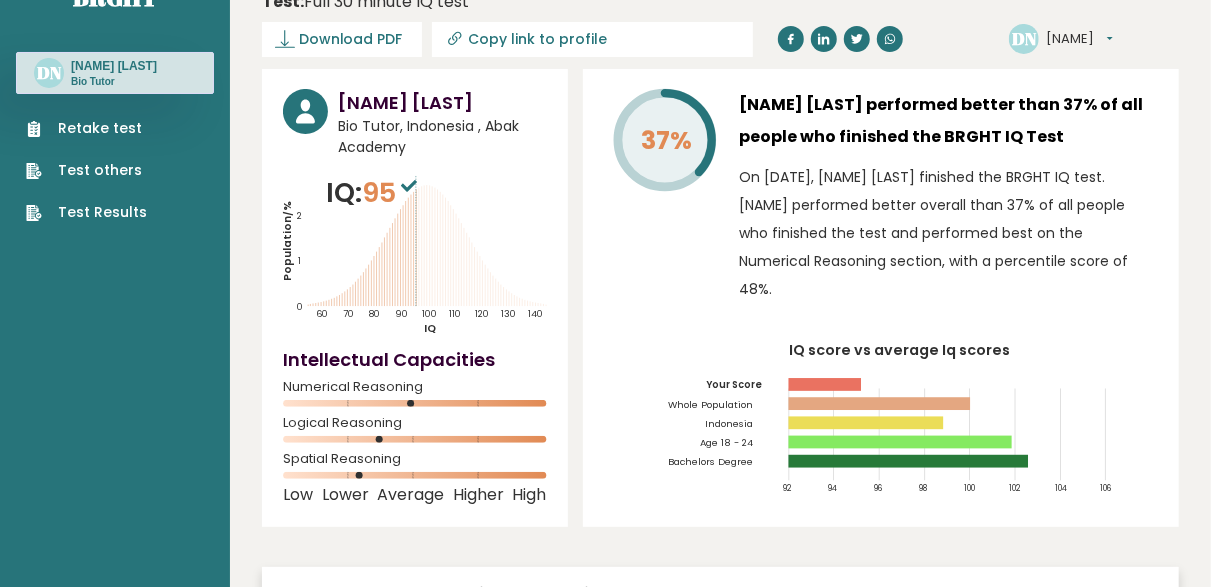 scroll, scrollTop: 51, scrollLeft: 0, axis: vertical 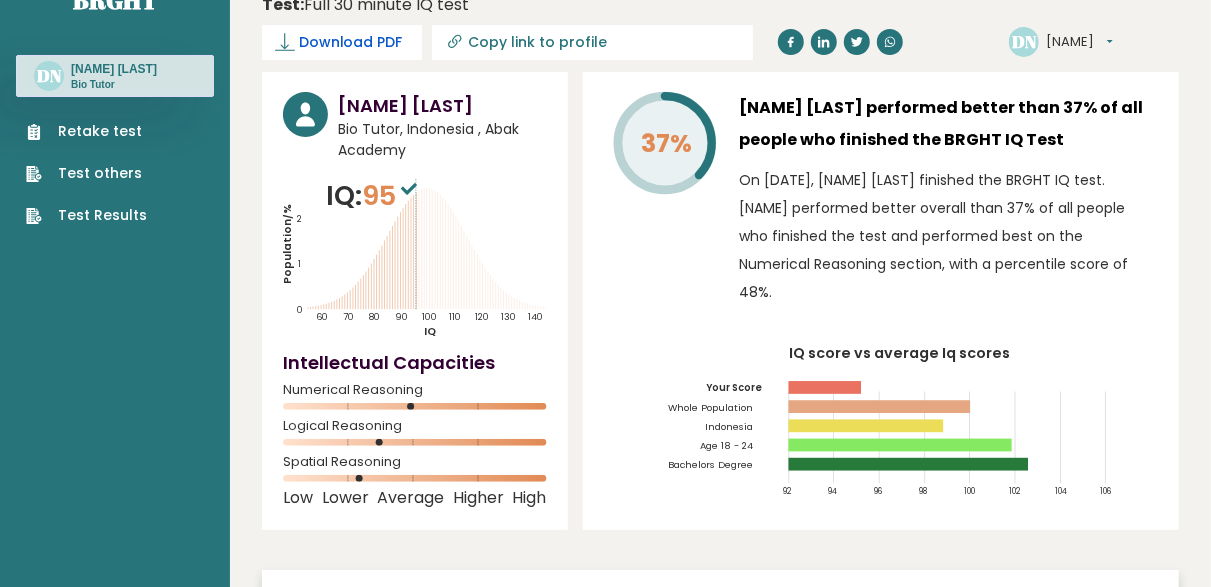 click on "Download PDF" at bounding box center (351, 42) 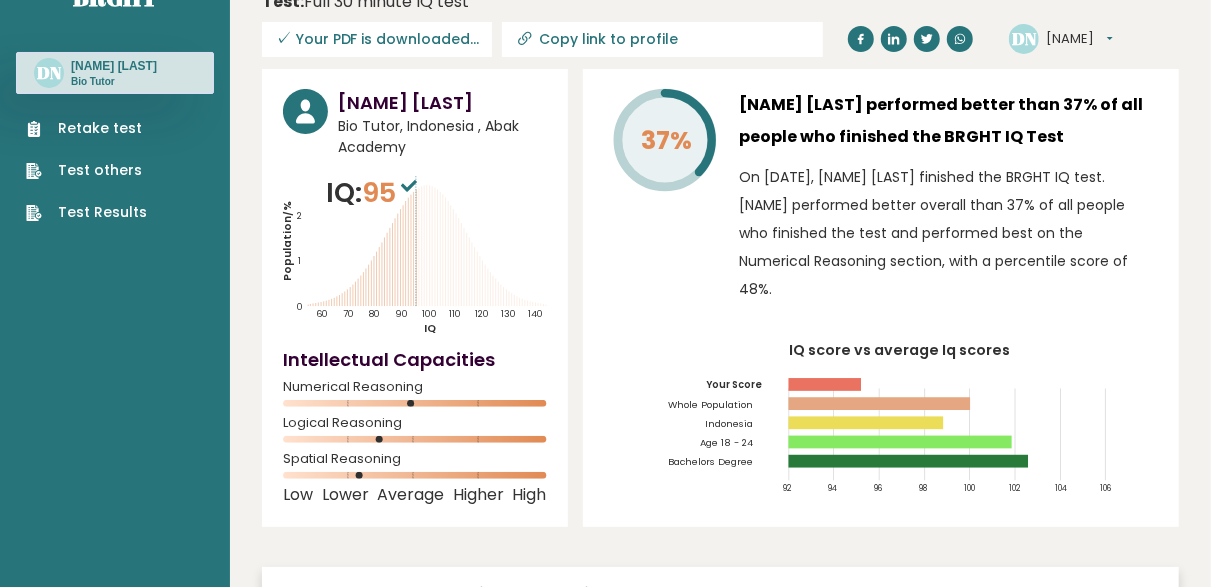 scroll, scrollTop: 100, scrollLeft: 0, axis: vertical 